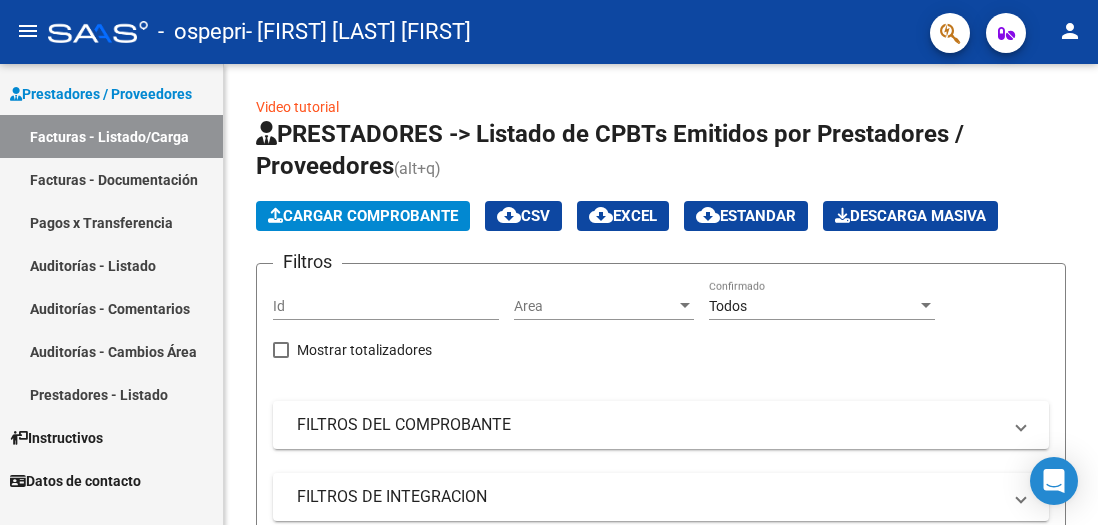 scroll, scrollTop: 0, scrollLeft: 0, axis: both 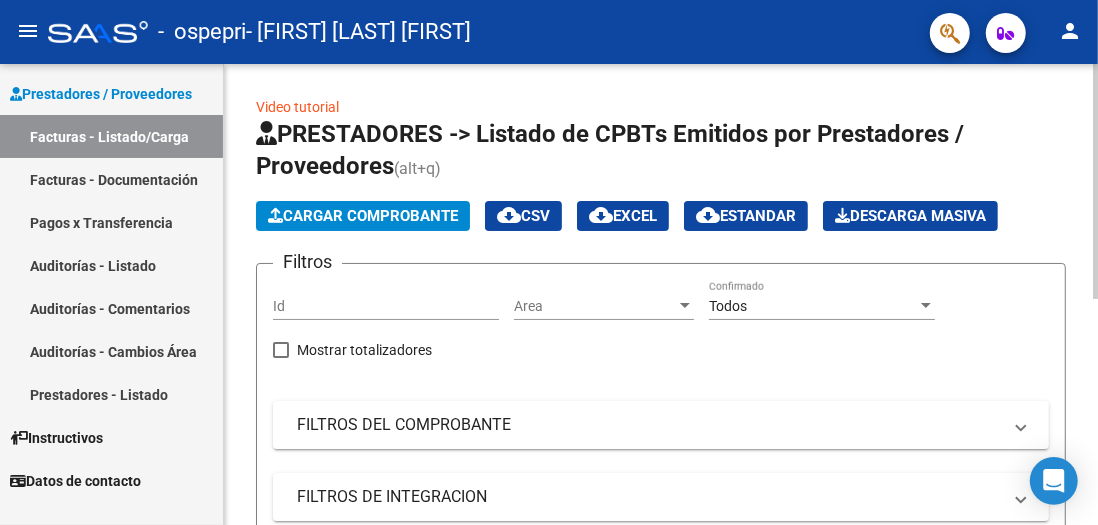 click on "Cargar Comprobante" 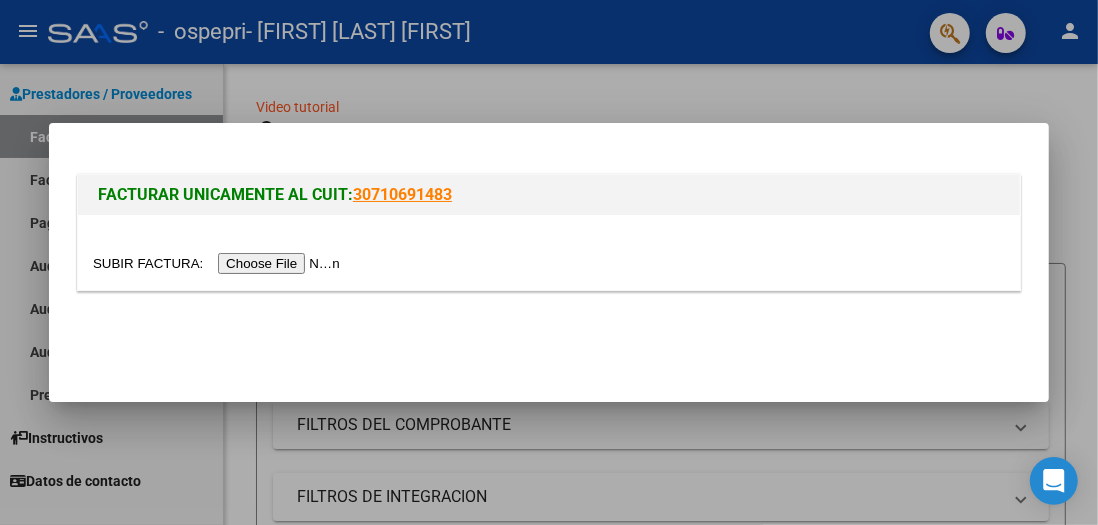 click at bounding box center (219, 263) 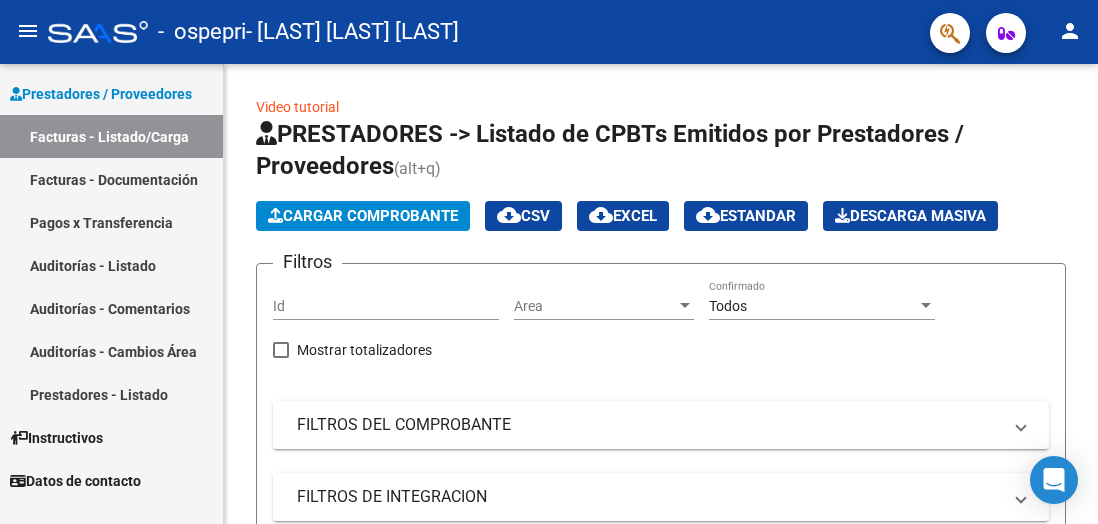 scroll, scrollTop: 0, scrollLeft: 0, axis: both 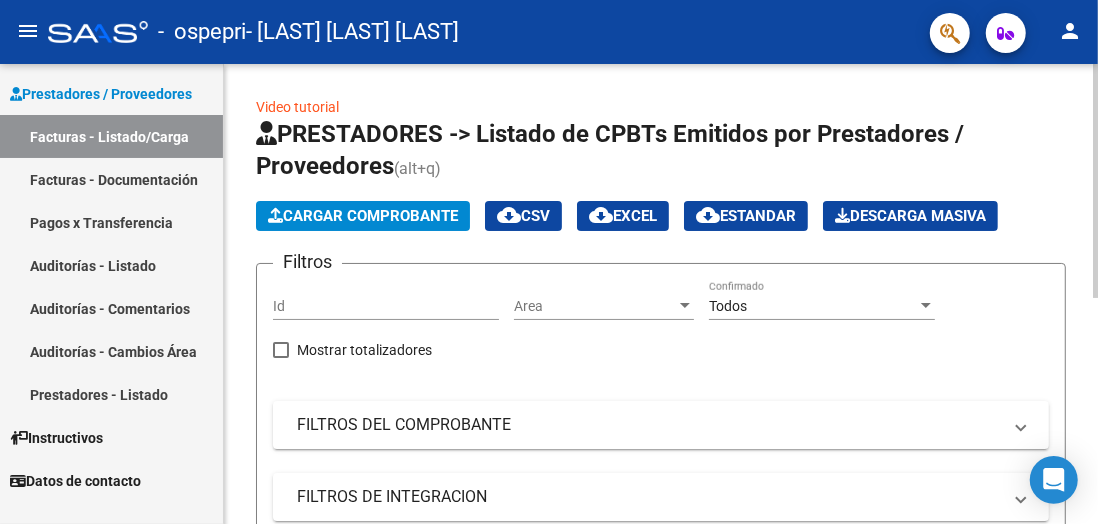 click on "Cargar Comprobante" 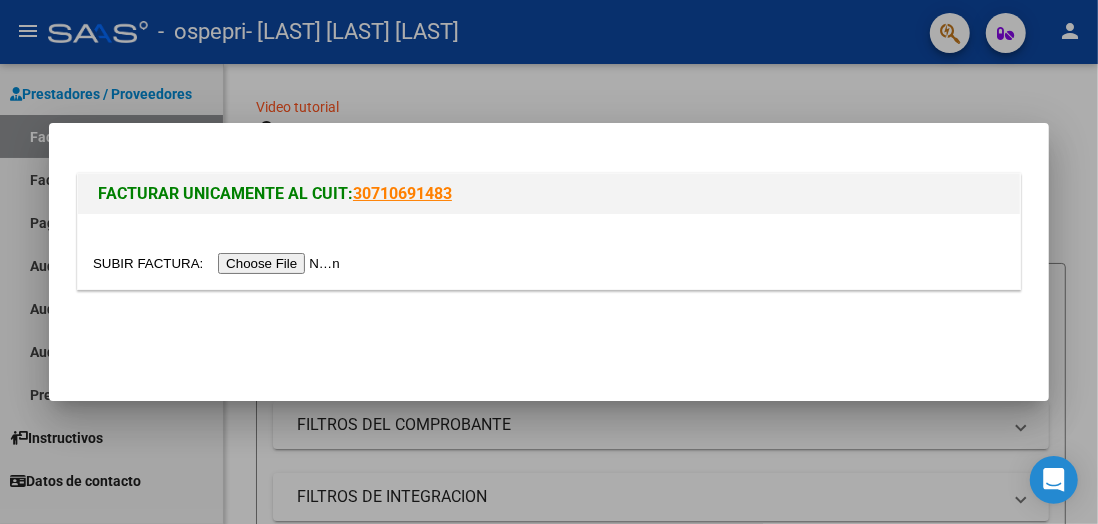 click at bounding box center [219, 263] 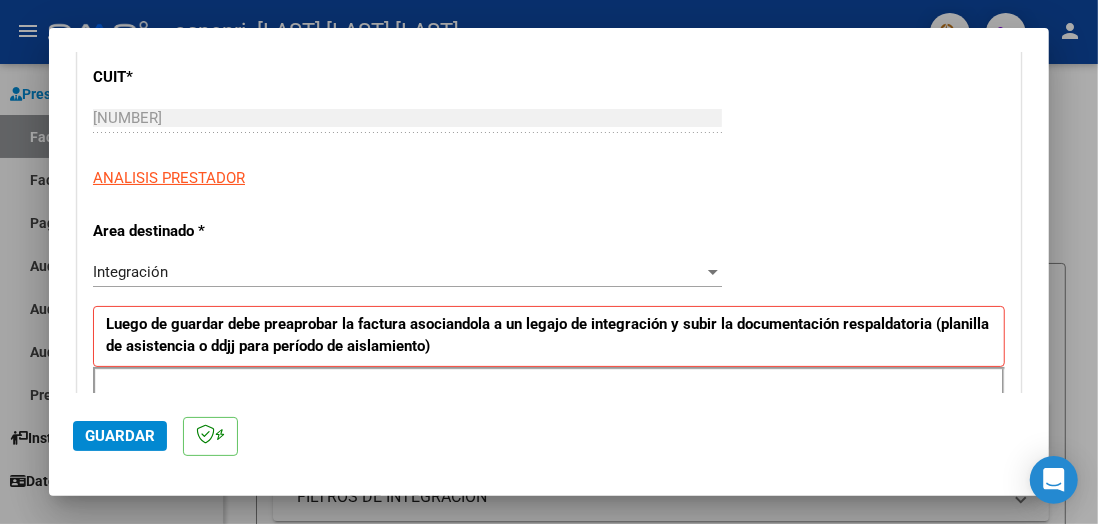scroll, scrollTop: 325, scrollLeft: 0, axis: vertical 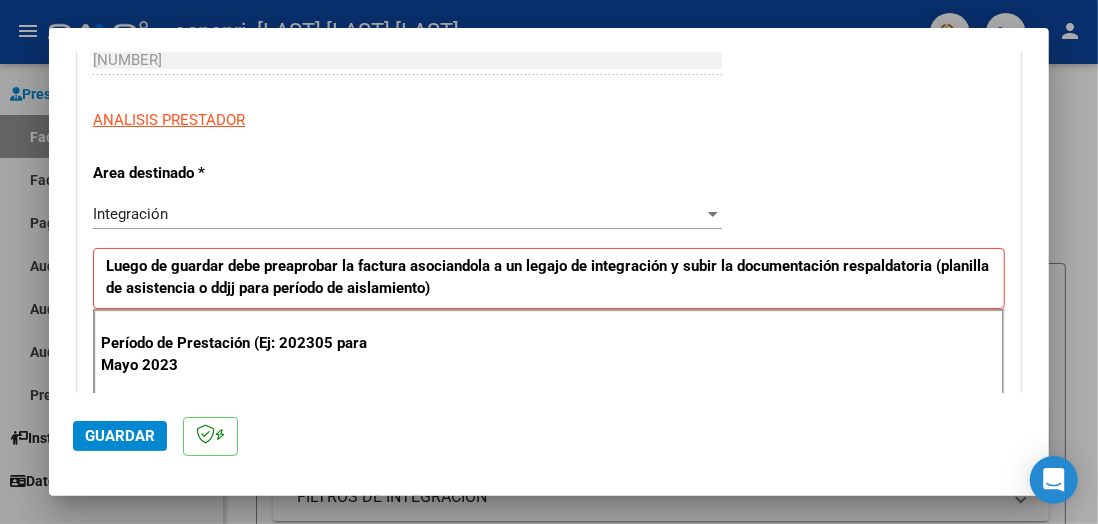 click on "Ingrese el Período de Prestación como indica el ejemplo" at bounding box center [410, 407] 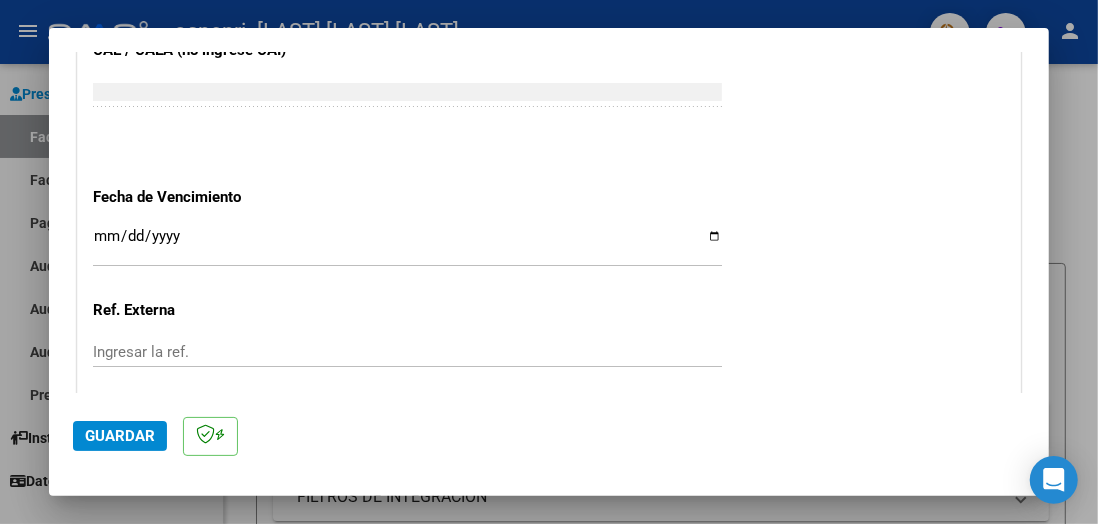 scroll, scrollTop: 1350, scrollLeft: 0, axis: vertical 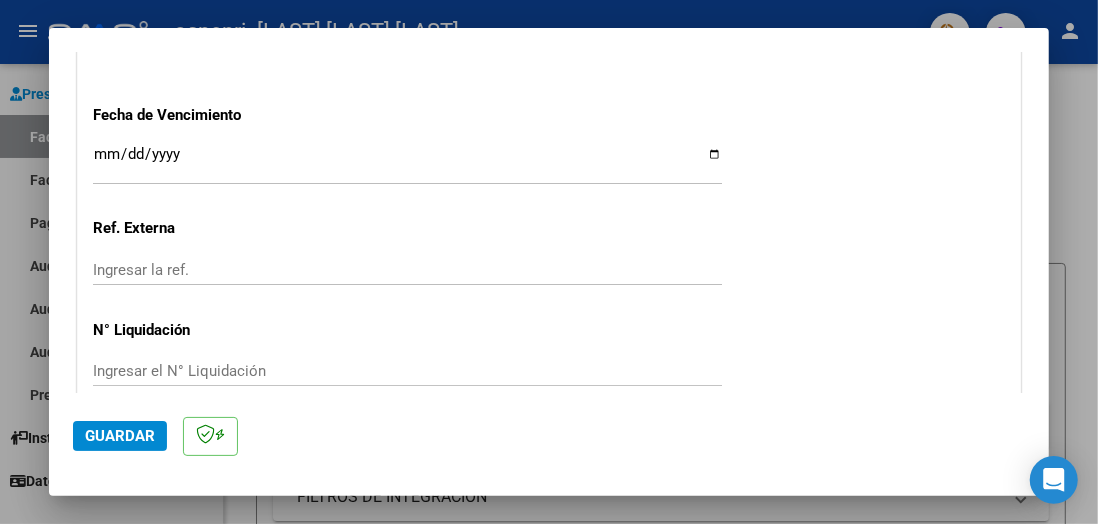 click on "Guardar" 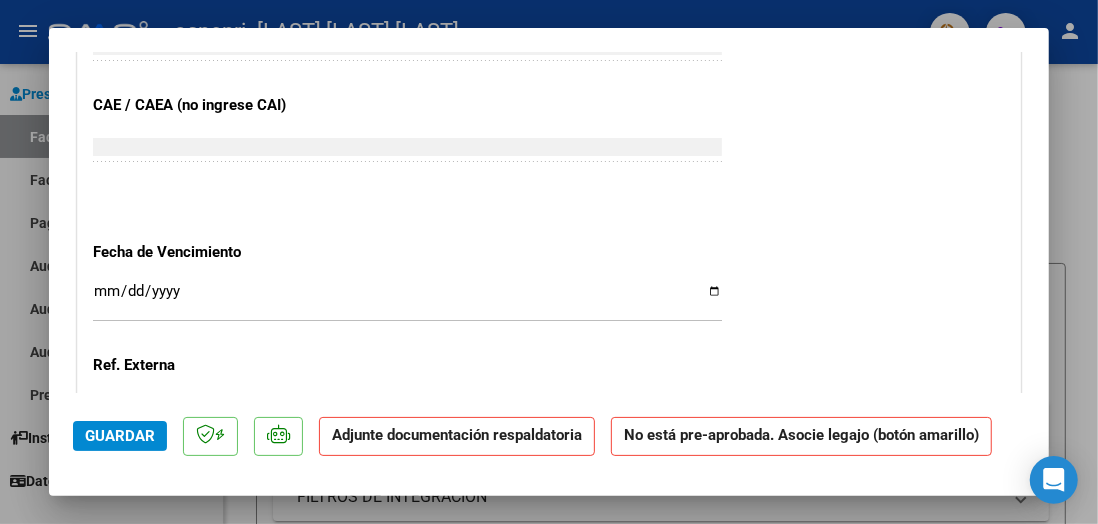 scroll, scrollTop: 1550, scrollLeft: 0, axis: vertical 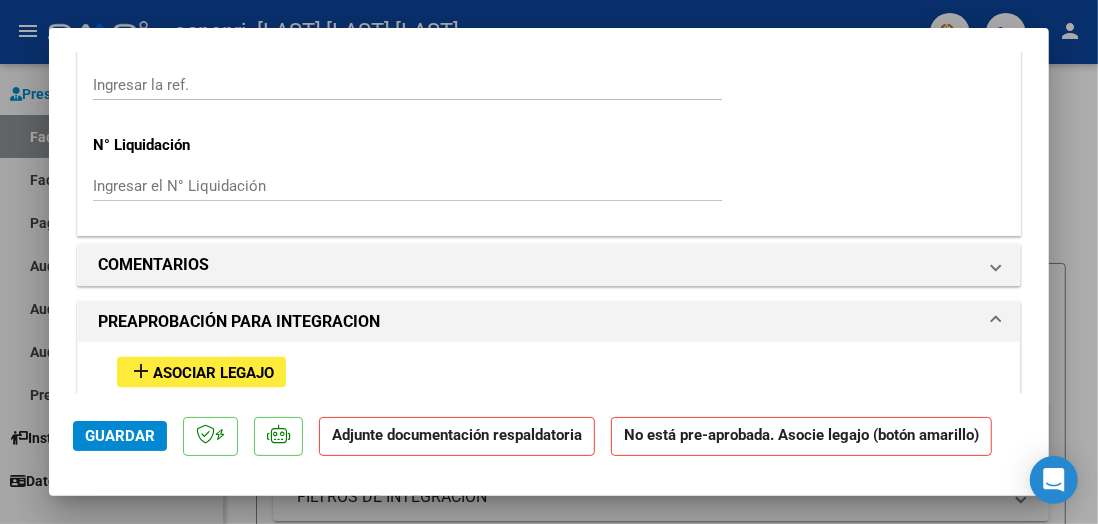 click on "Asociar Legajo" at bounding box center (213, 373) 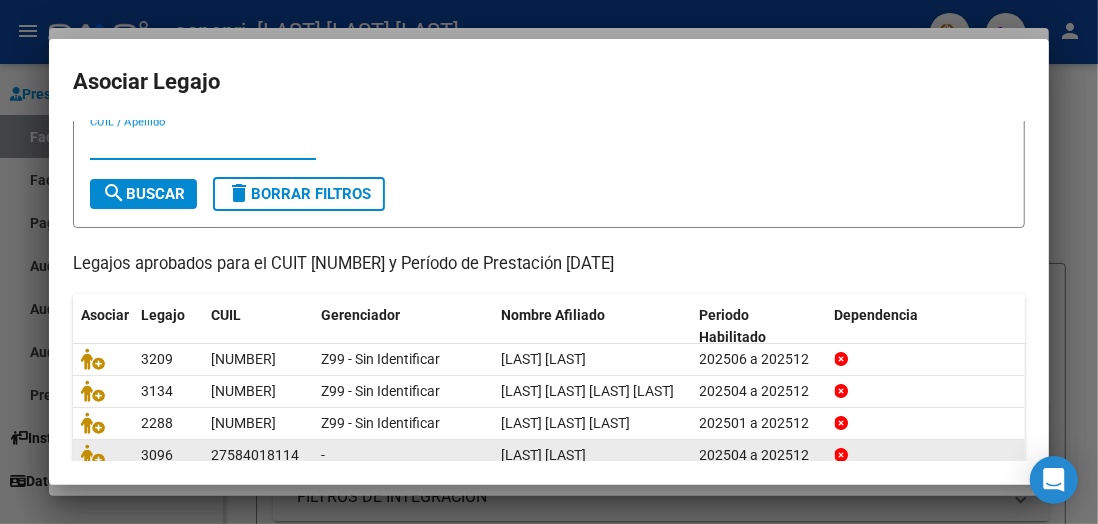 scroll, scrollTop: 117, scrollLeft: 0, axis: vertical 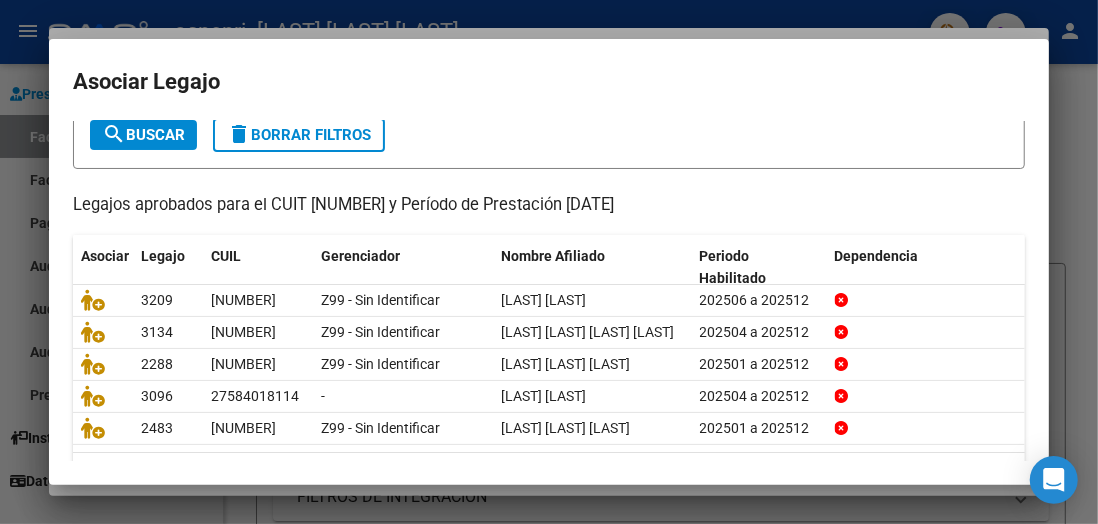 click on "2" 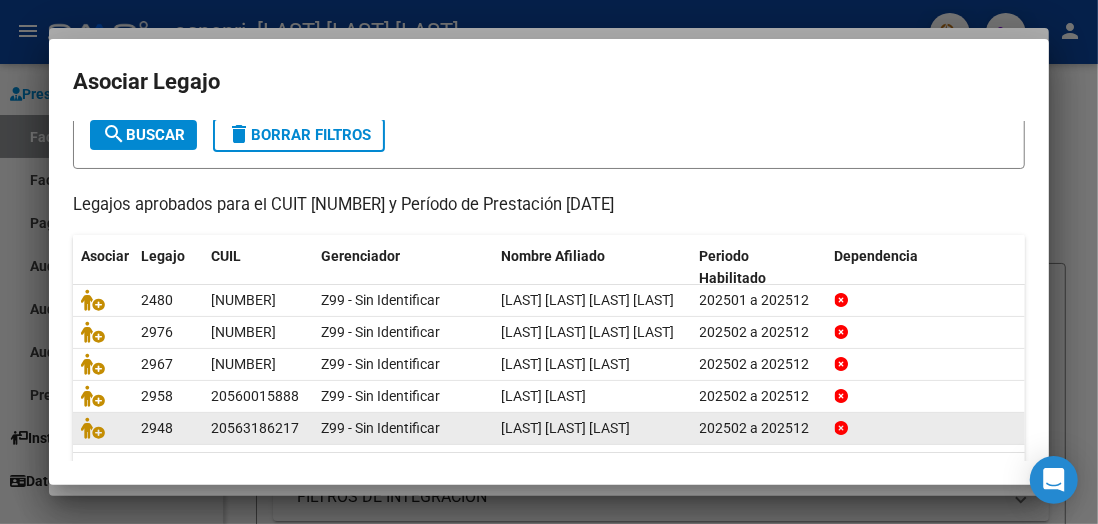 scroll, scrollTop: 175, scrollLeft: 0, axis: vertical 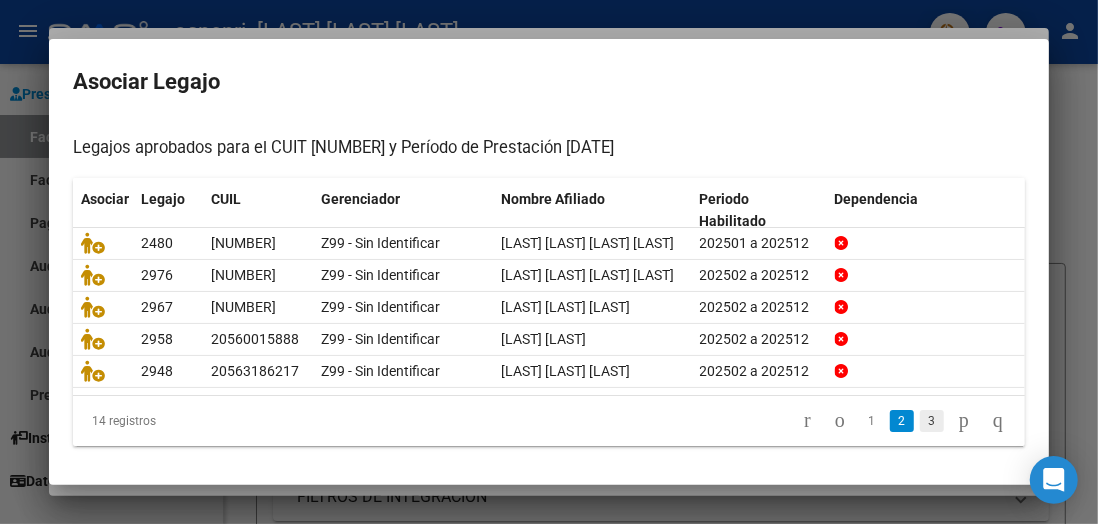 click on "3" 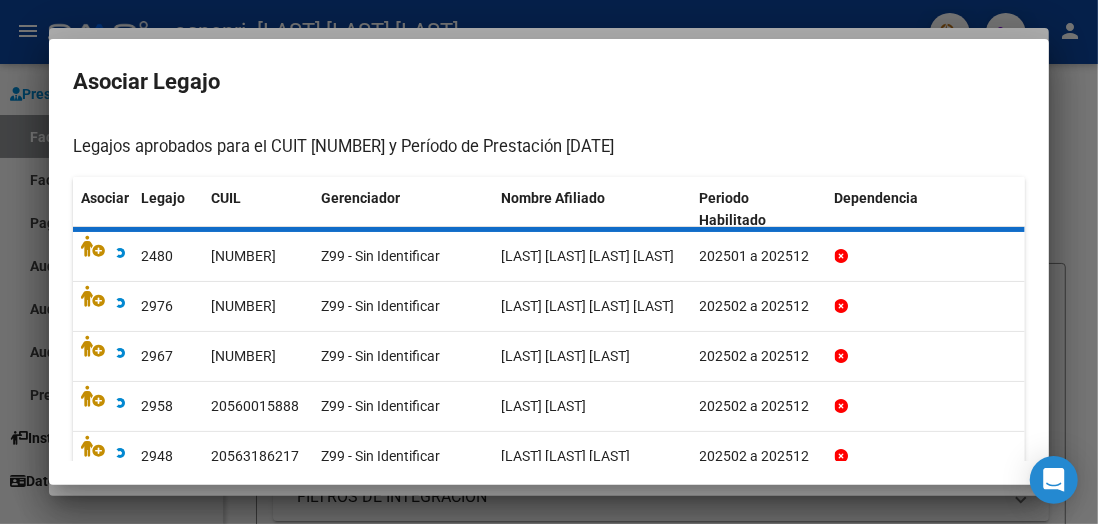 scroll, scrollTop: 94, scrollLeft: 0, axis: vertical 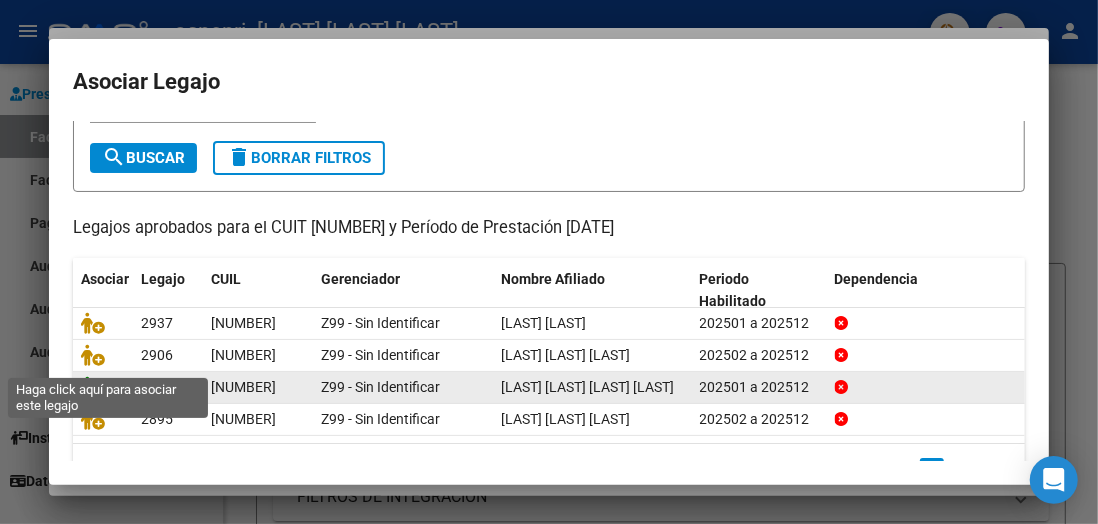 click 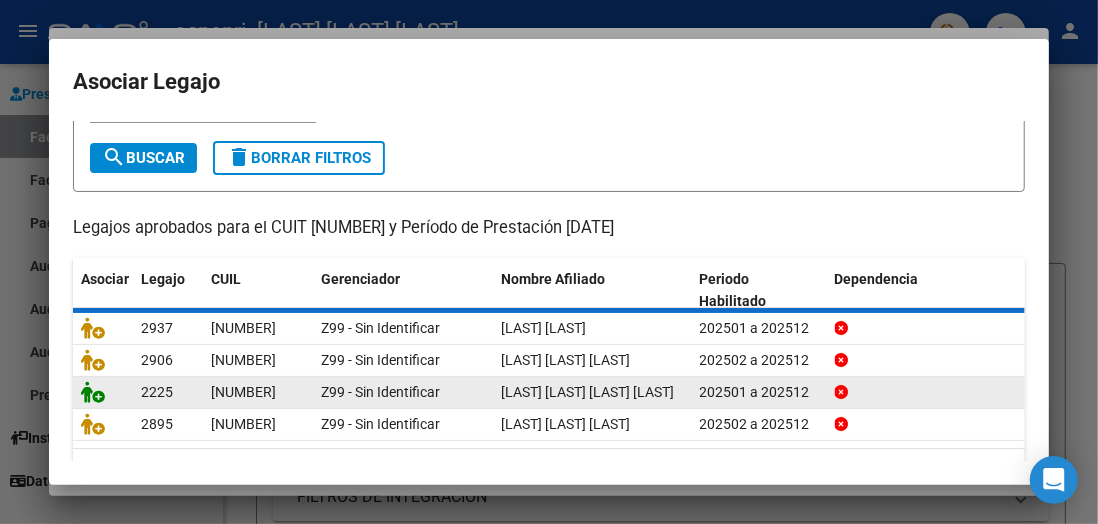 scroll, scrollTop: 1602, scrollLeft: 0, axis: vertical 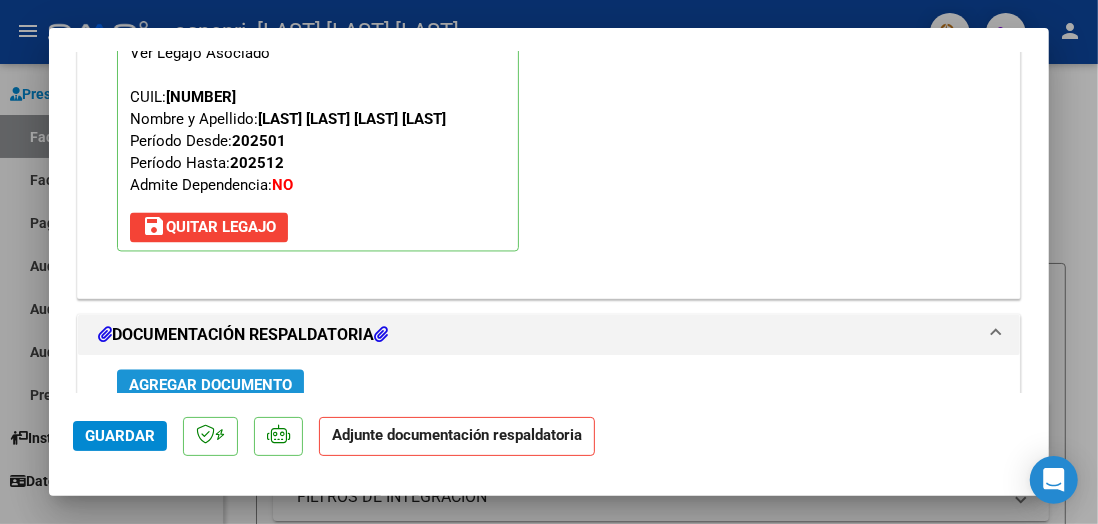 click on "Agregar Documento" at bounding box center [210, 386] 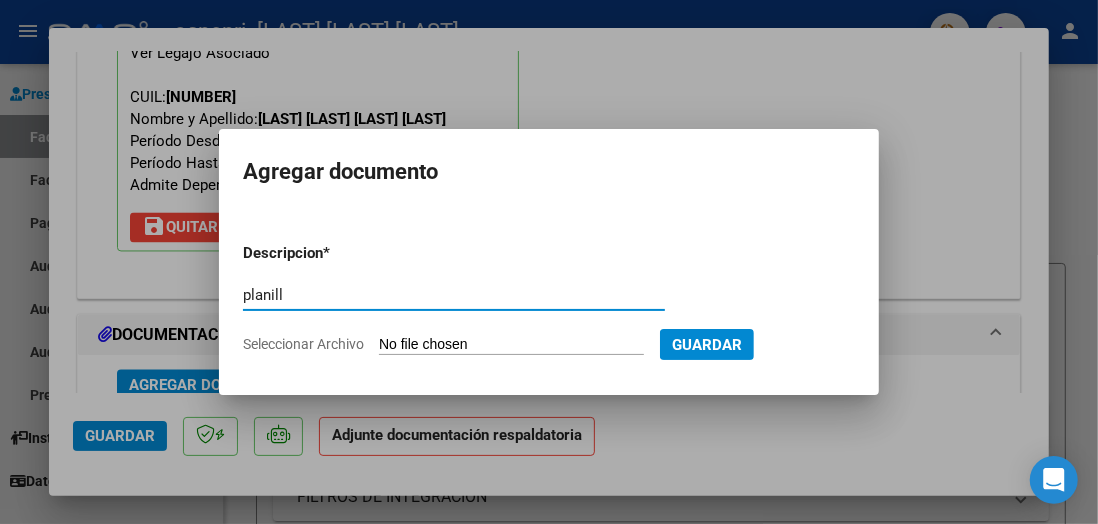 type on "planilla" 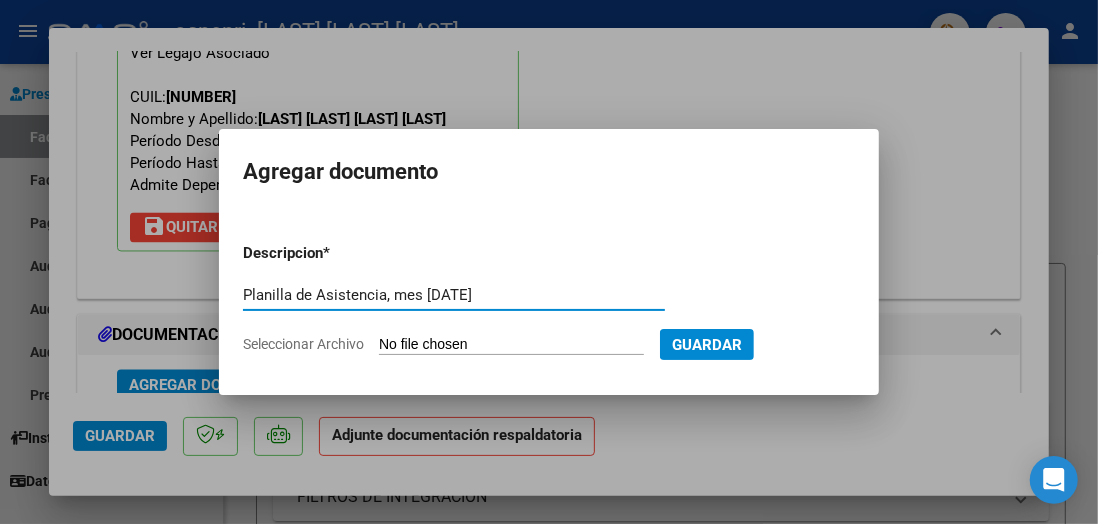 click on "Planilla de Asistencia, mes Julio 2025" at bounding box center [454, 295] 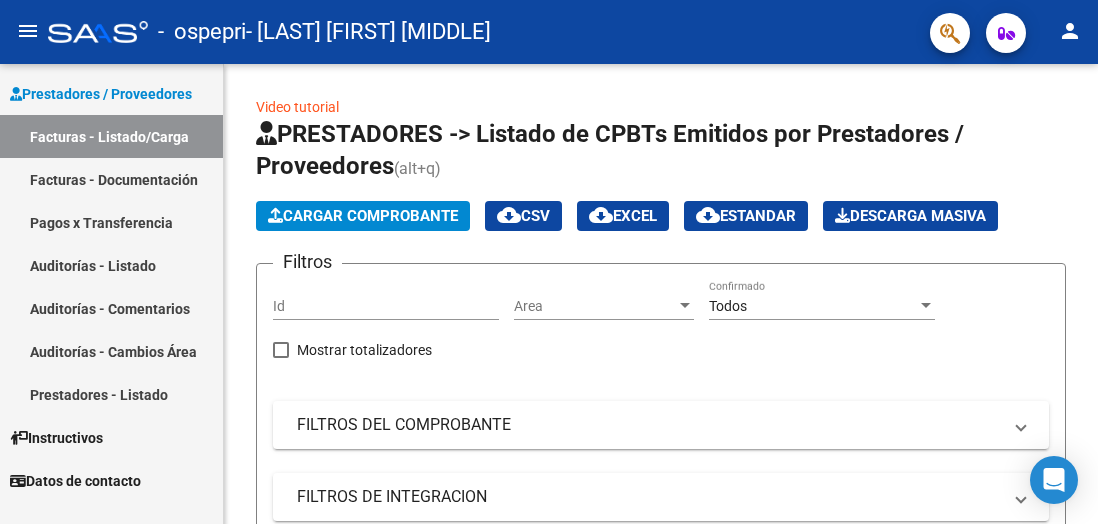 scroll, scrollTop: 0, scrollLeft: 0, axis: both 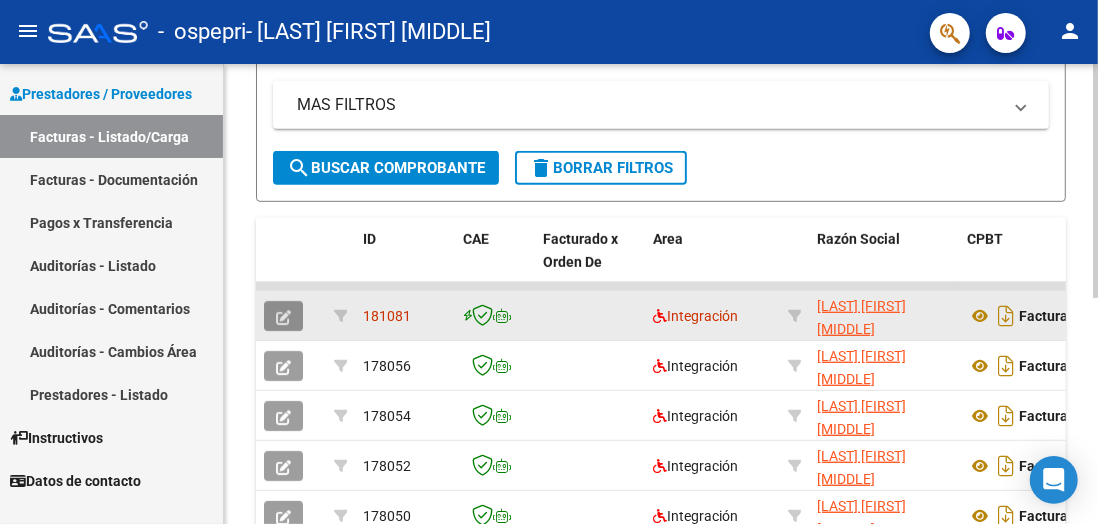 click 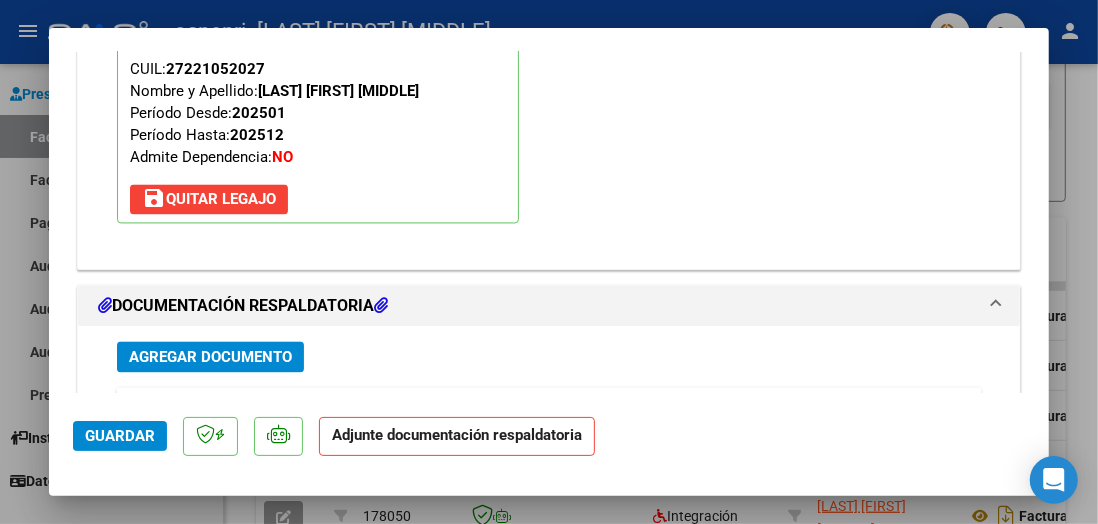 scroll, scrollTop: 2052, scrollLeft: 0, axis: vertical 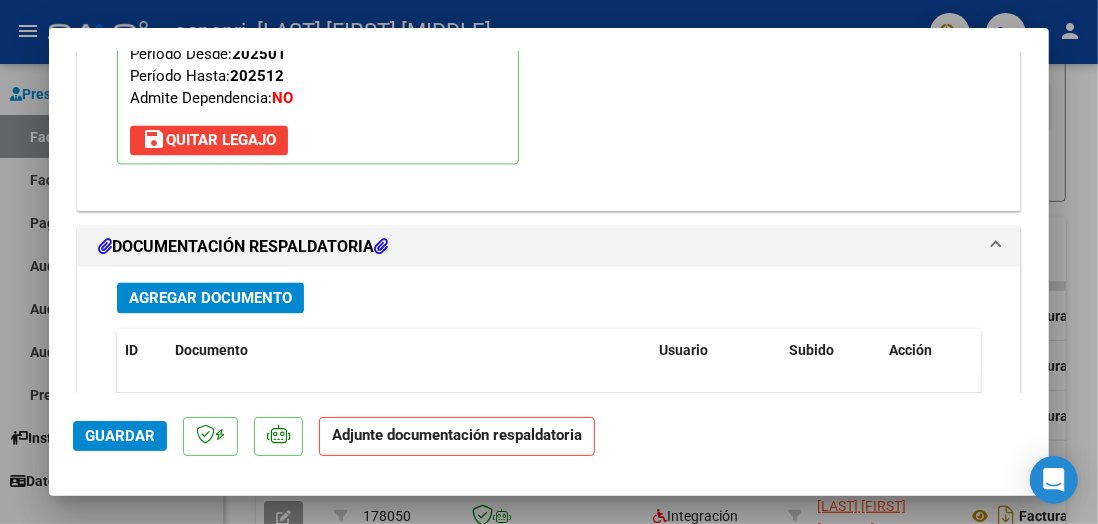click on "Agregar Documento" at bounding box center (210, 298) 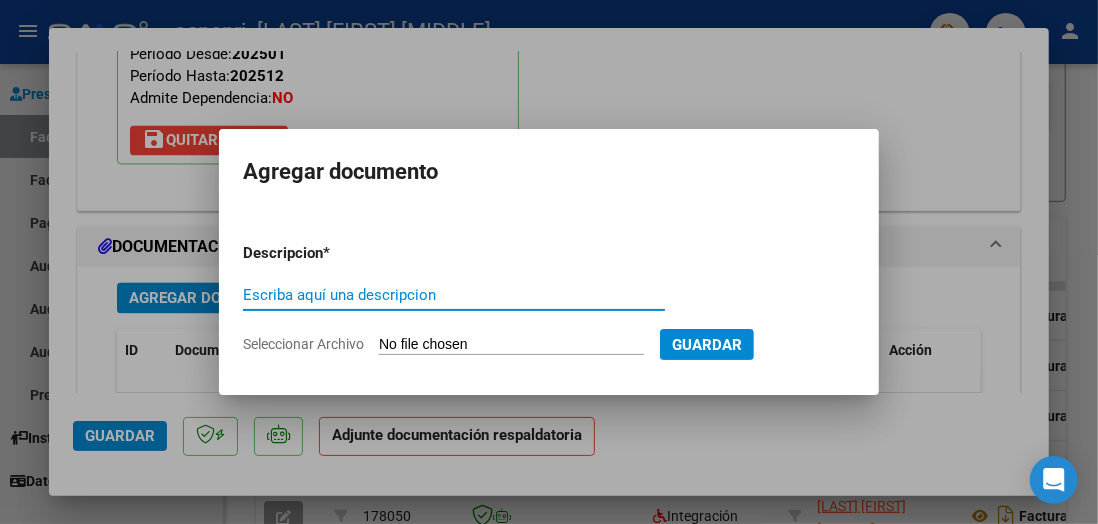 click on "Escriba aquí una descripcion" at bounding box center (454, 295) 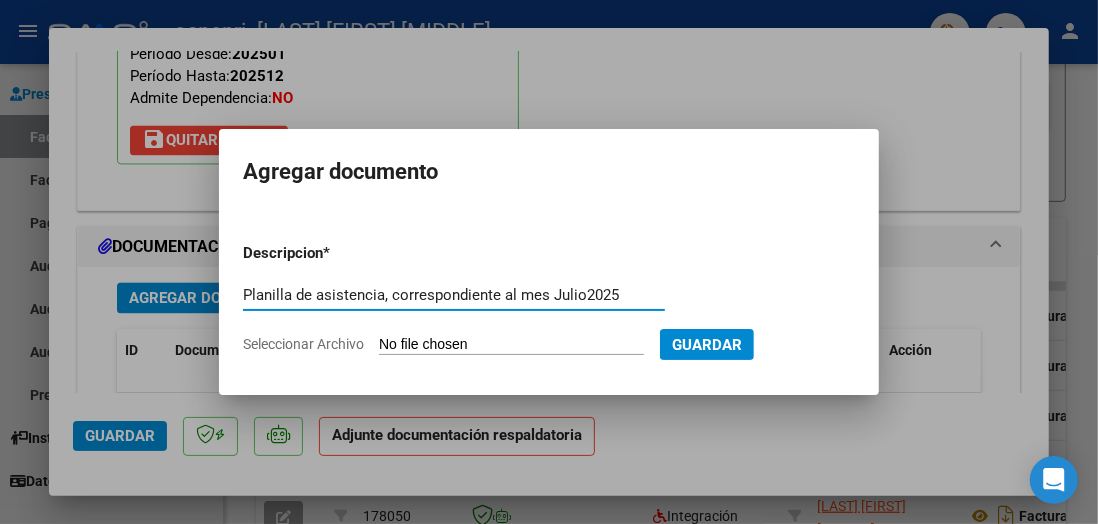 type on "Planilla de asistencia, correspondiente al mes Julio2025" 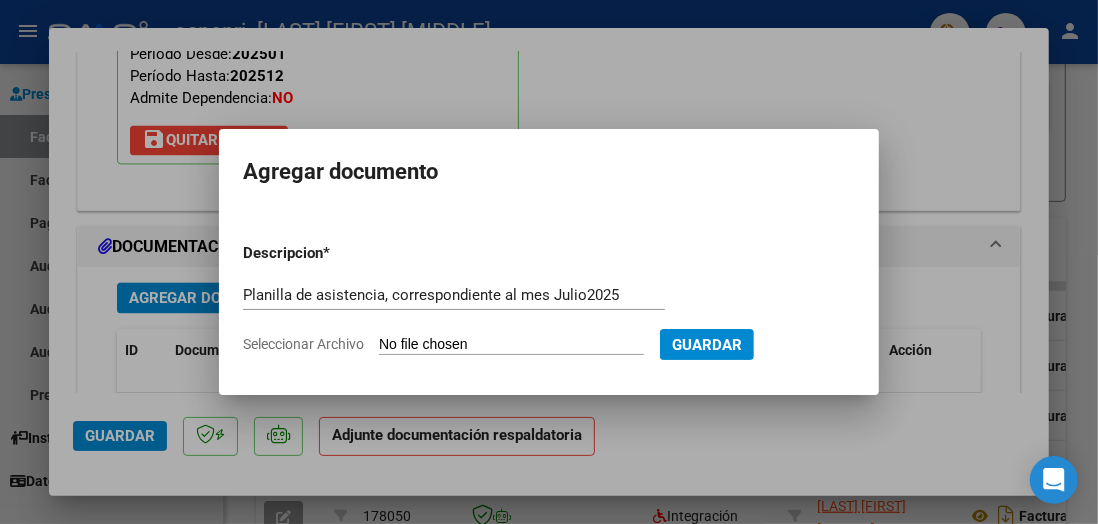type on "C:\fakepath\DOC-20250802-WA0021.pdf" 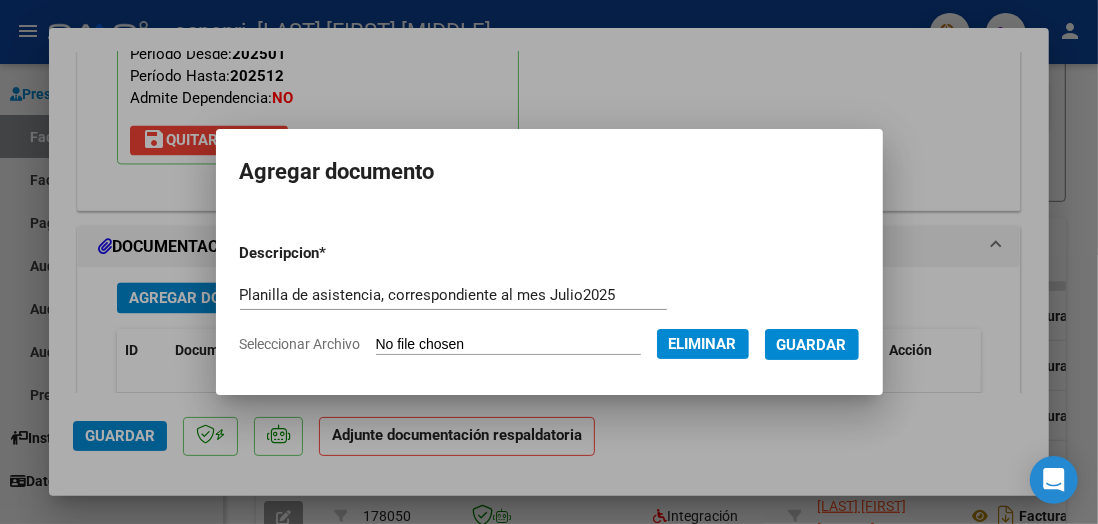 click on "Guardar" at bounding box center [812, 345] 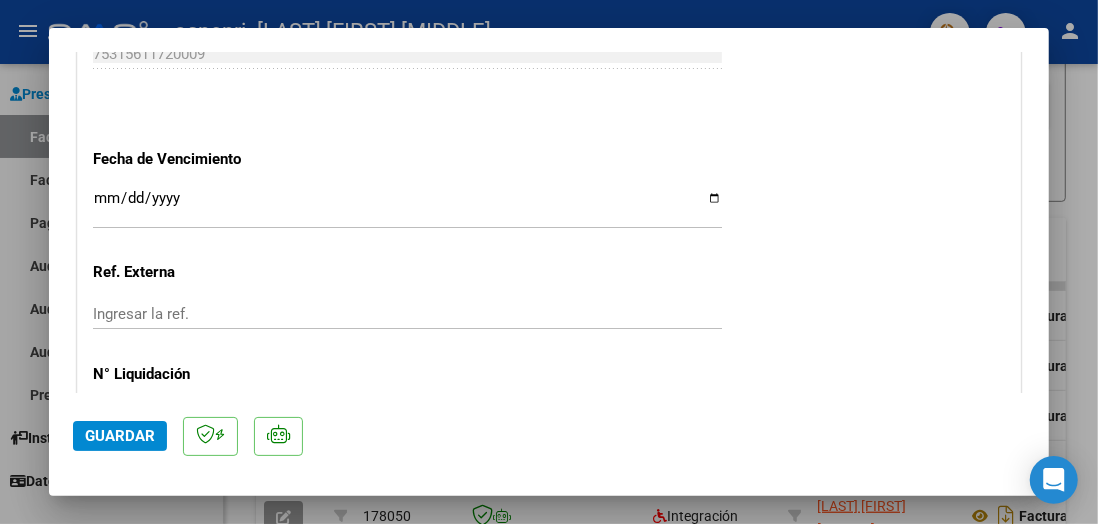 scroll, scrollTop: 2254, scrollLeft: 0, axis: vertical 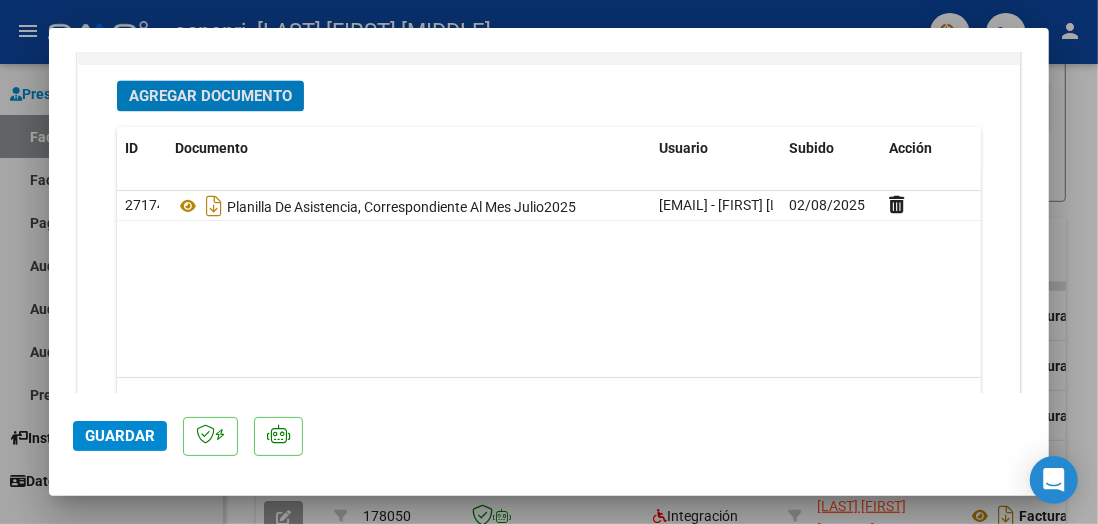 click on "Guardar" 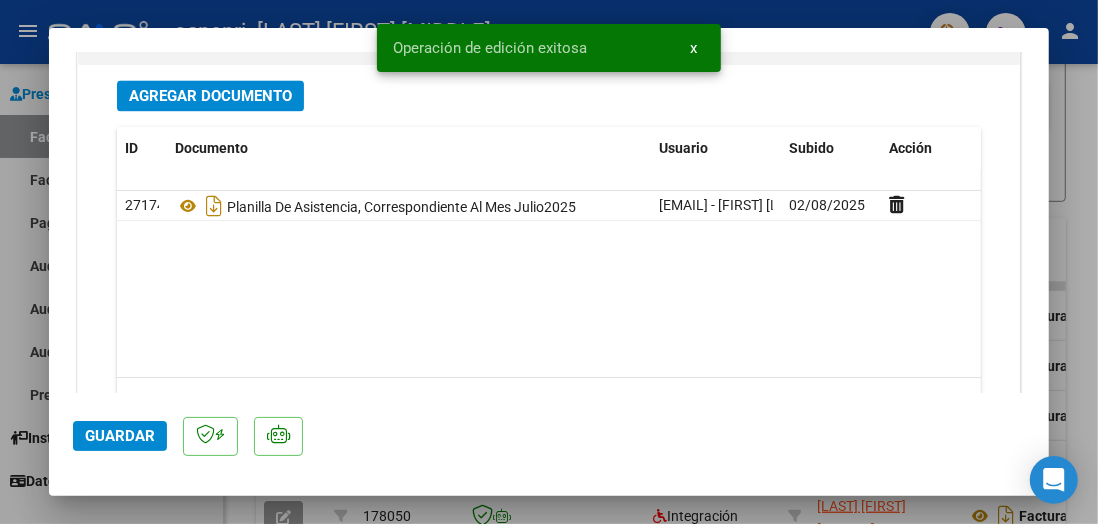 click at bounding box center [549, 262] 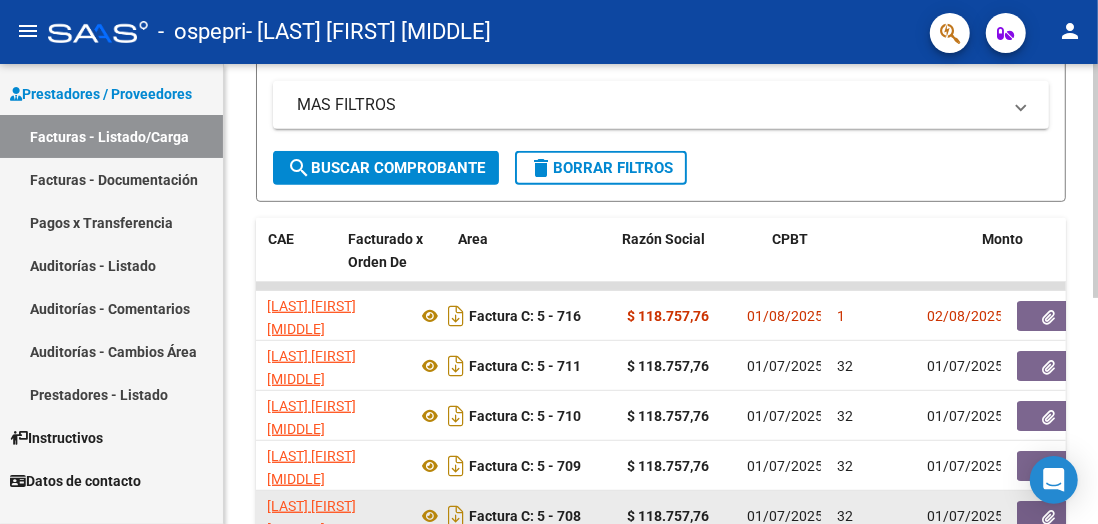 scroll, scrollTop: 0, scrollLeft: 0, axis: both 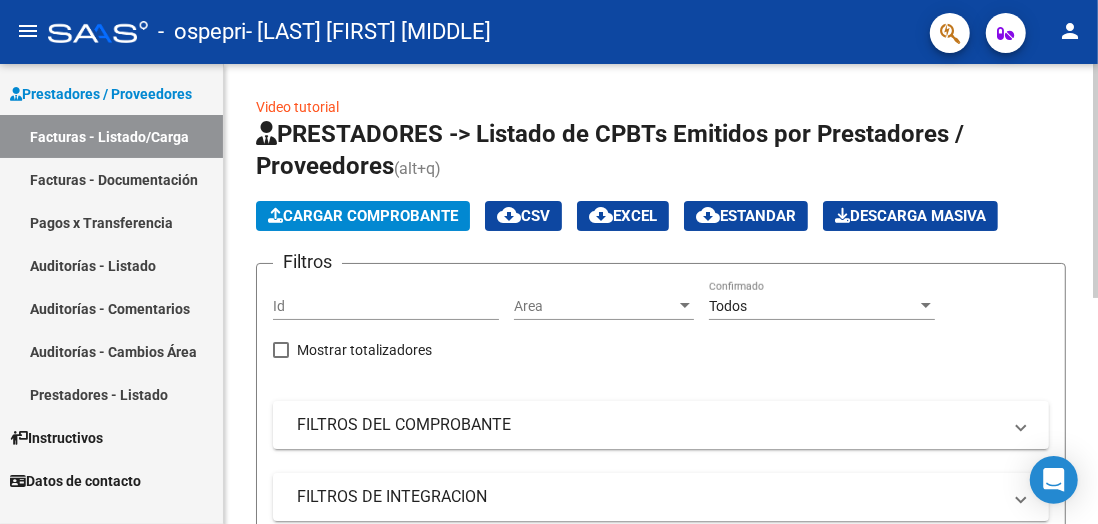 click on "Cargar Comprobante" 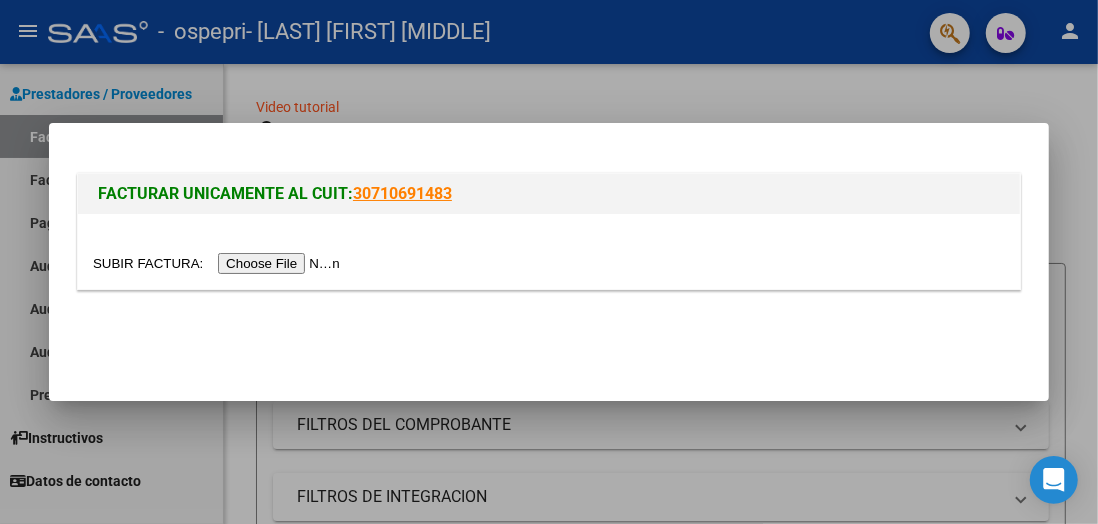 click at bounding box center [219, 263] 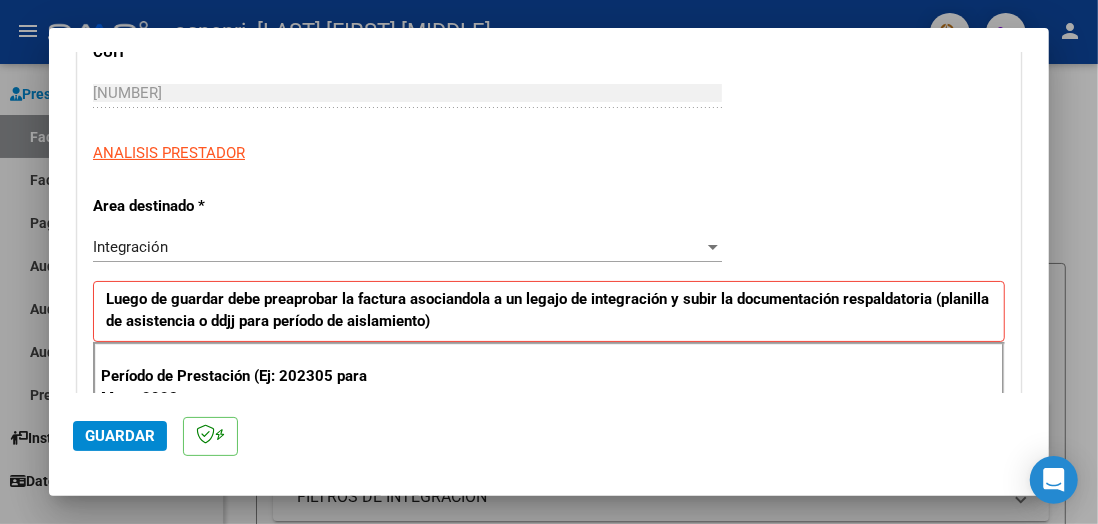 scroll, scrollTop: 350, scrollLeft: 0, axis: vertical 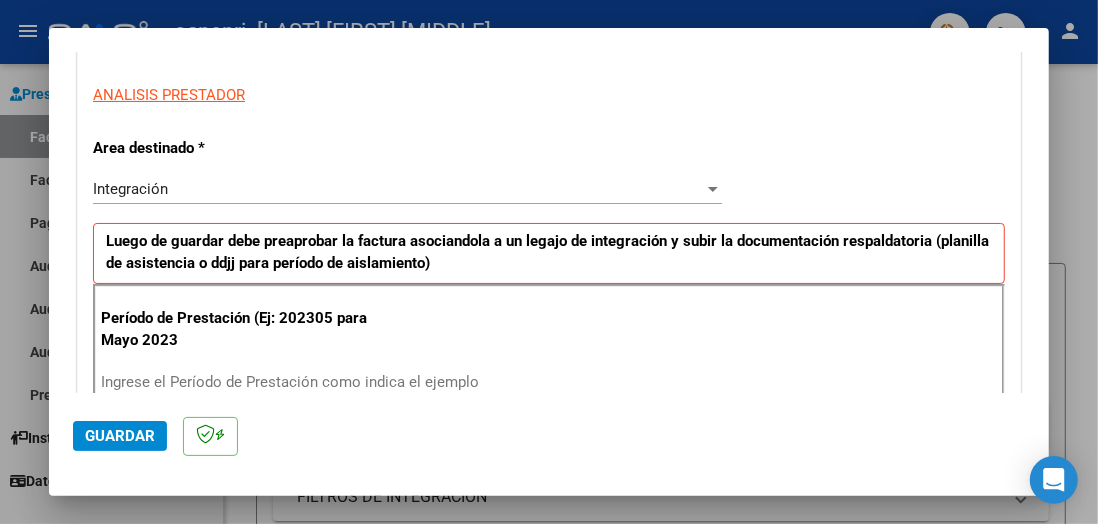 click on "Ingrese el Período de Prestación como indica el ejemplo" at bounding box center (410, 382) 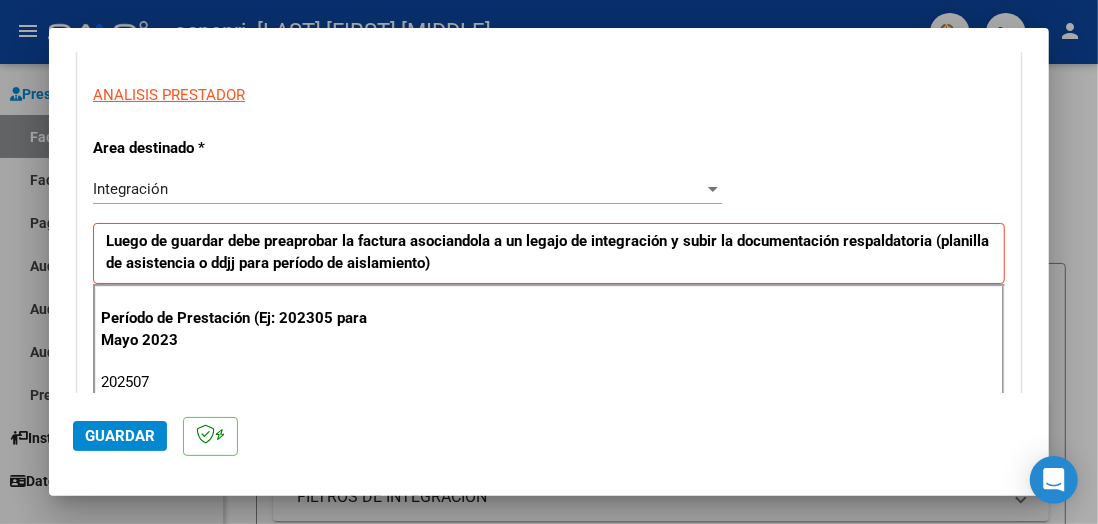 type on "202507" 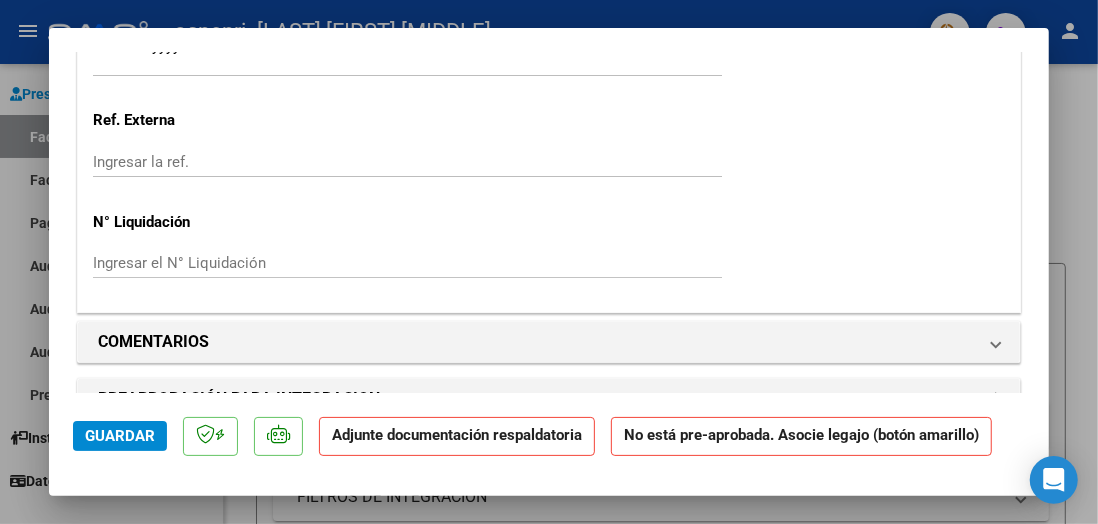 scroll, scrollTop: 1590, scrollLeft: 0, axis: vertical 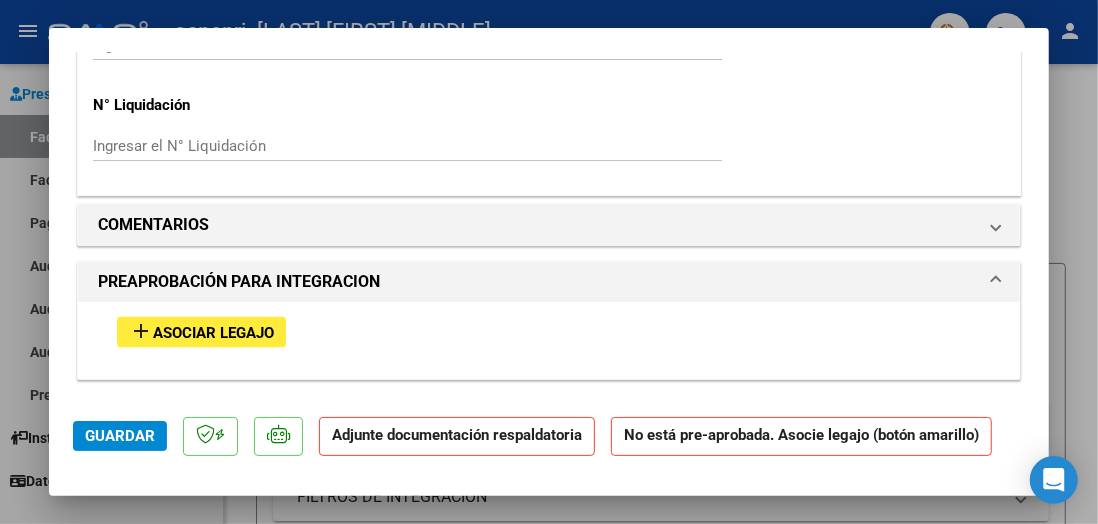 click on "Asociar Legajo" at bounding box center [213, 333] 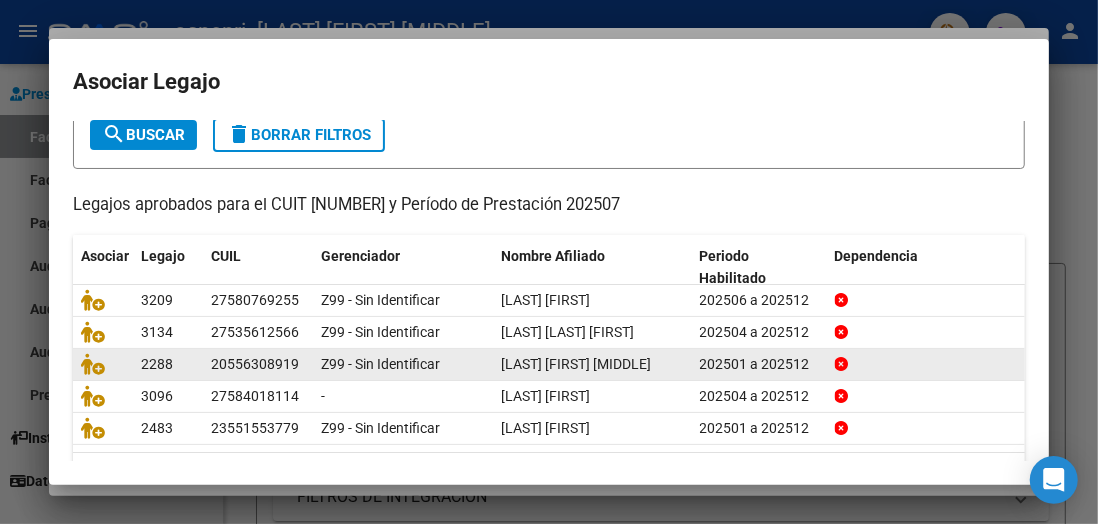 scroll, scrollTop: 126, scrollLeft: 0, axis: vertical 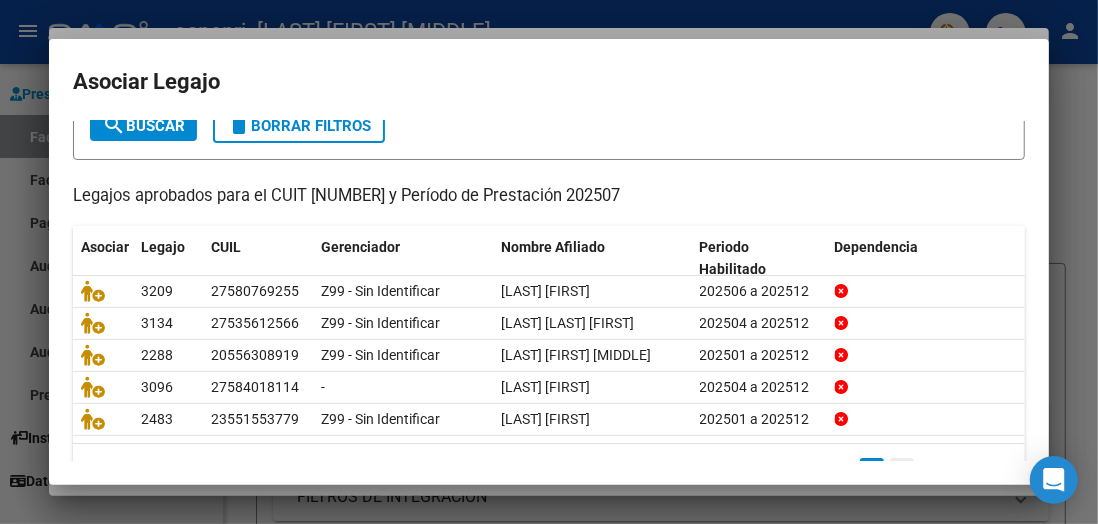 click on "2" 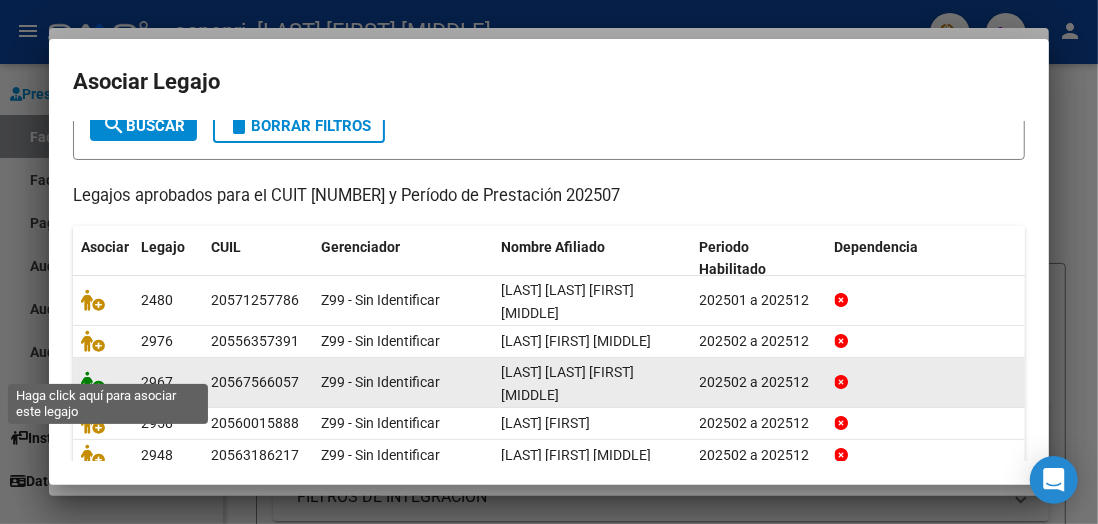 click 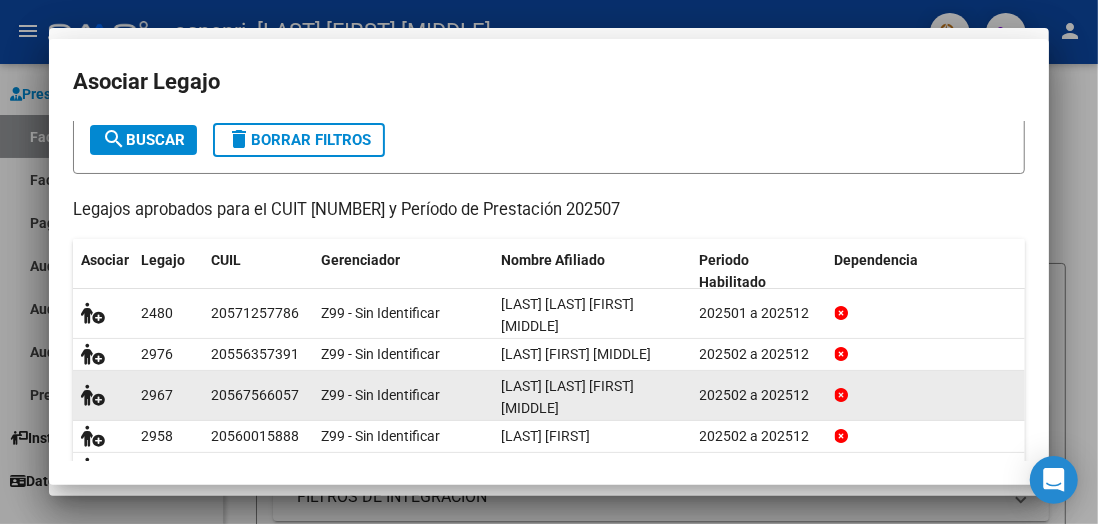 scroll, scrollTop: 1642, scrollLeft: 0, axis: vertical 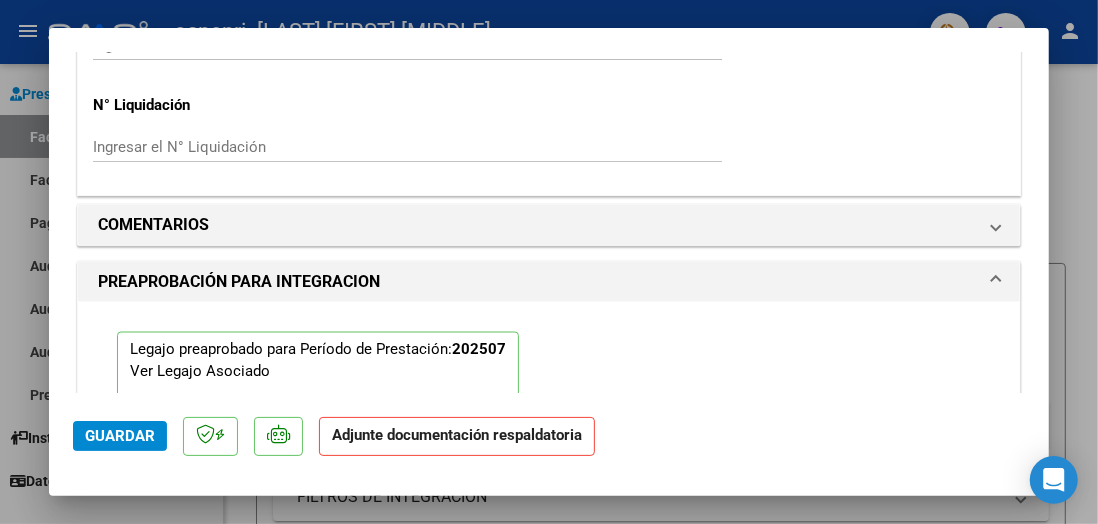 click on "Guardar" 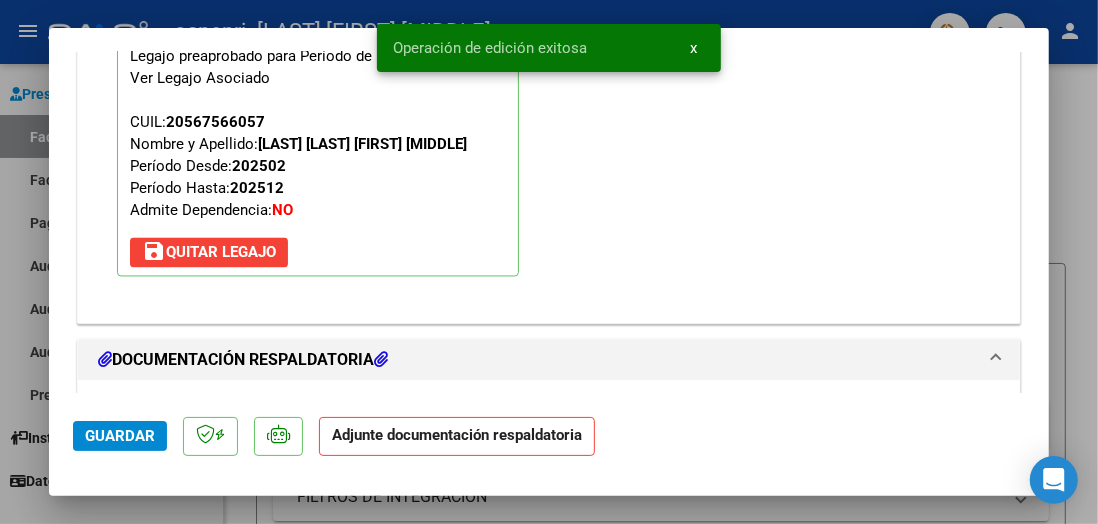 scroll, scrollTop: 1994, scrollLeft: 0, axis: vertical 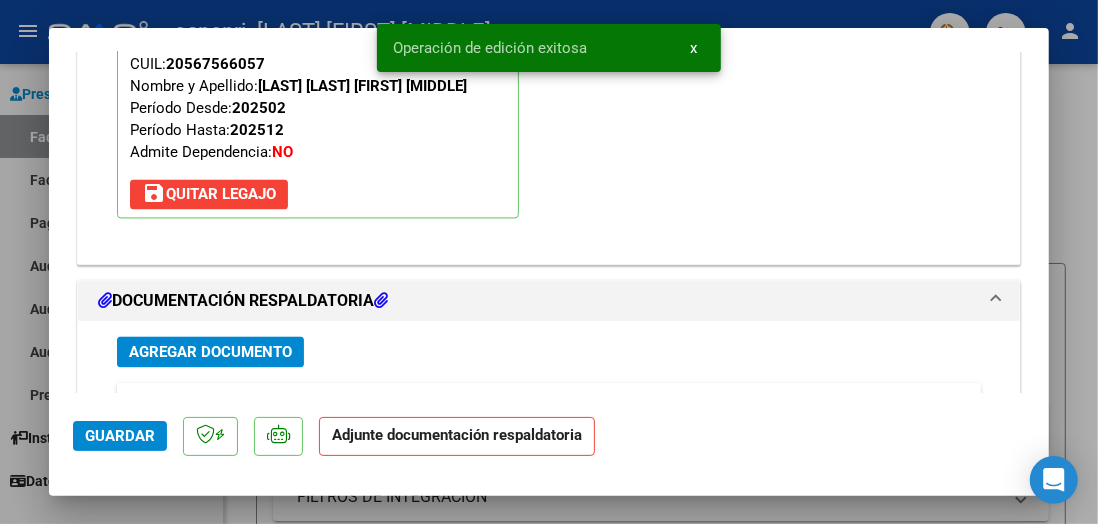 click on "Agregar Documento" at bounding box center [210, 352] 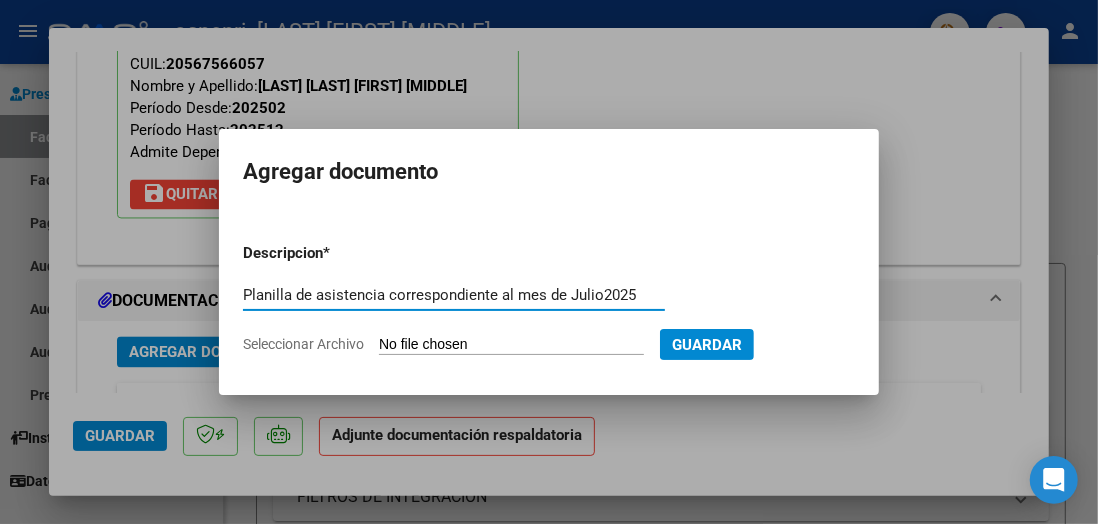 type on "Planilla de asistencia correspondiente al mes de Julio2025" 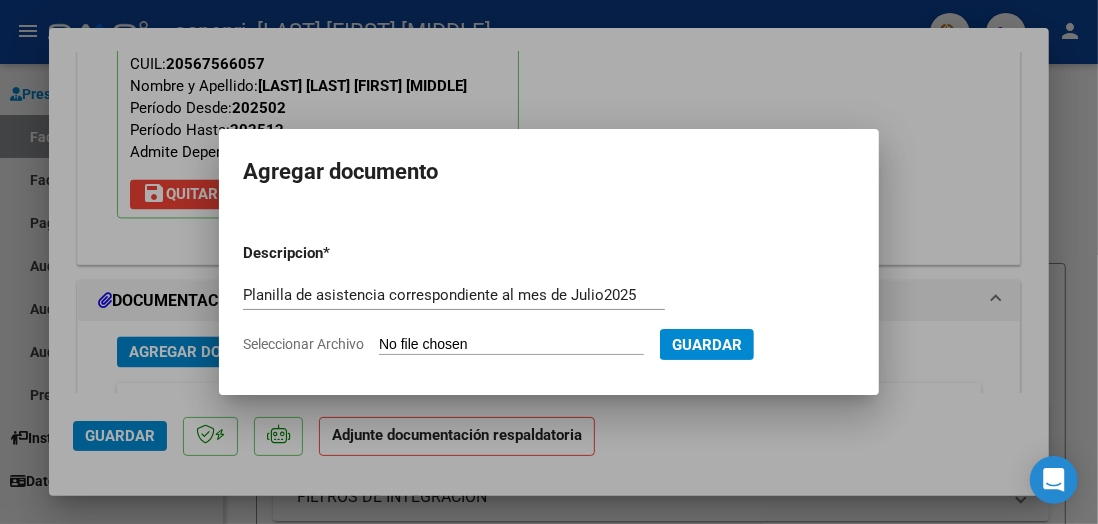 type on "C:\fakepath\DOC-20250802-WA0012.pdf" 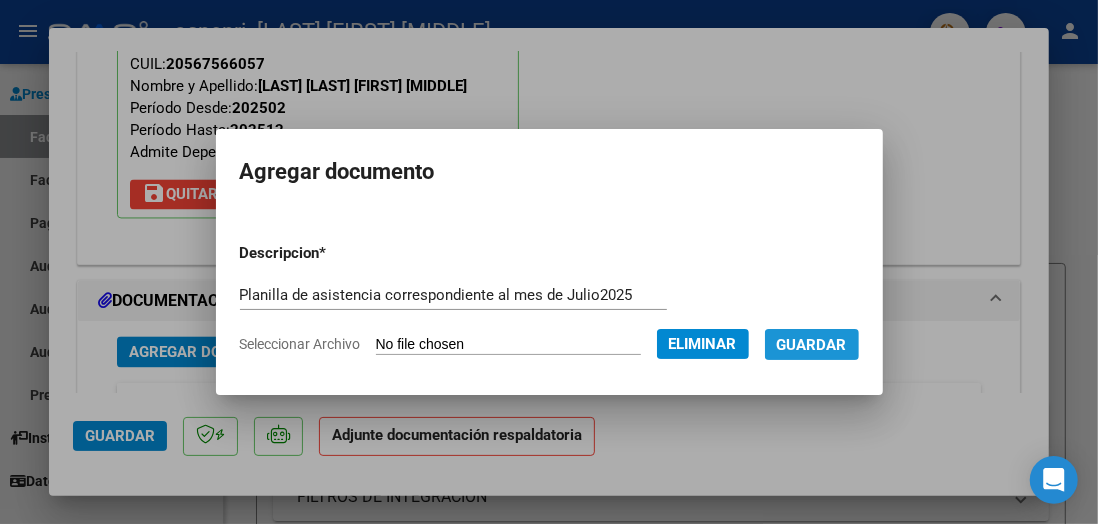 click on "Guardar" at bounding box center (812, 345) 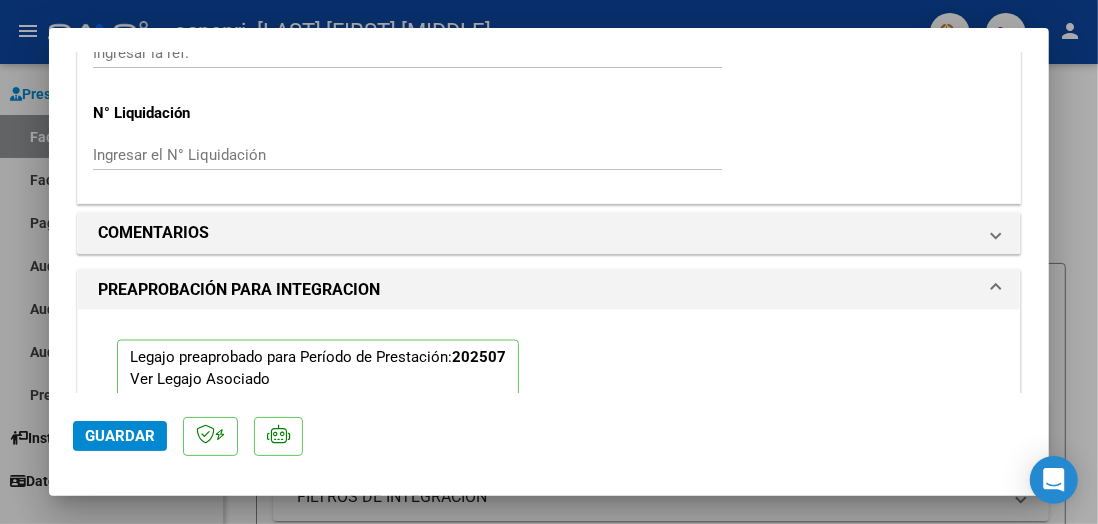 scroll, scrollTop: 2213, scrollLeft: 0, axis: vertical 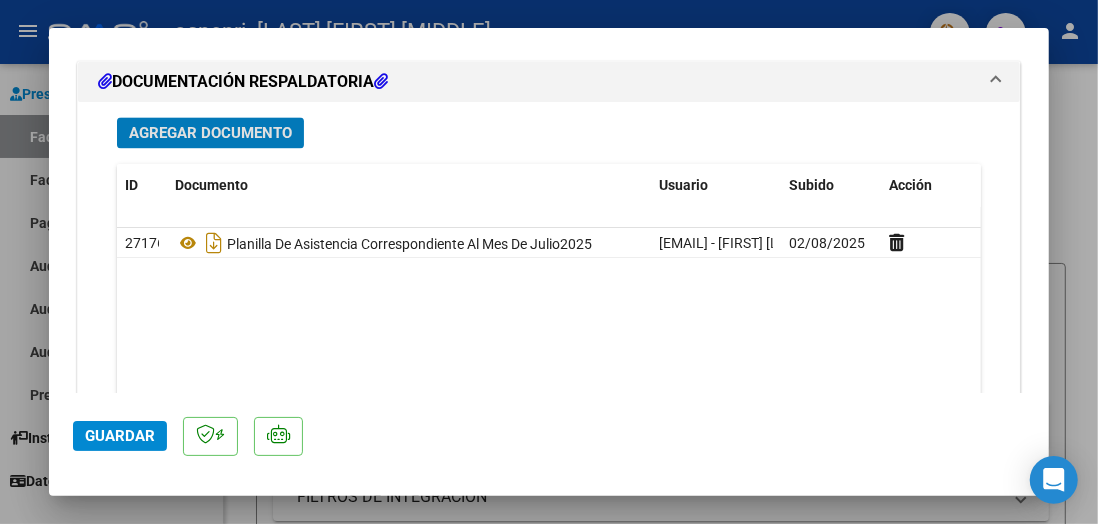 click on "Guardar" 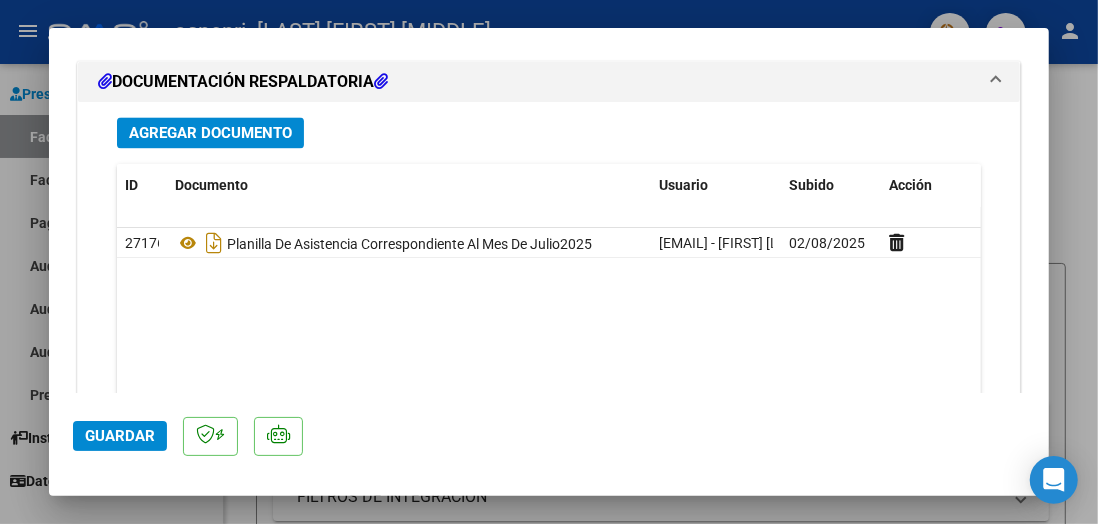 click at bounding box center [549, 262] 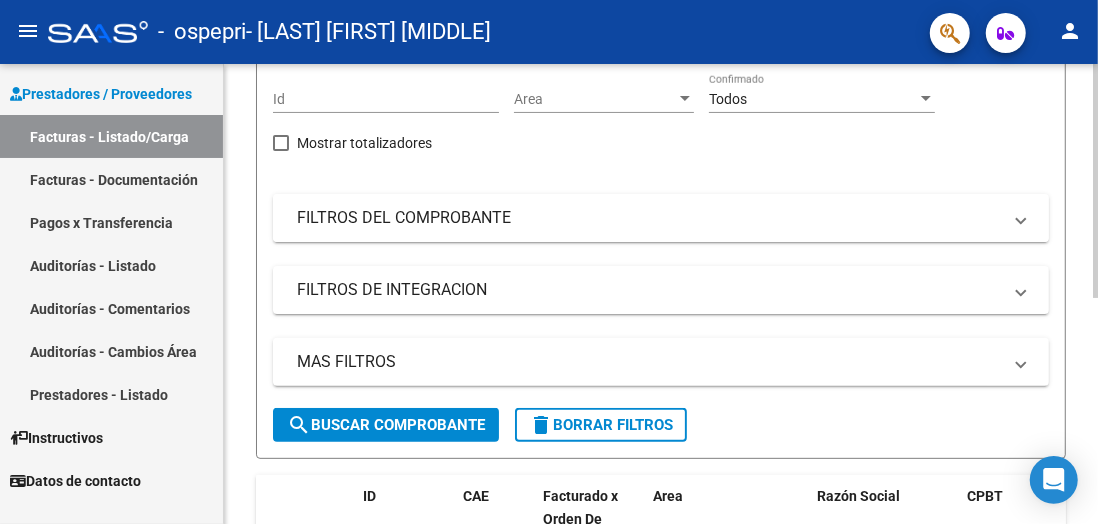 scroll, scrollTop: 90, scrollLeft: 0, axis: vertical 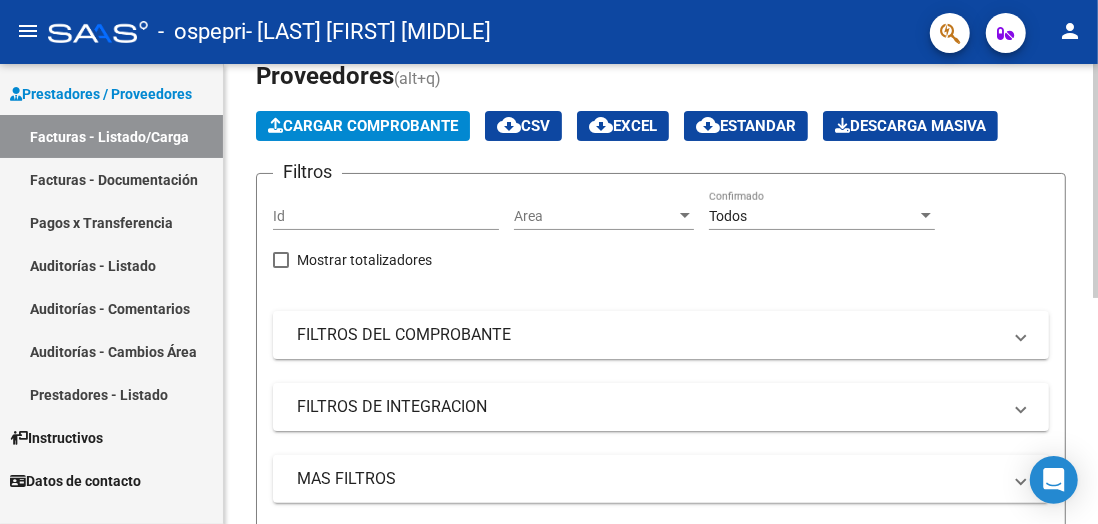 click on "Cargar Comprobante" 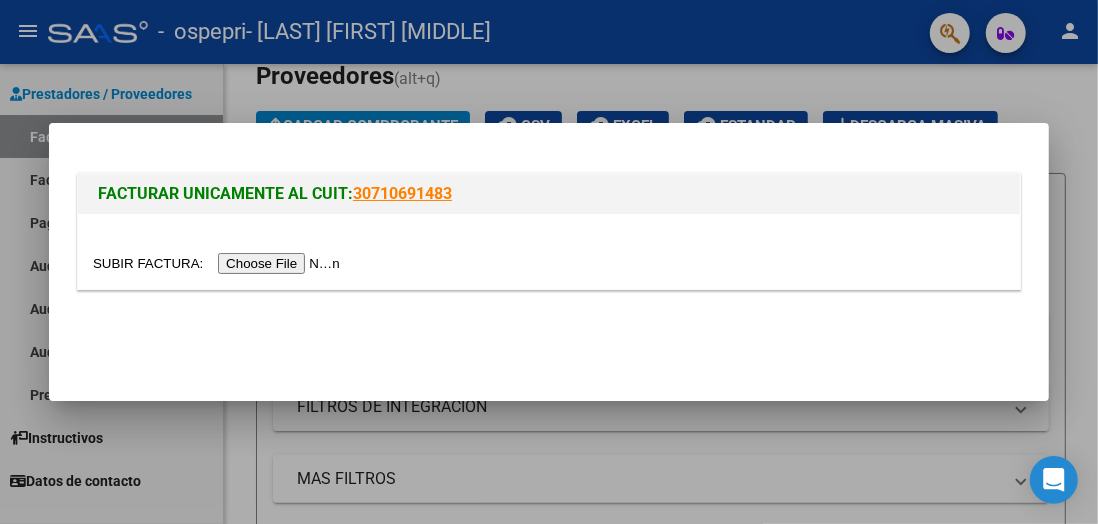 click at bounding box center (219, 263) 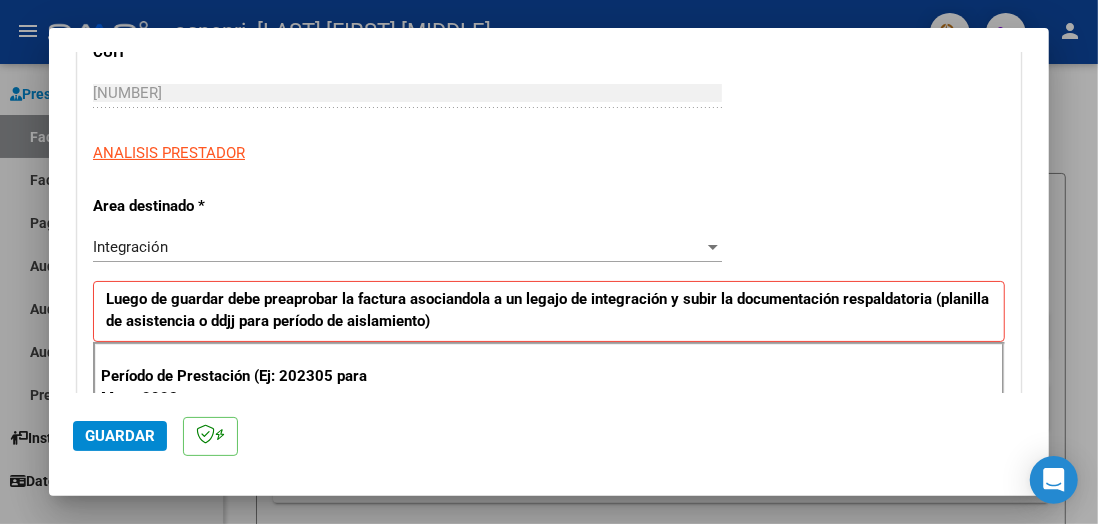 scroll, scrollTop: 350, scrollLeft: 0, axis: vertical 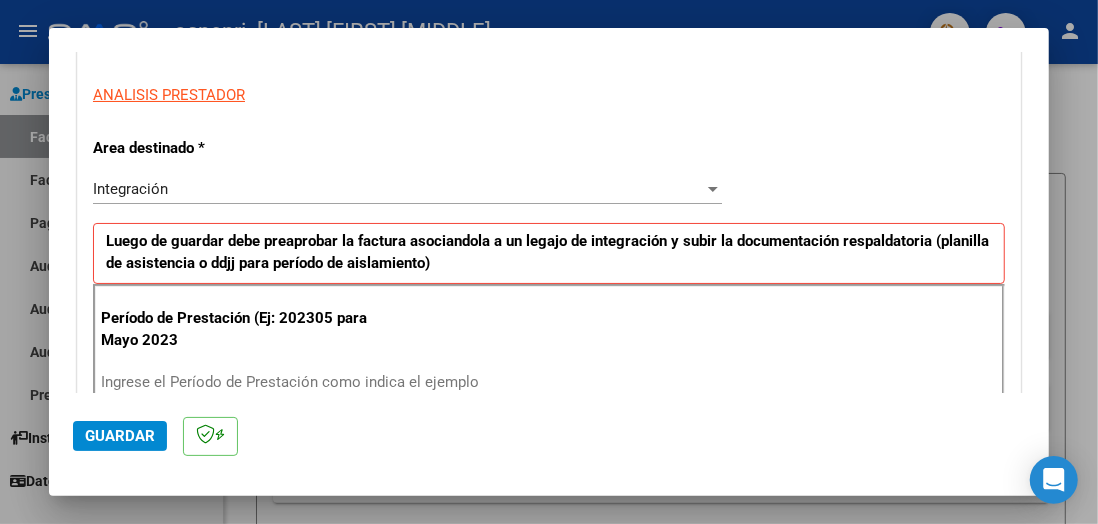 click on "Ingrese el Período de Prestación como indica el ejemplo" at bounding box center (410, 382) 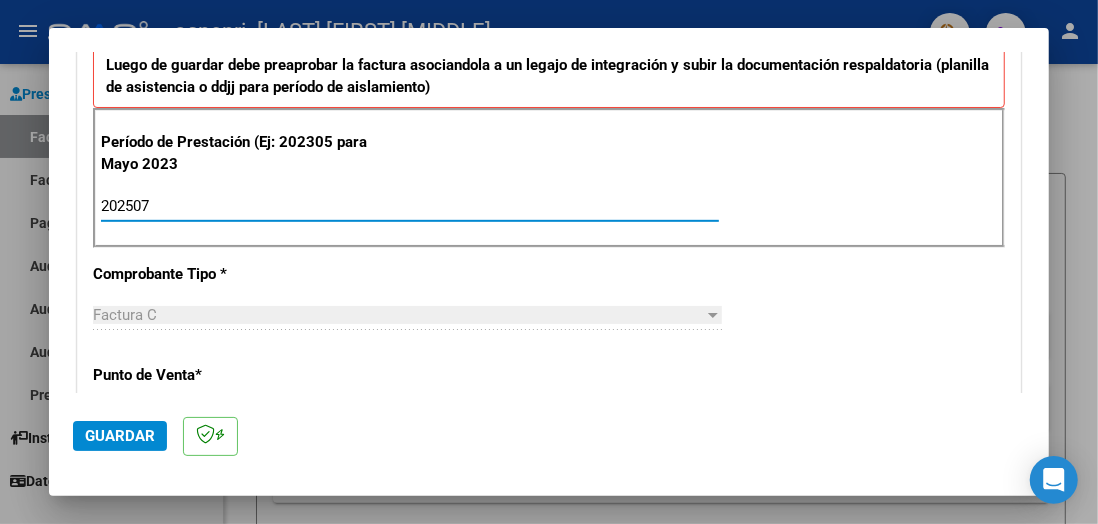 scroll, scrollTop: 643, scrollLeft: 0, axis: vertical 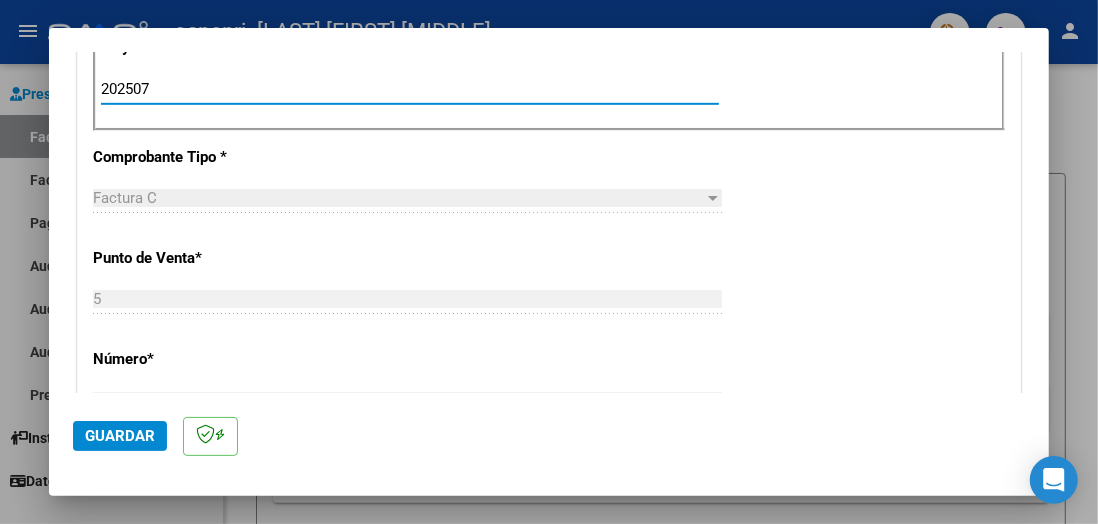type on "202507" 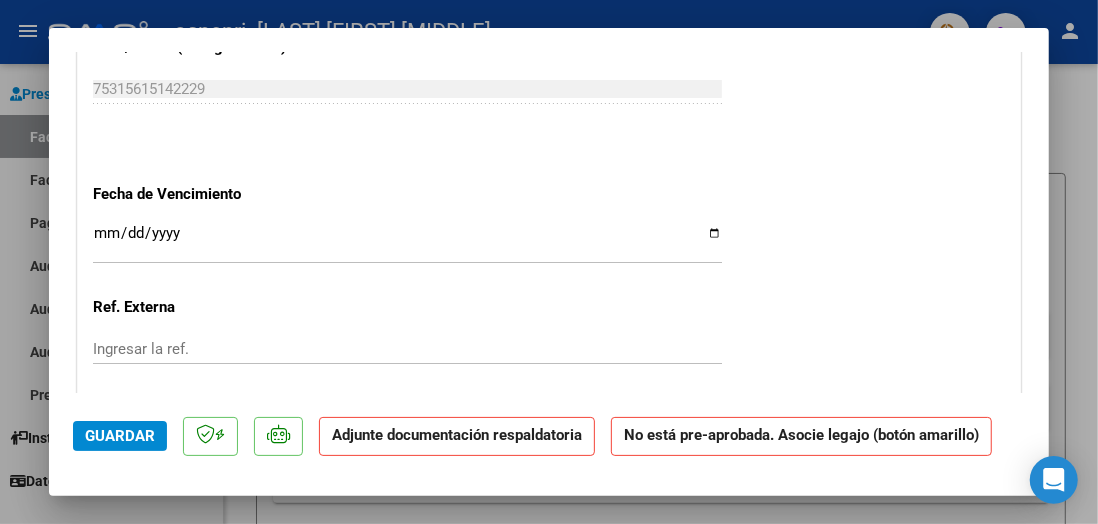 scroll, scrollTop: 1605, scrollLeft: 0, axis: vertical 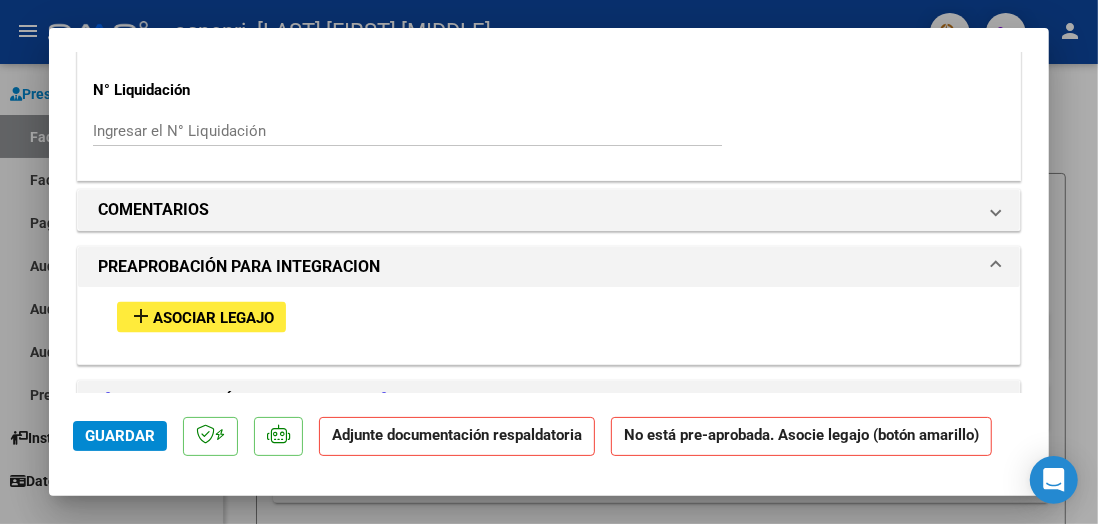 click on "Asociar Legajo" at bounding box center (213, 318) 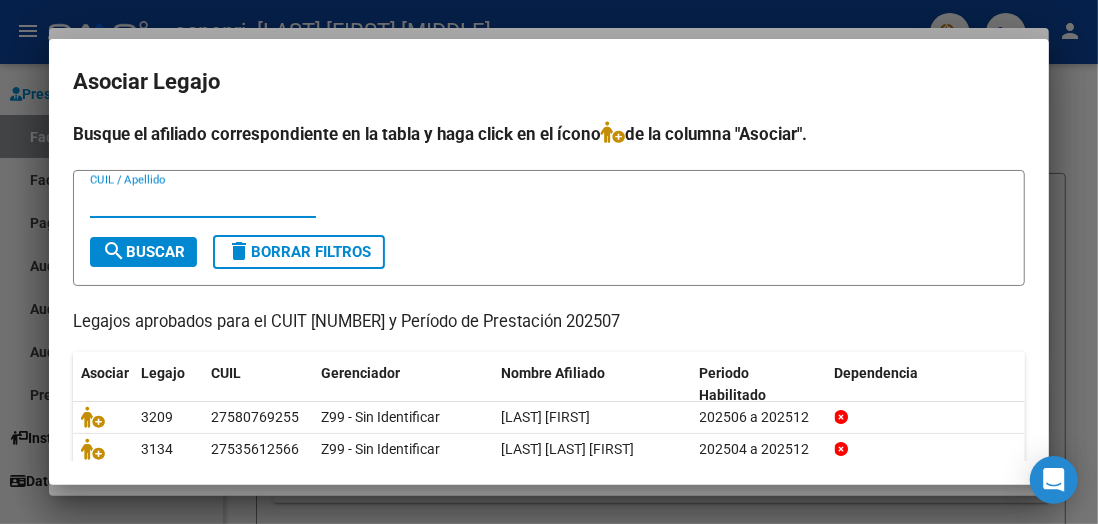 scroll, scrollTop: 117, scrollLeft: 0, axis: vertical 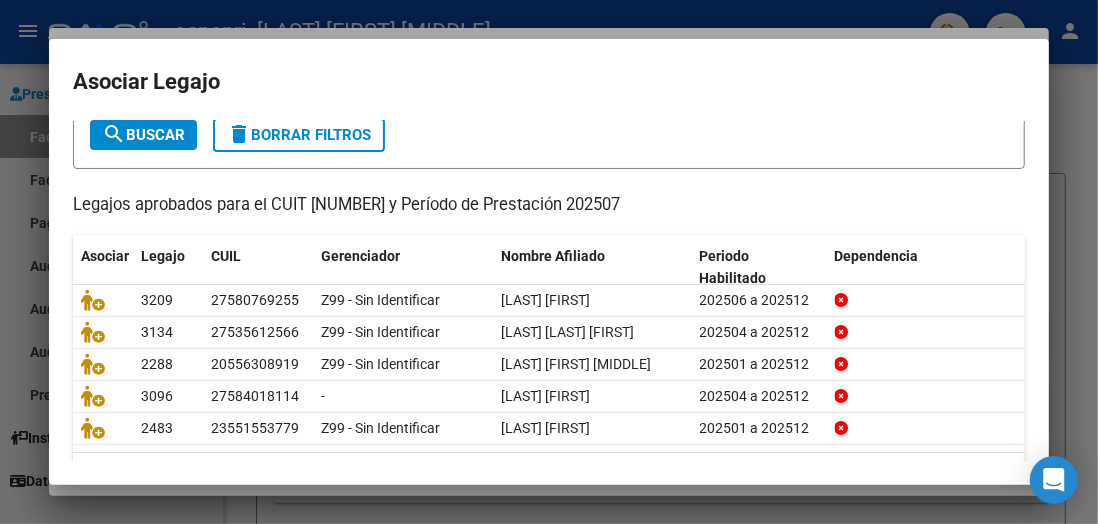 click on "2" 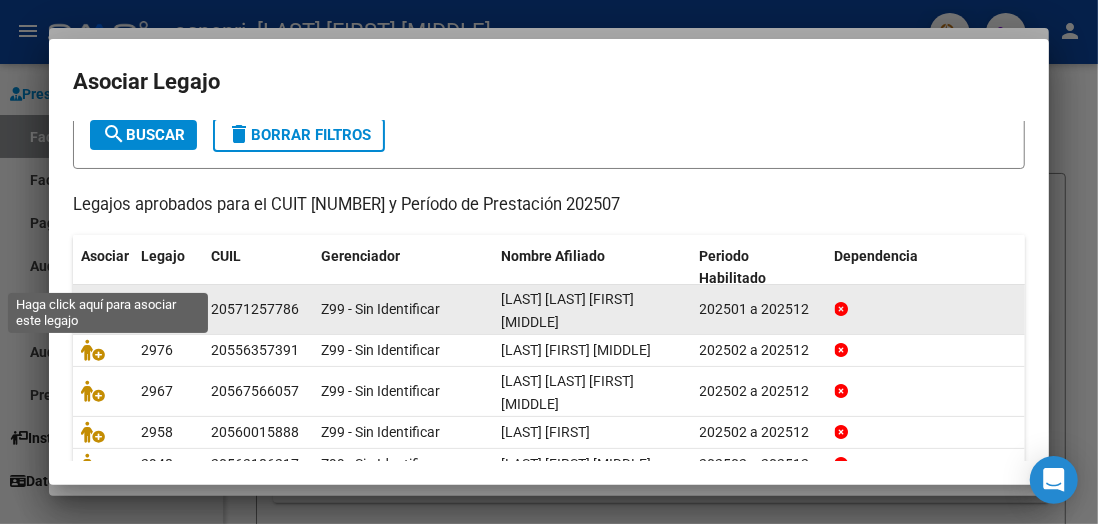 click 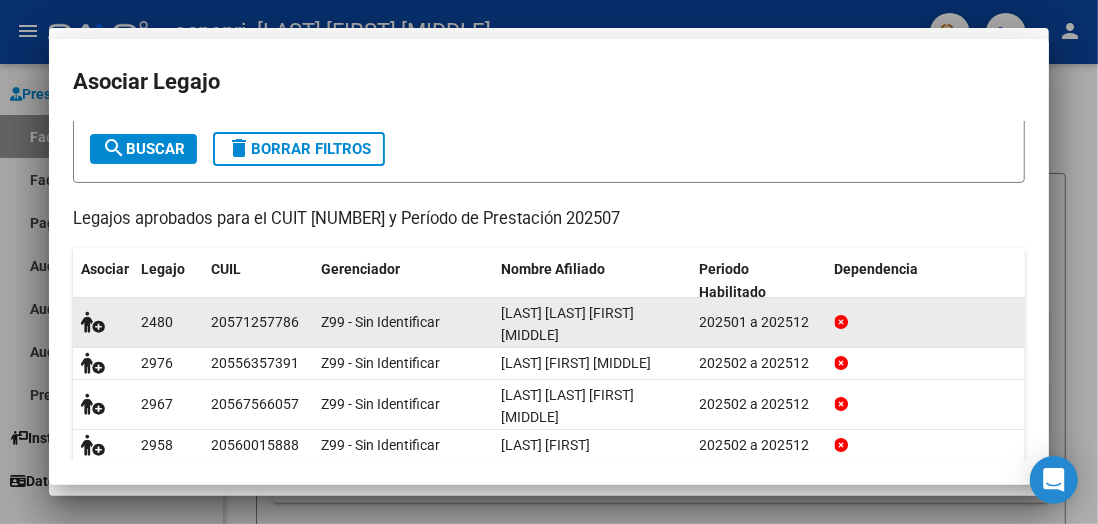 scroll, scrollTop: 1657, scrollLeft: 0, axis: vertical 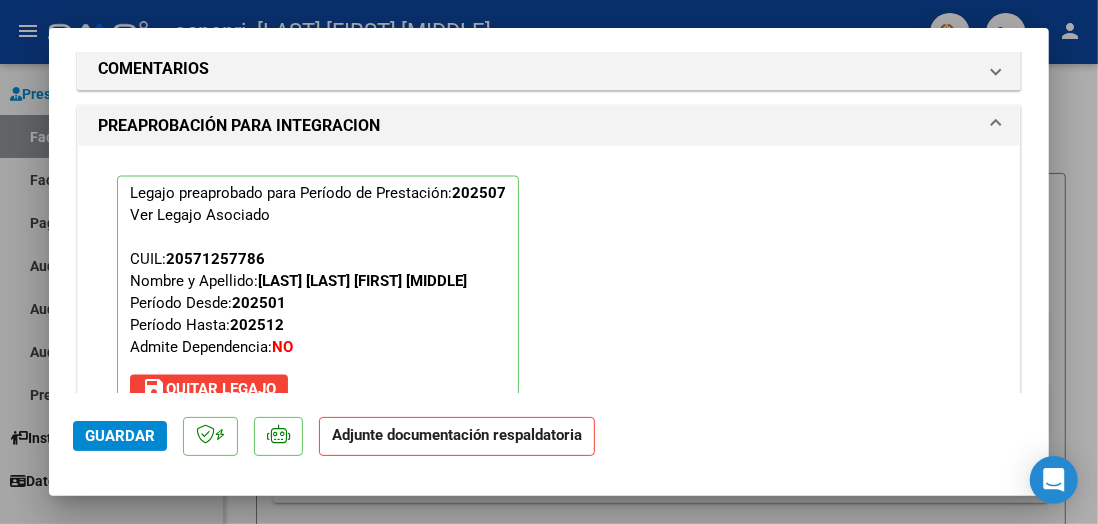 click on "Guardar" 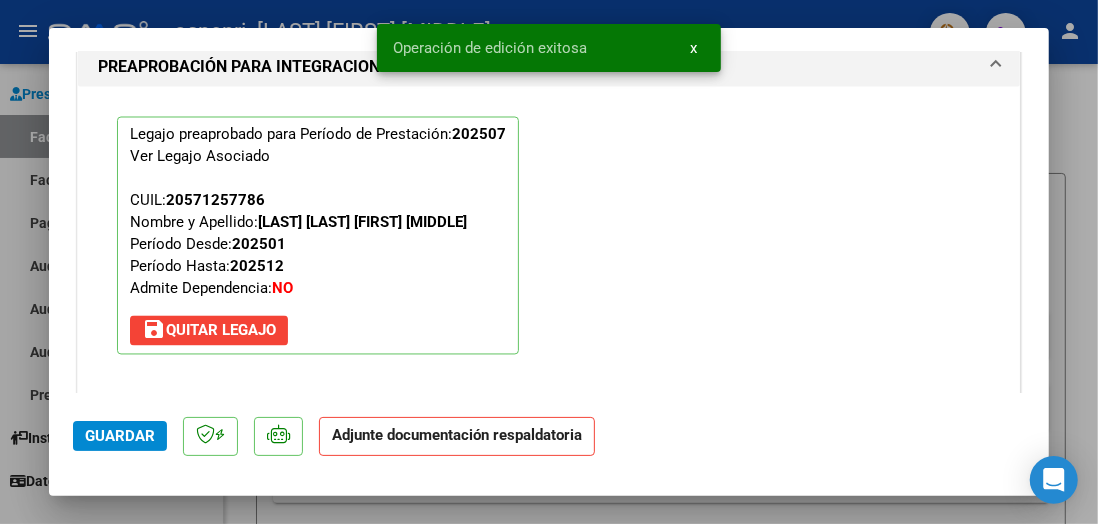scroll, scrollTop: 1974, scrollLeft: 0, axis: vertical 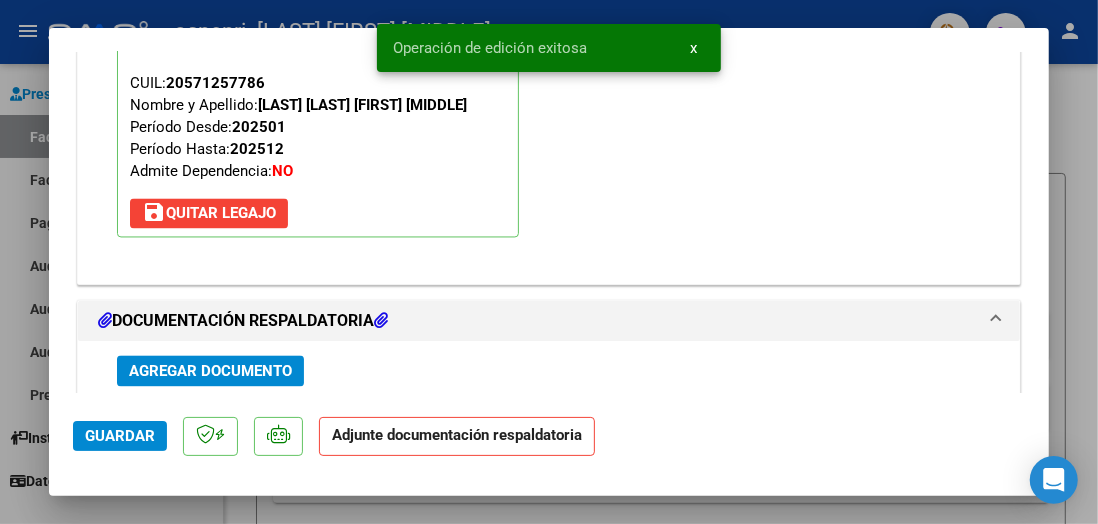 click on "Agregar Documento" at bounding box center [210, 372] 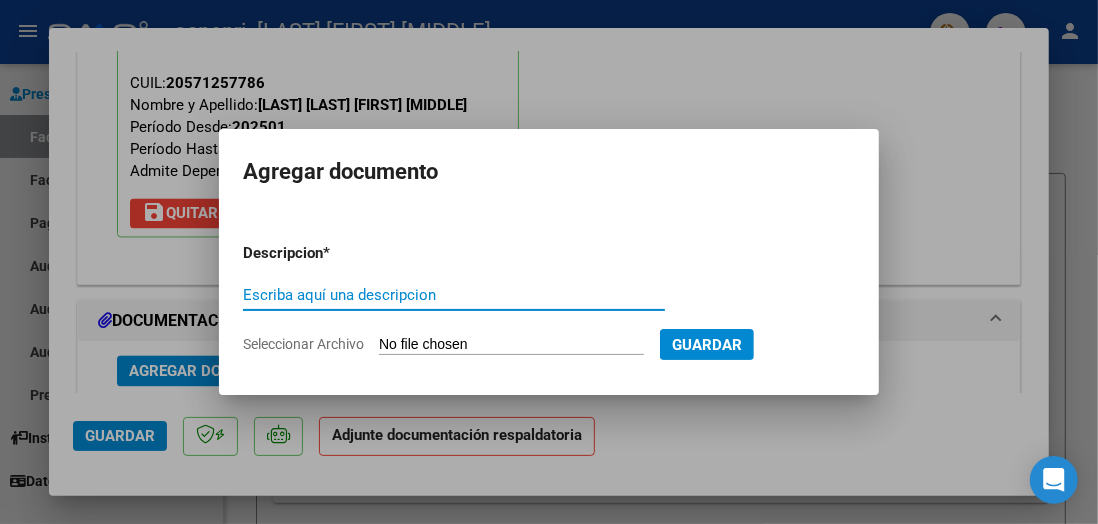 type on "p" 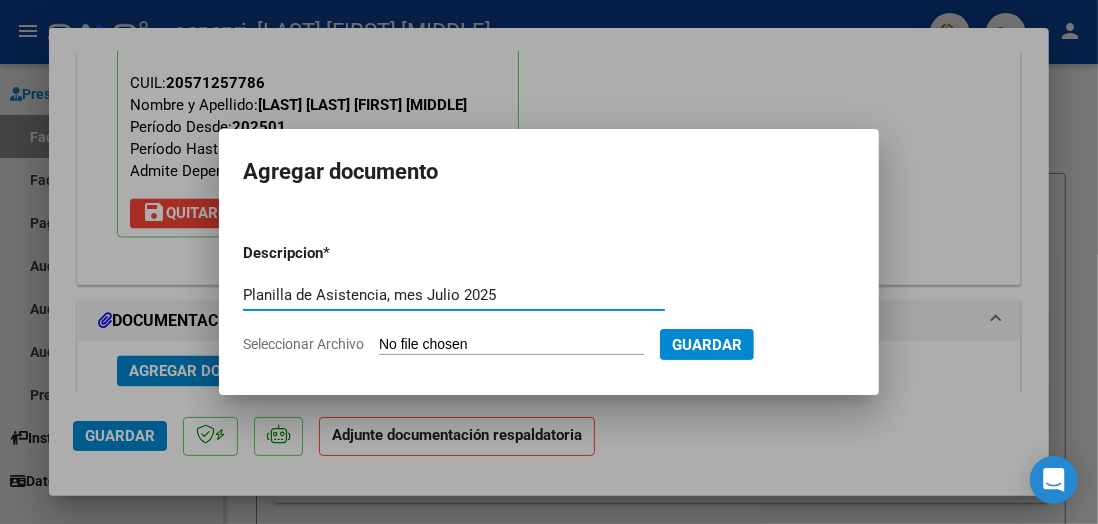 type on "Planilla de Asistencia, mes Julio 2025" 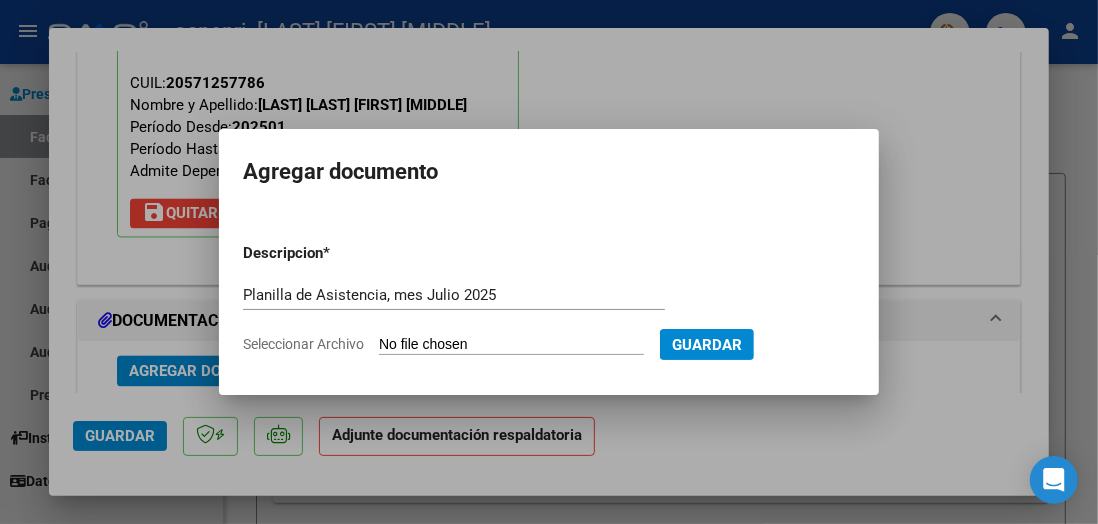 click on "Seleccionar Archivo" 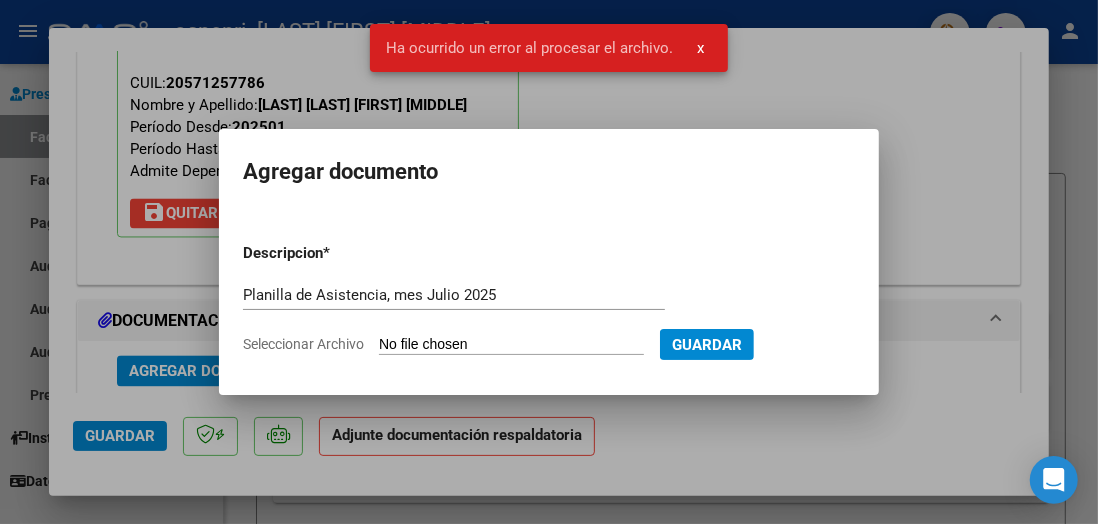 click on "Descripcion  *   Planilla de Asistencia, mes Julio 2025 Escriba aquí una descripcion  Seleccionar Archivo Guardar" at bounding box center (549, 298) 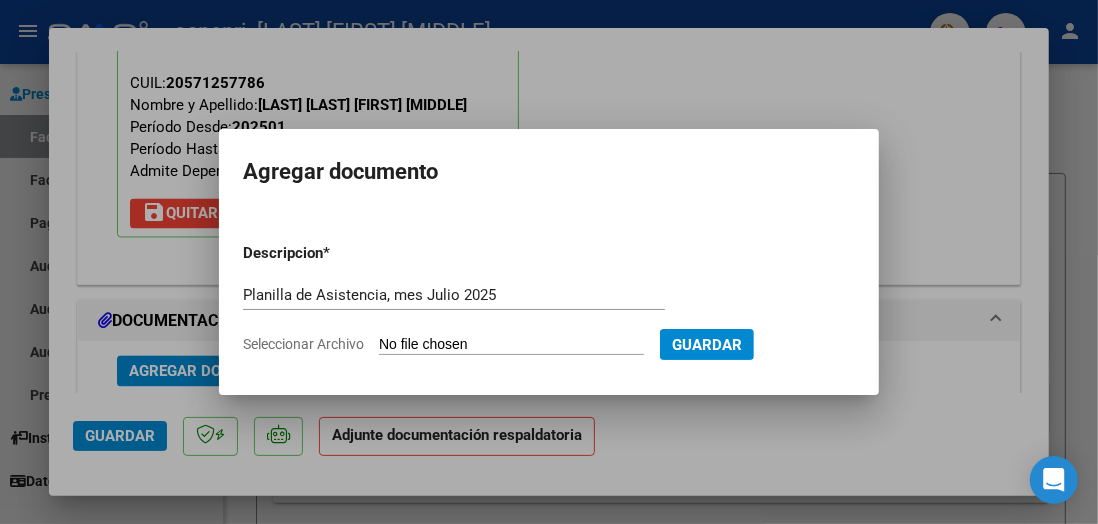 type on "C:\fakepath\DOC-20250802-WA0014.pdf" 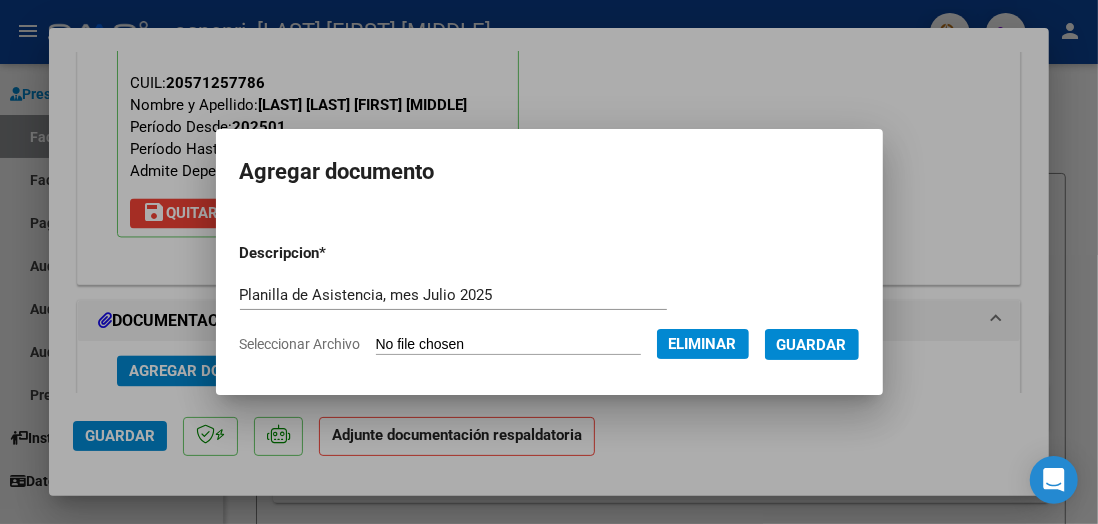 click on "Guardar" at bounding box center (812, 345) 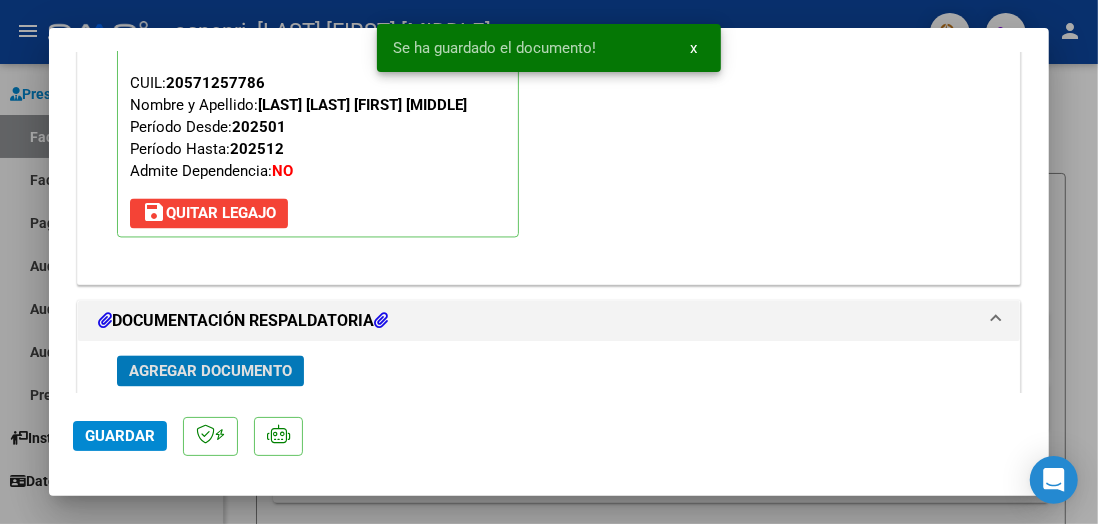 click on "Guardar" 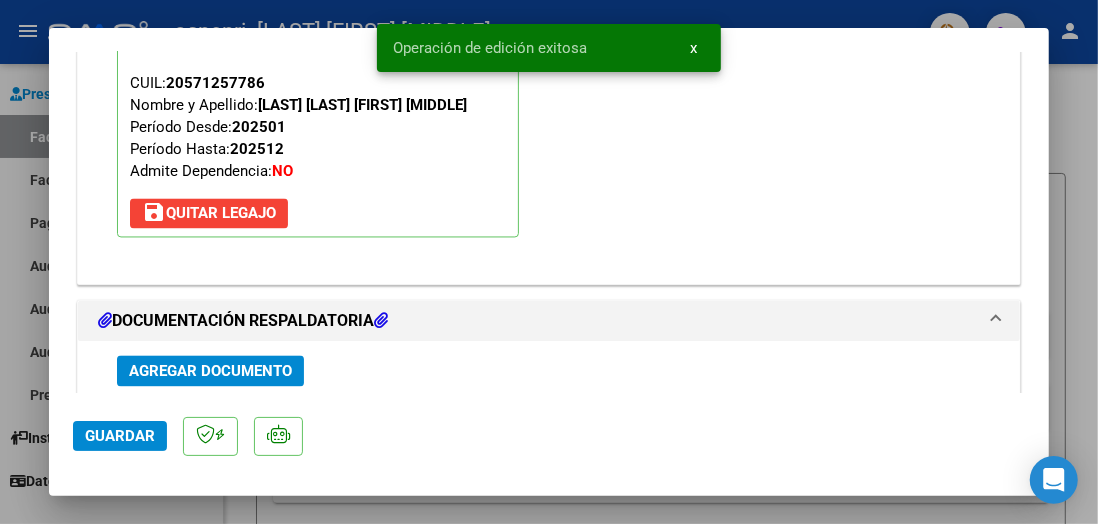 click at bounding box center [549, 262] 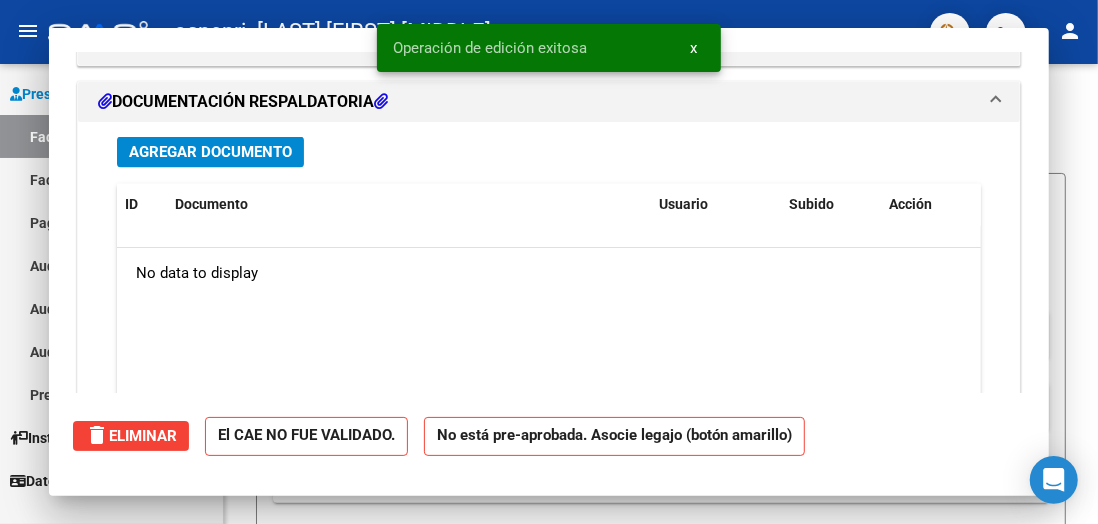 scroll, scrollTop: 0, scrollLeft: 0, axis: both 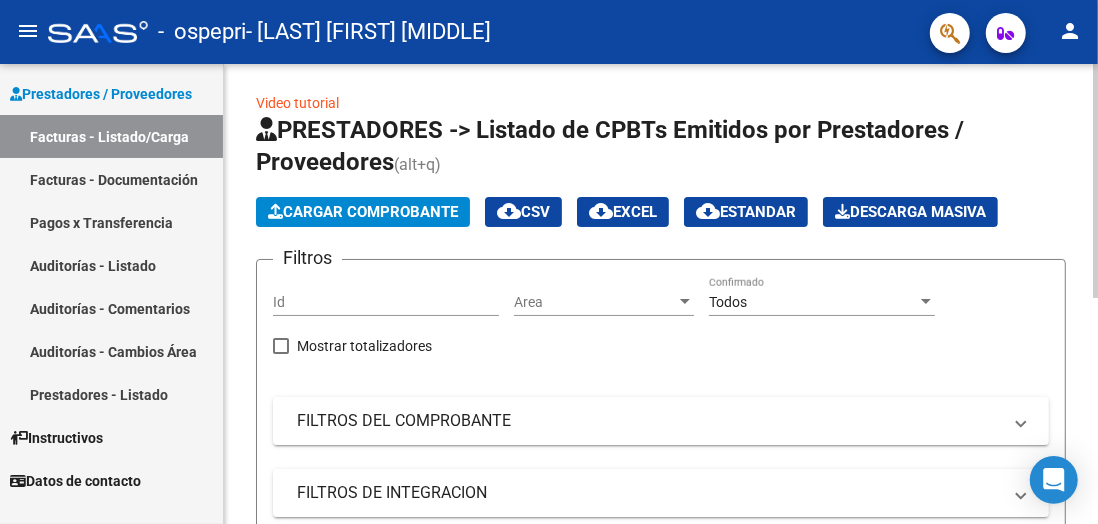 click on "Cargar Comprobante" 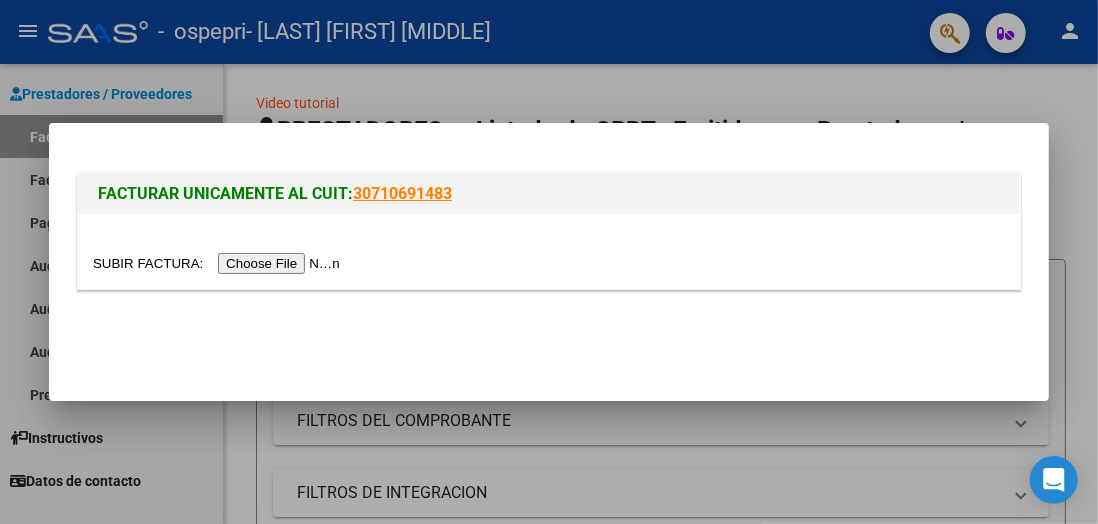 click at bounding box center [219, 263] 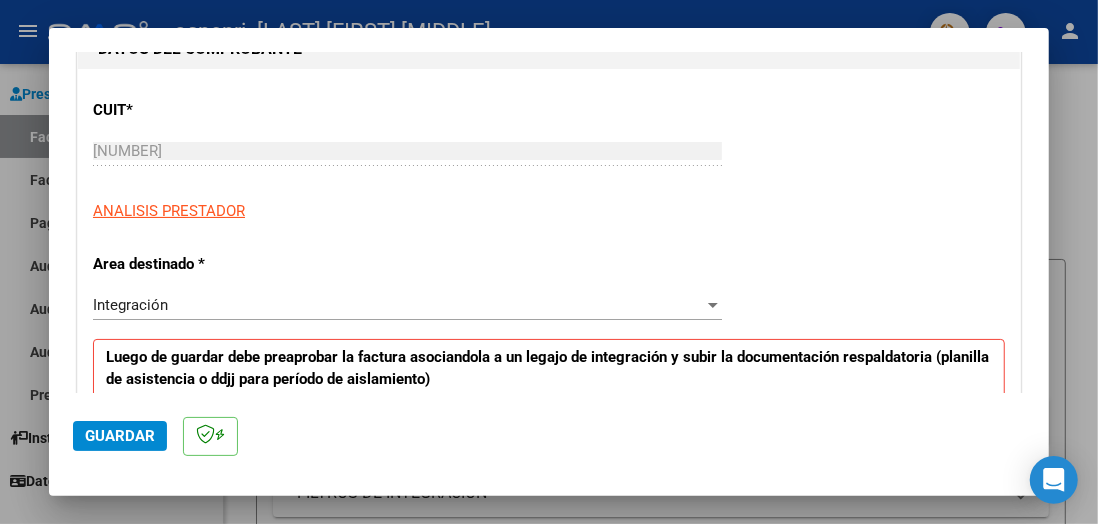 scroll, scrollTop: 292, scrollLeft: 0, axis: vertical 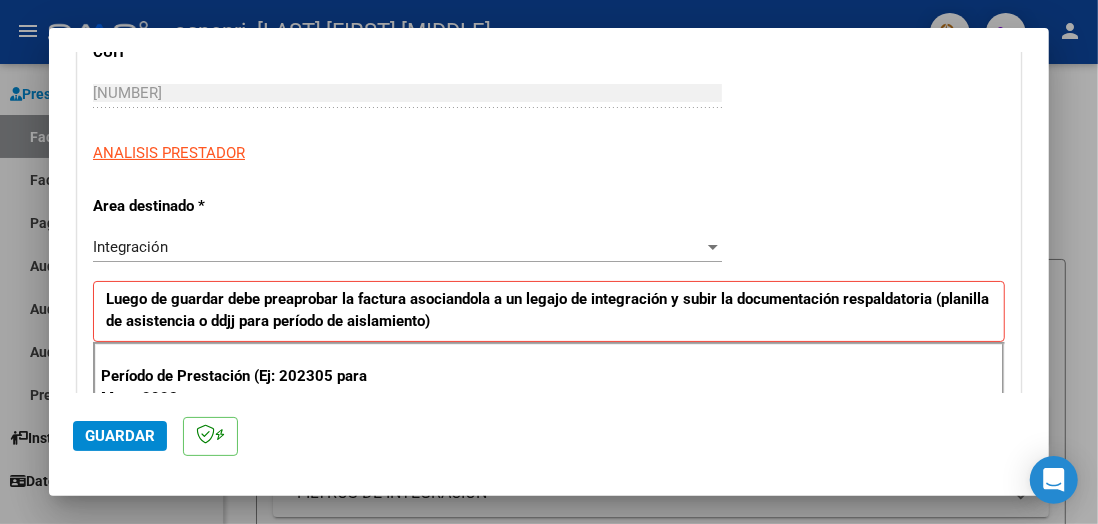 click on "Ingrese el Período de Prestación como indica el ejemplo" at bounding box center [410, 440] 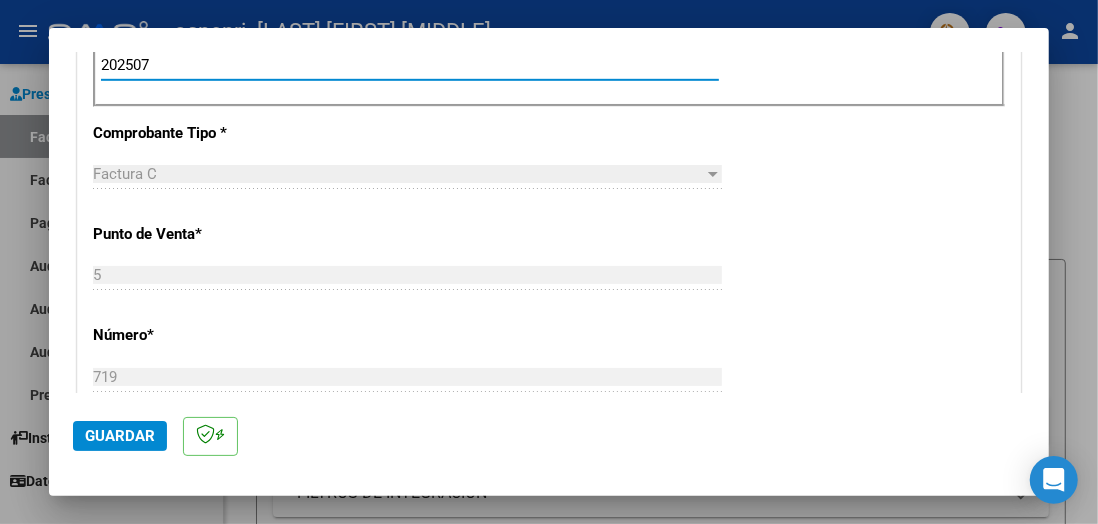 scroll, scrollTop: 550, scrollLeft: 0, axis: vertical 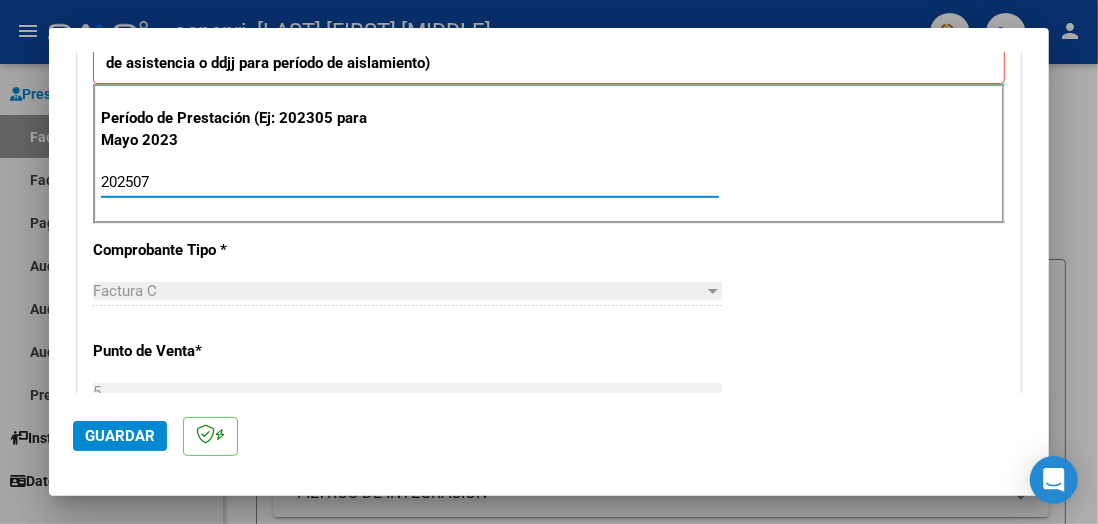 type on "202507" 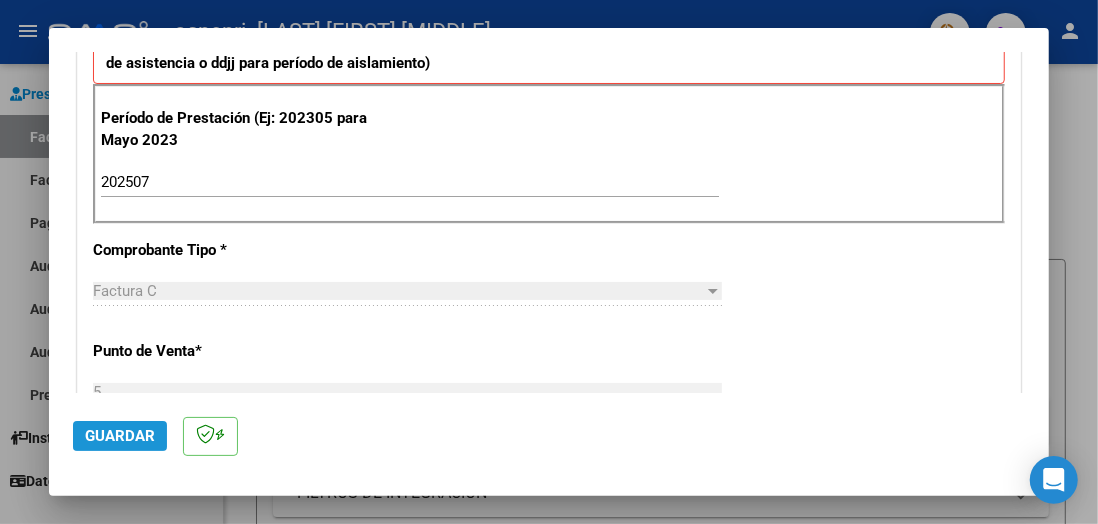 click on "Guardar" 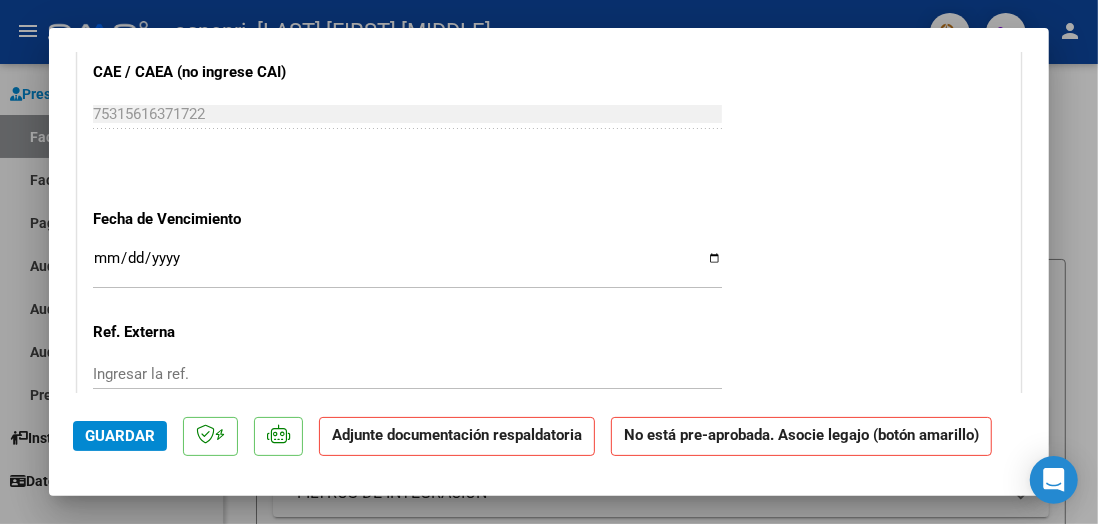 scroll, scrollTop: 1587, scrollLeft: 0, axis: vertical 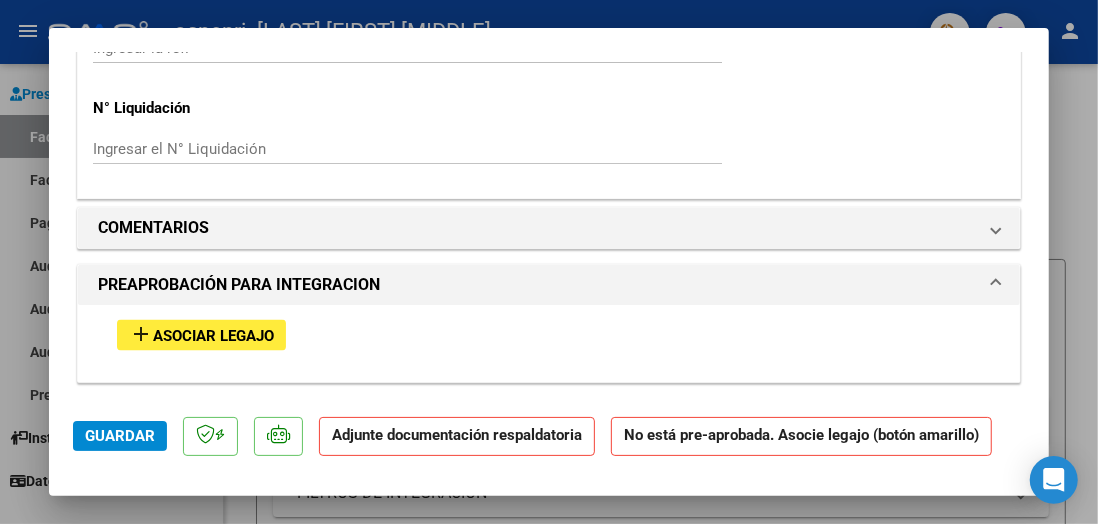 click on "add Asociar Legajo" at bounding box center [201, 335] 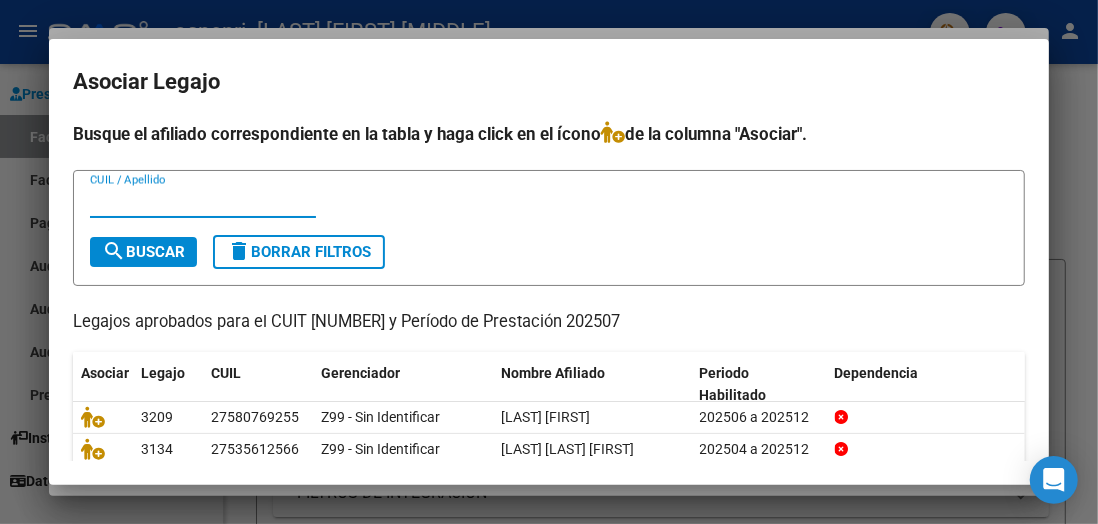 scroll, scrollTop: 117, scrollLeft: 0, axis: vertical 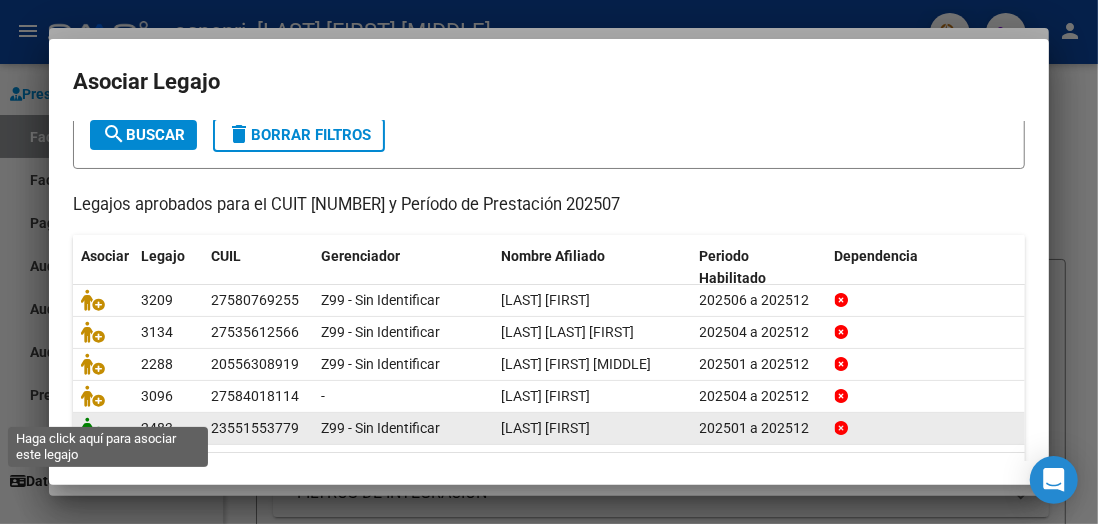click 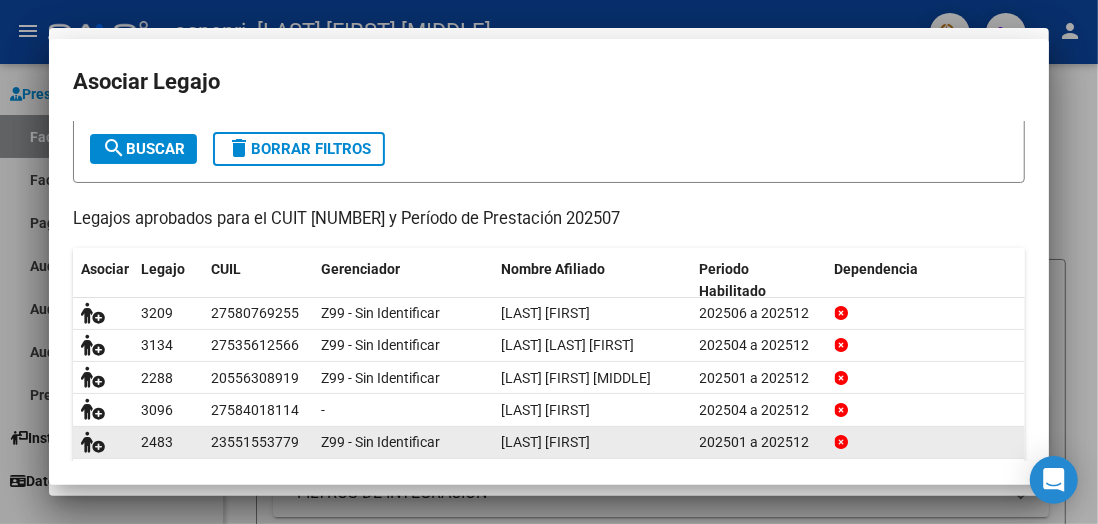 scroll, scrollTop: 1640, scrollLeft: 0, axis: vertical 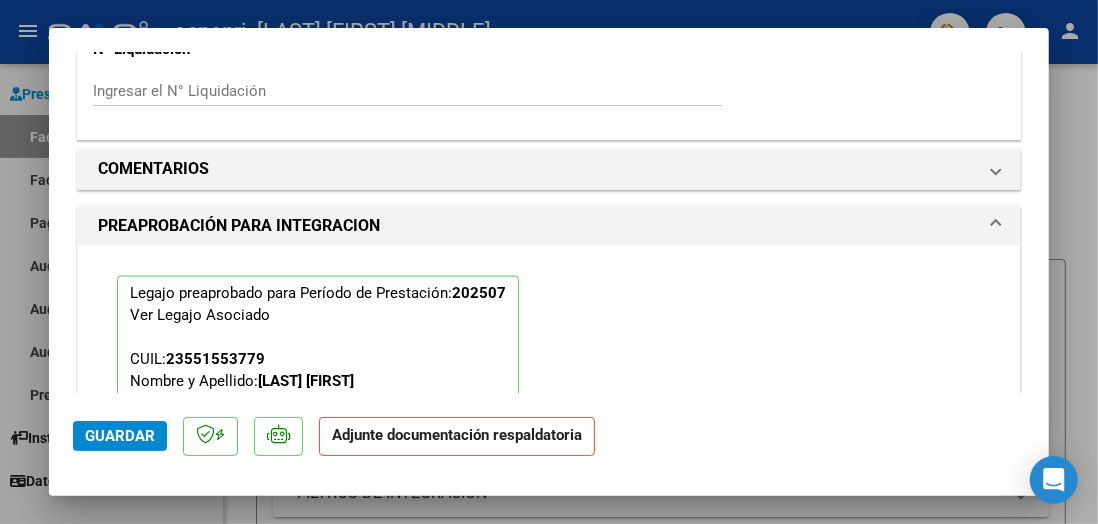 click on "Guardar" 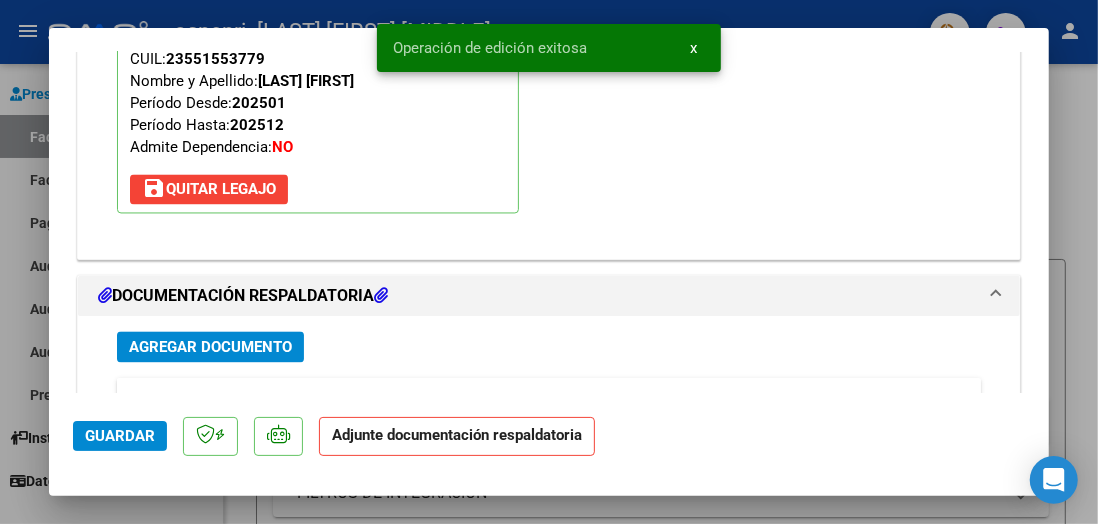scroll, scrollTop: 2116, scrollLeft: 0, axis: vertical 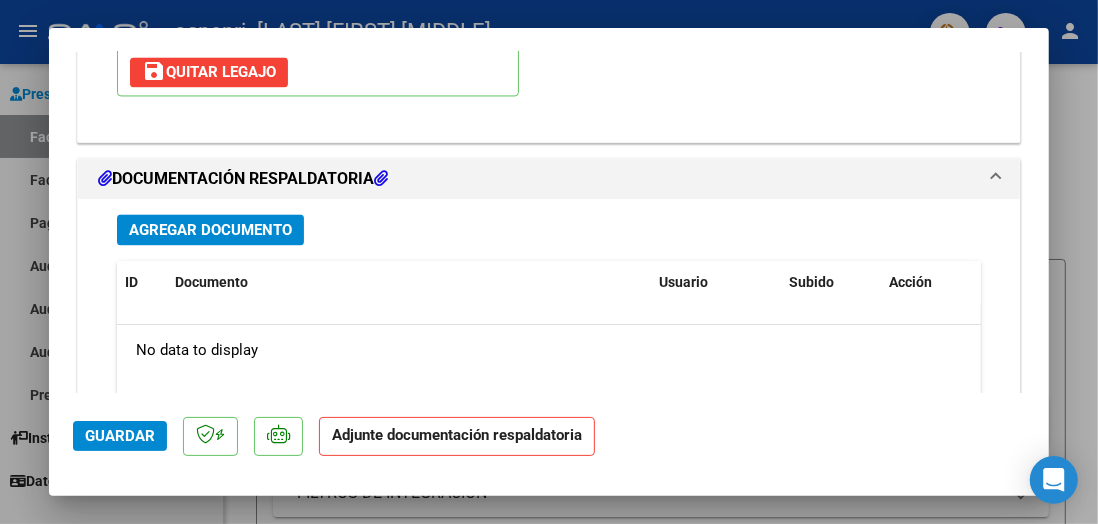 click on "Agregar Documento" at bounding box center (210, 230) 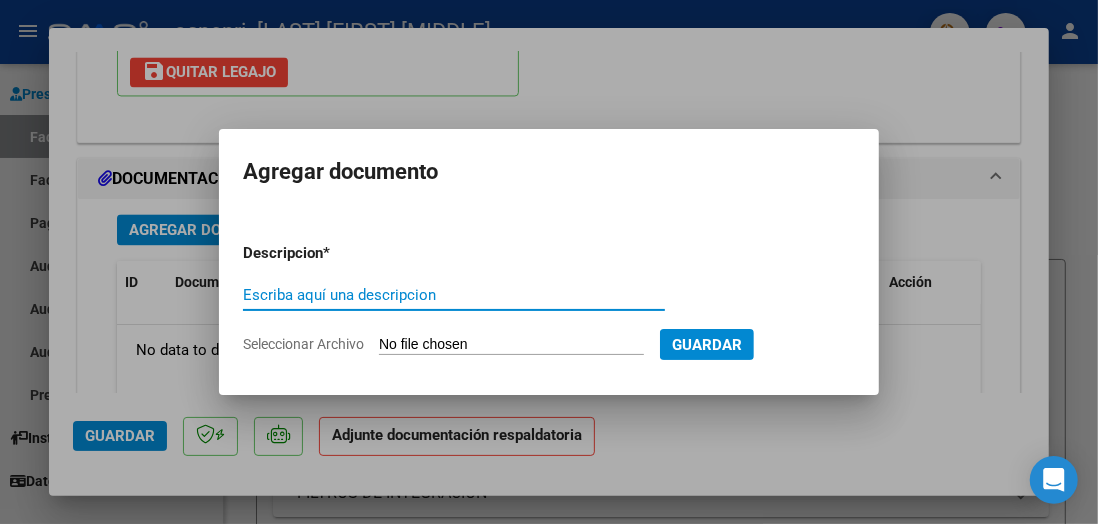 paste on "Planilla de Asistencia, mes Julio 2025" 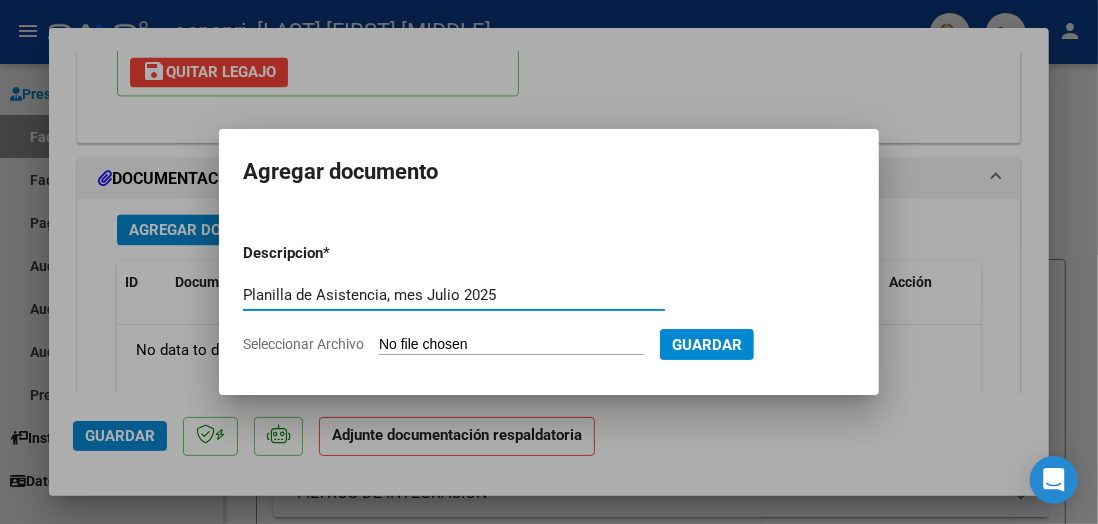 type on "Planilla de Asistencia, mes Julio 2025" 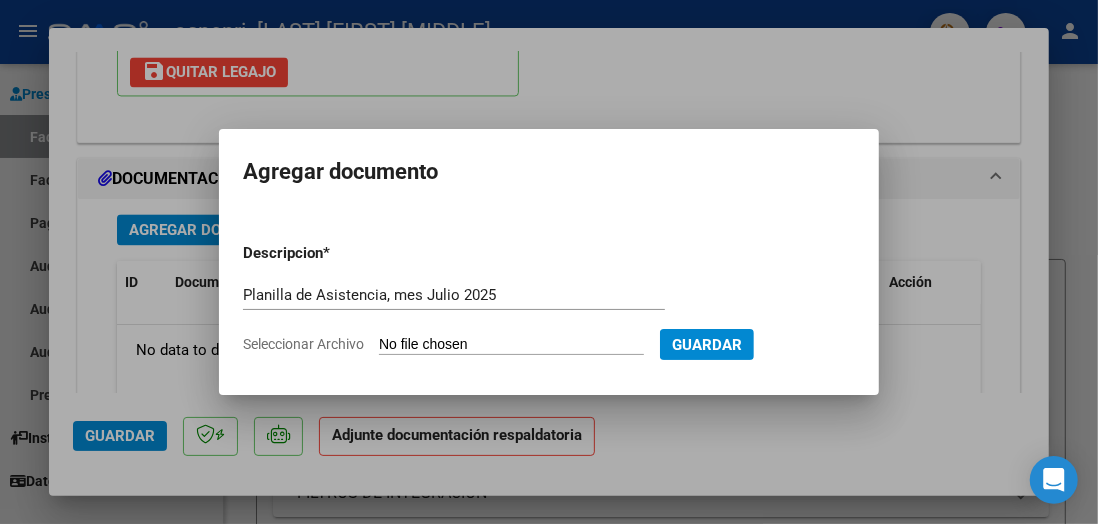 click on "Seleccionar Archivo" 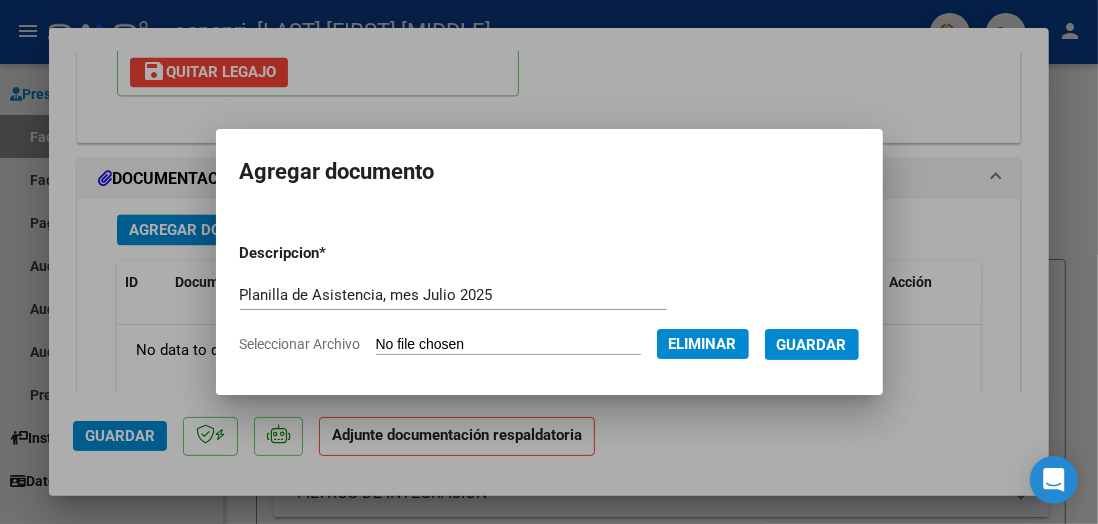 click on "Guardar" at bounding box center (812, 345) 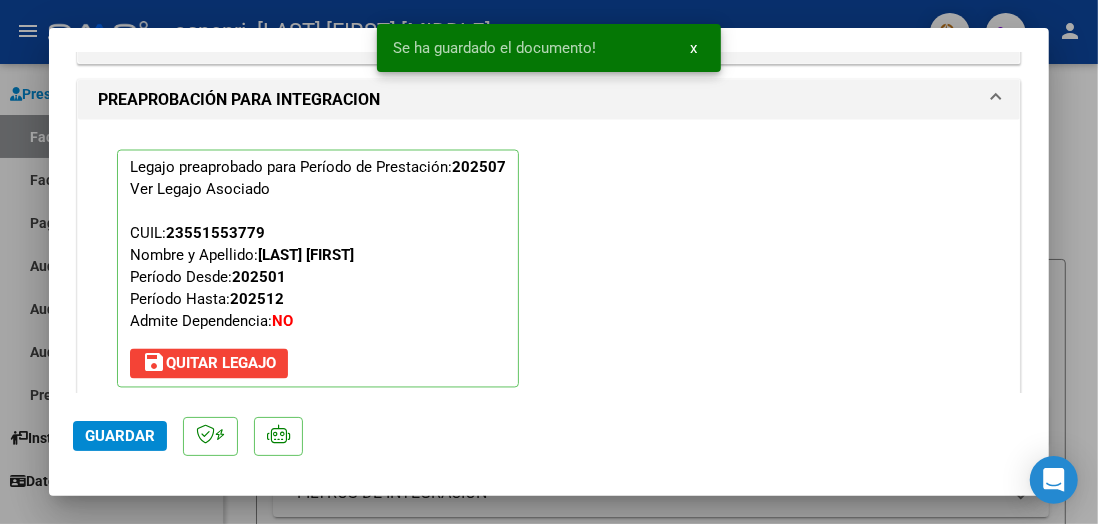 scroll, scrollTop: 1941, scrollLeft: 0, axis: vertical 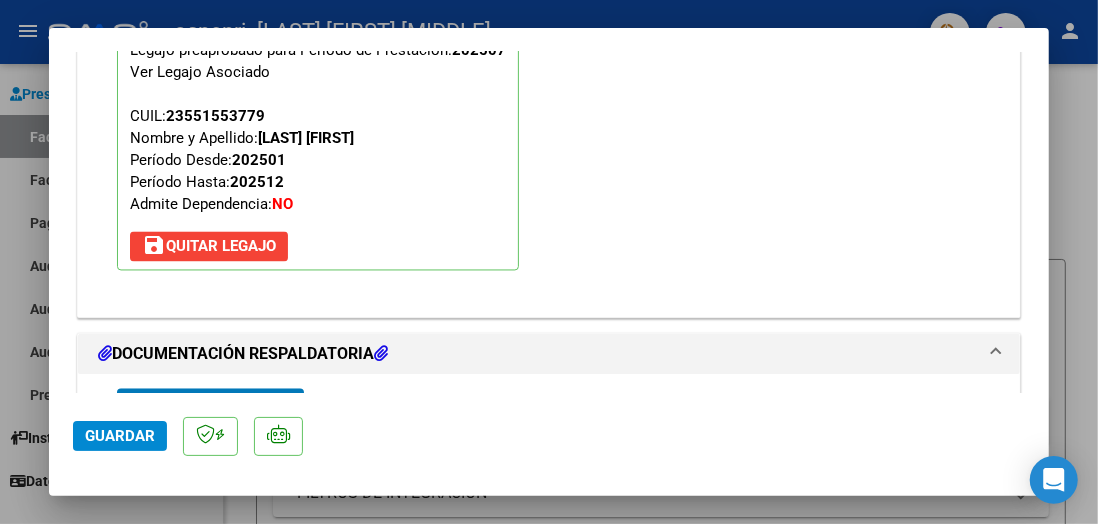 click on "Guardar" 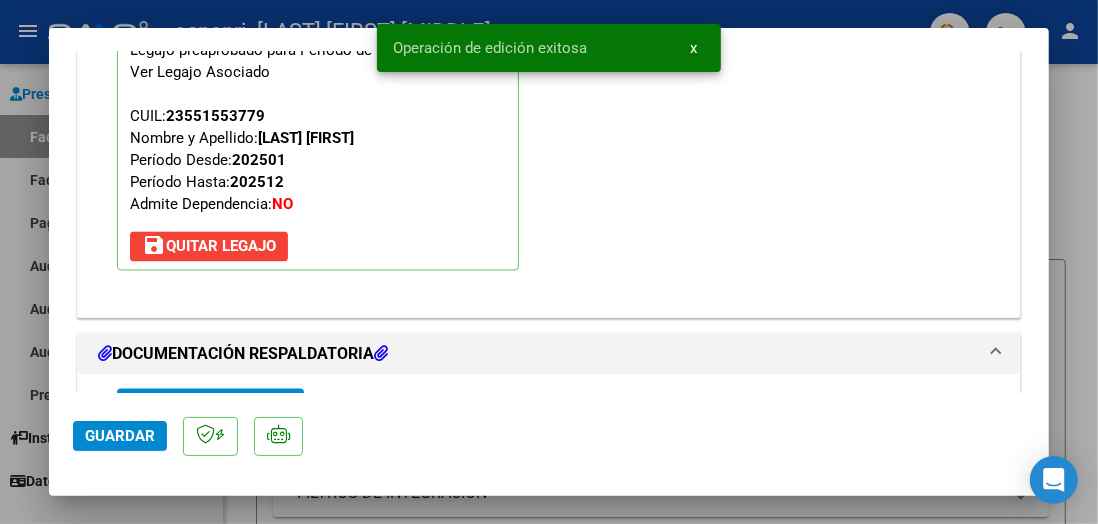 click at bounding box center [549, 262] 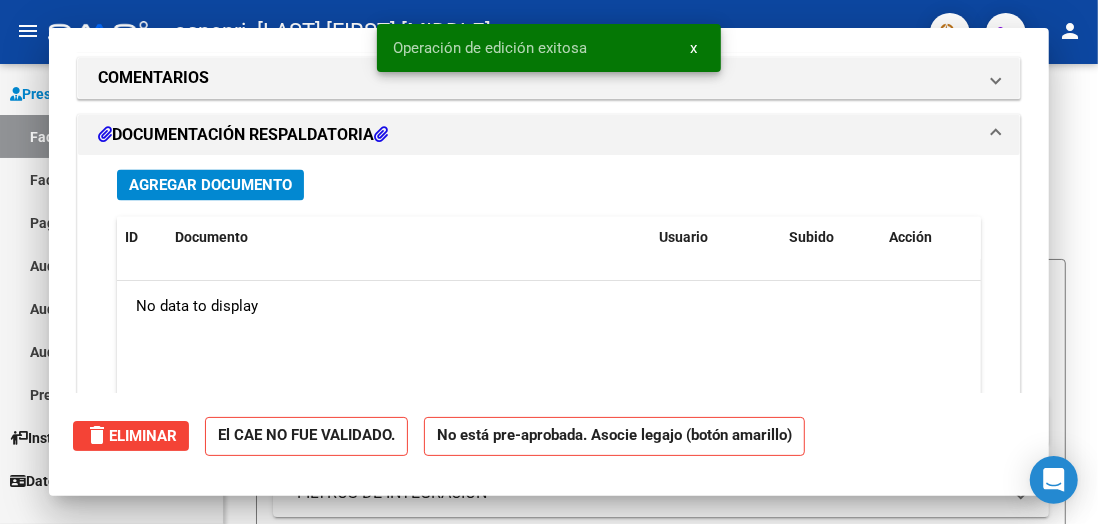 scroll, scrollTop: 0, scrollLeft: 0, axis: both 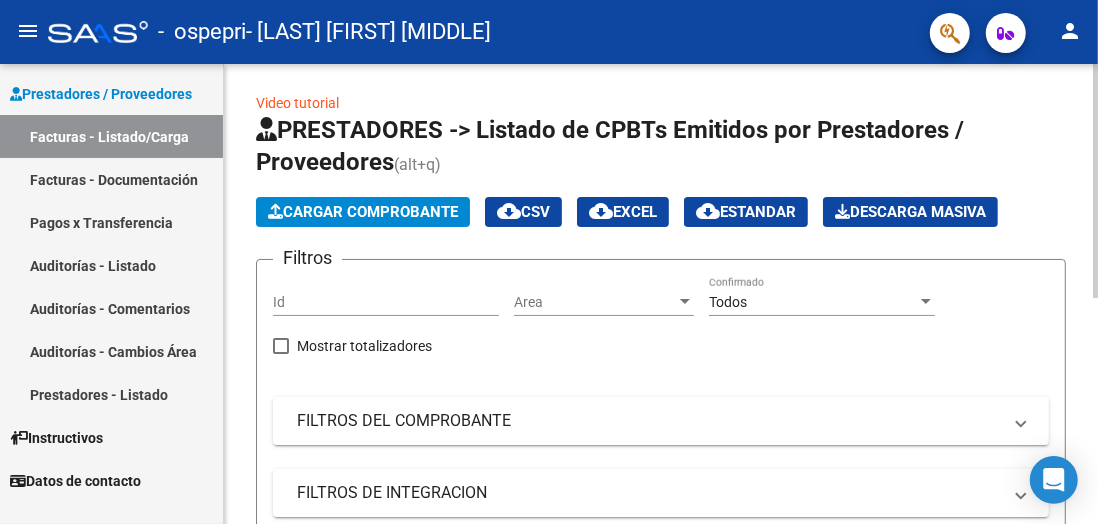 click on "Cargar Comprobante" 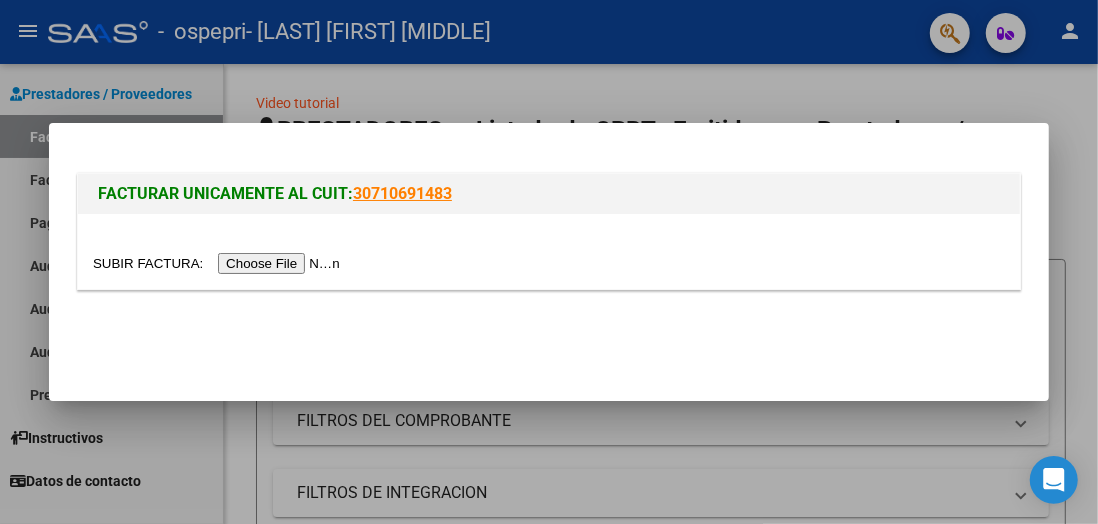 click at bounding box center [219, 263] 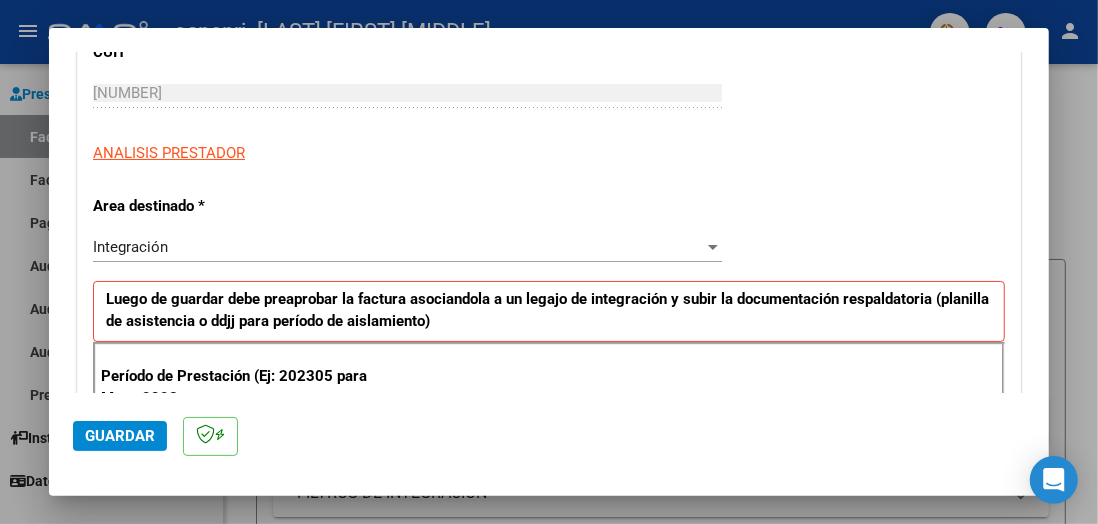scroll, scrollTop: 350, scrollLeft: 0, axis: vertical 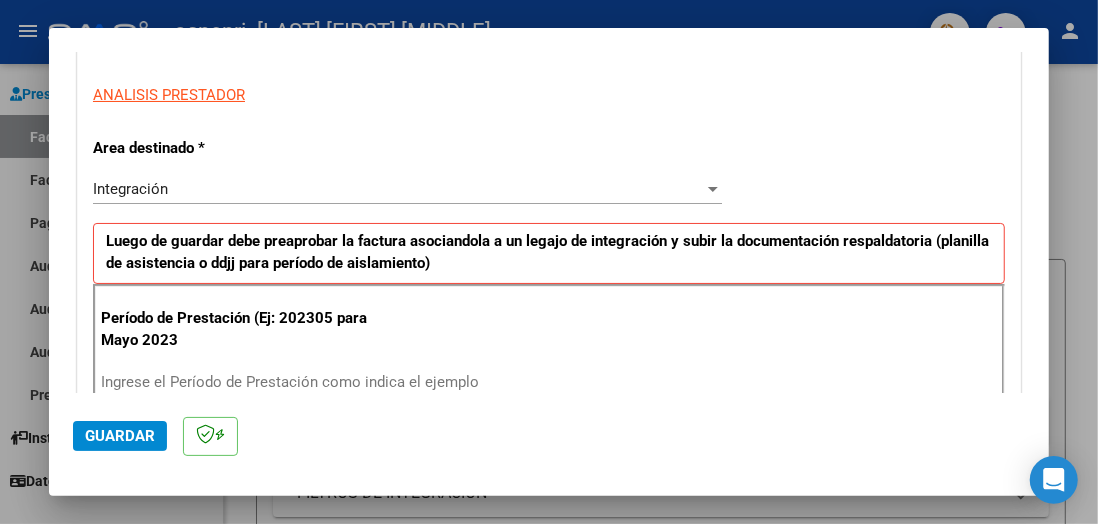 click on "Ingrese el Período de Prestación como indica el ejemplo" at bounding box center (410, 382) 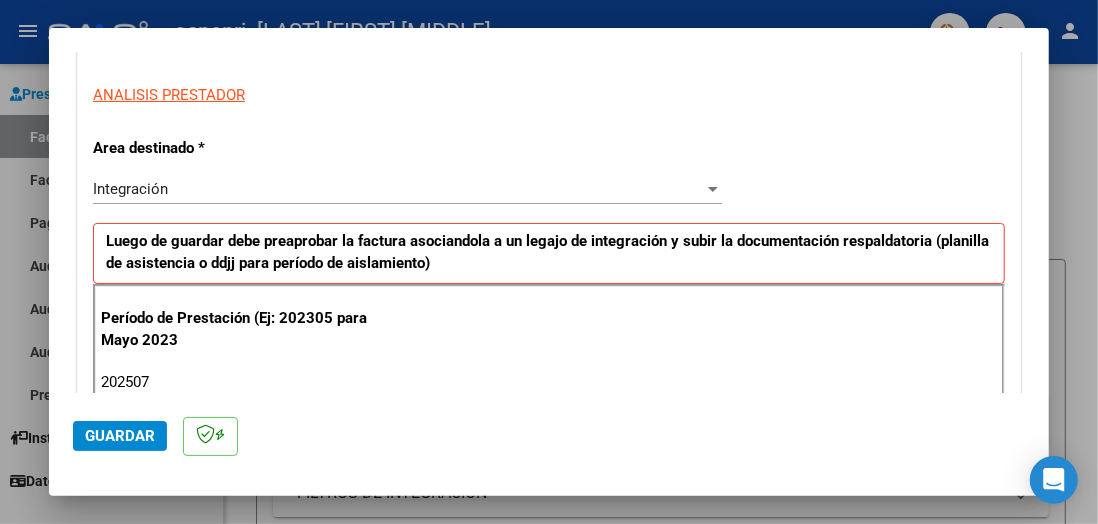 type on "202507" 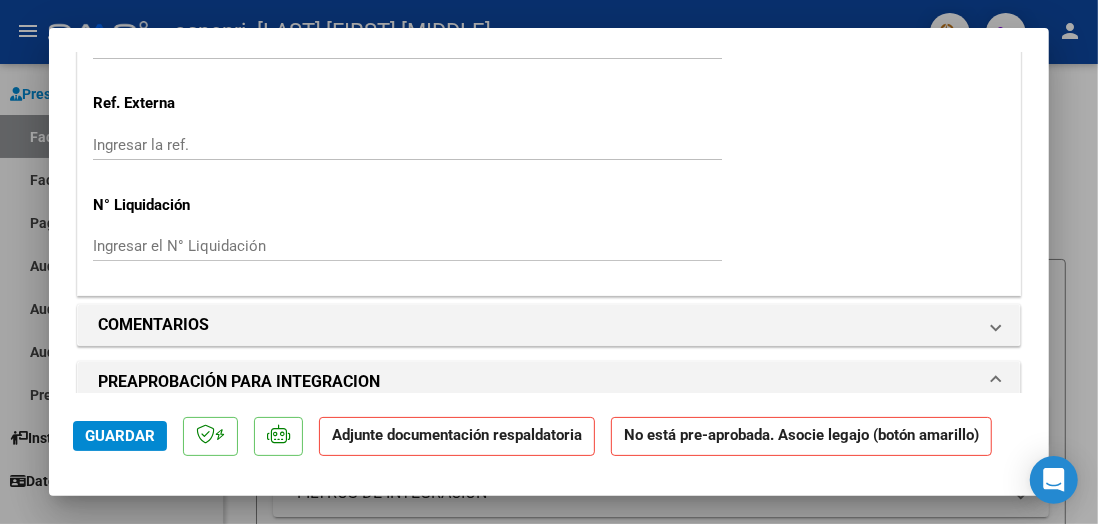 scroll, scrollTop: 1549, scrollLeft: 0, axis: vertical 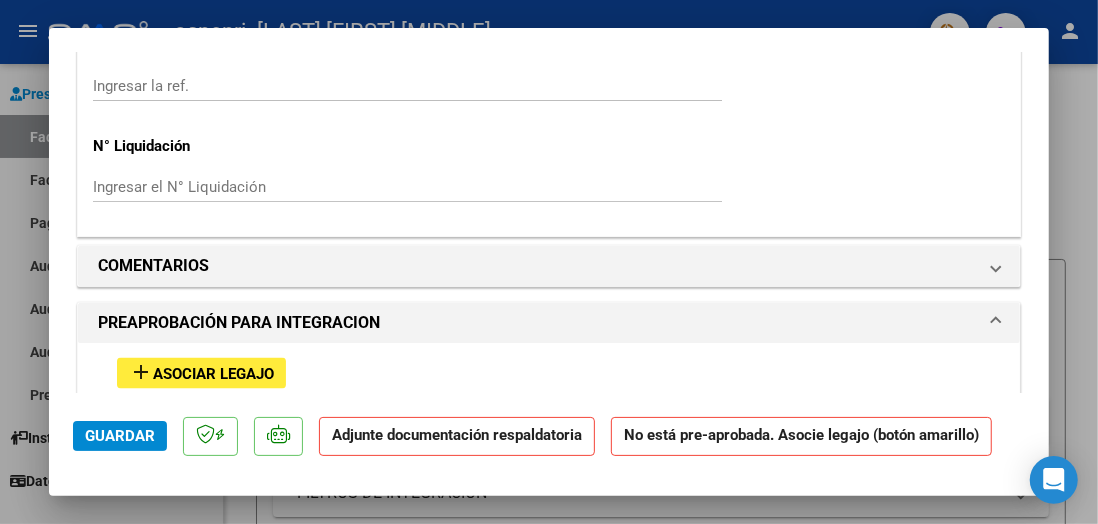 click on "Asociar Legajo" at bounding box center (213, 374) 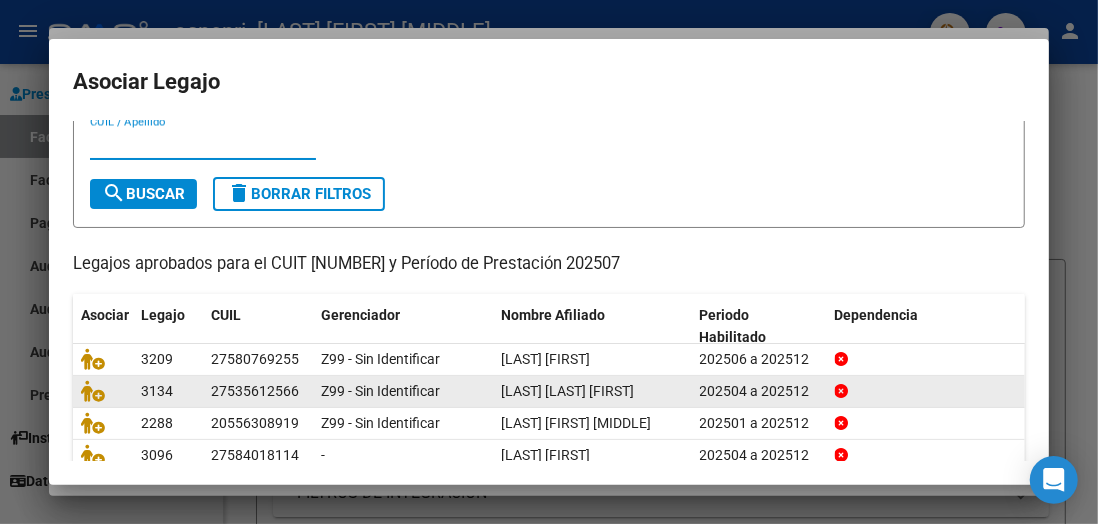 scroll, scrollTop: 117, scrollLeft: 0, axis: vertical 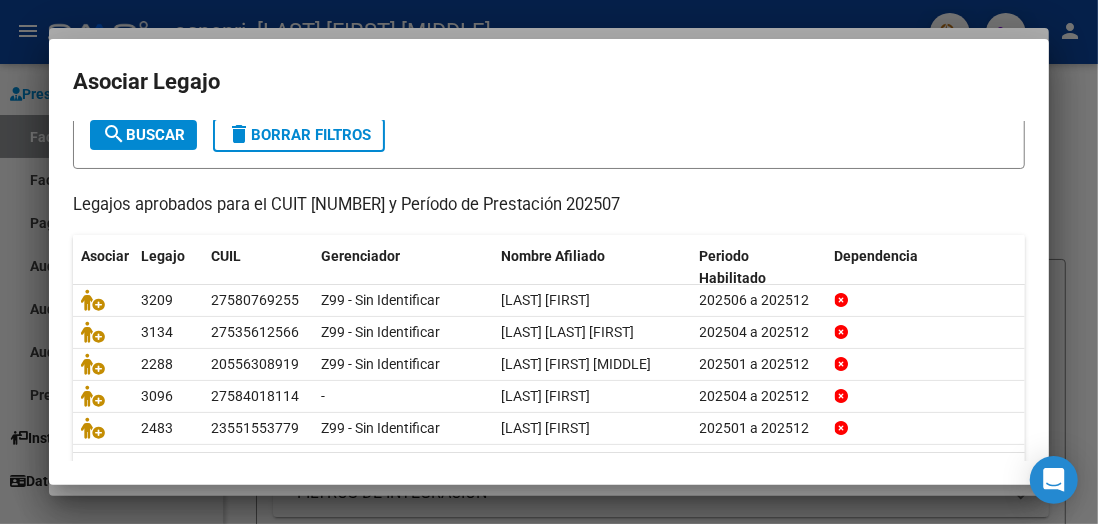 click on "2" 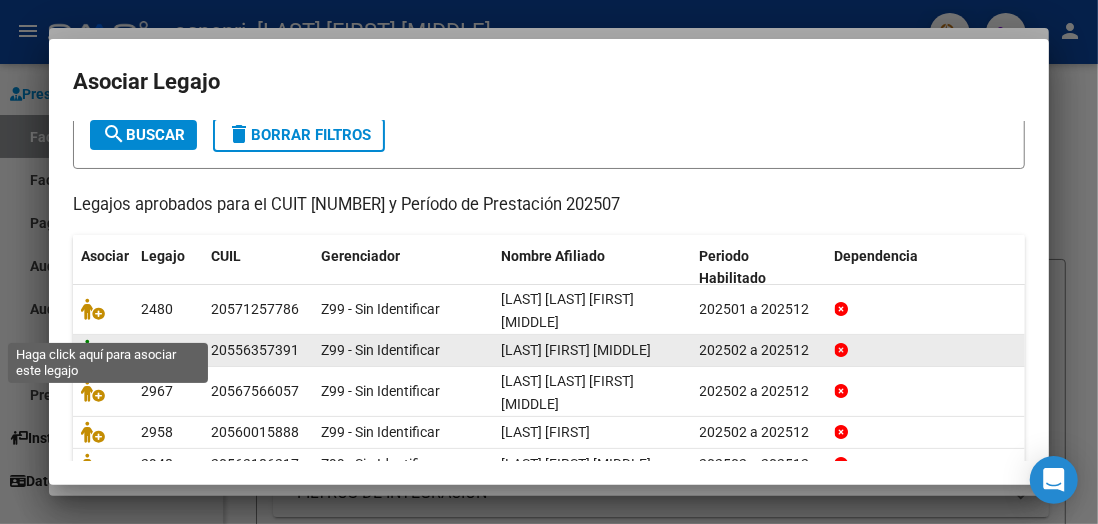 click 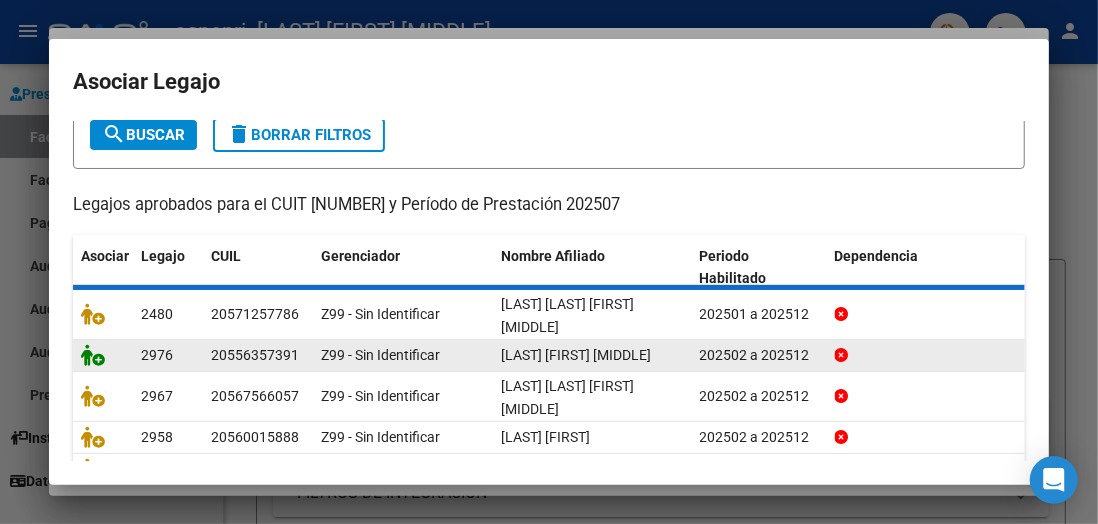scroll, scrollTop: 1601, scrollLeft: 0, axis: vertical 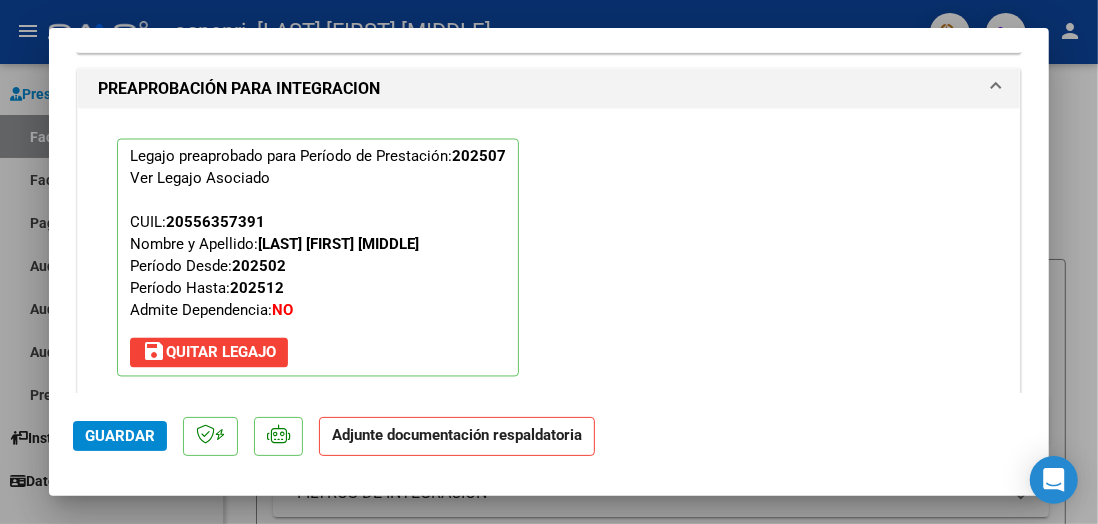 click on "Guardar" 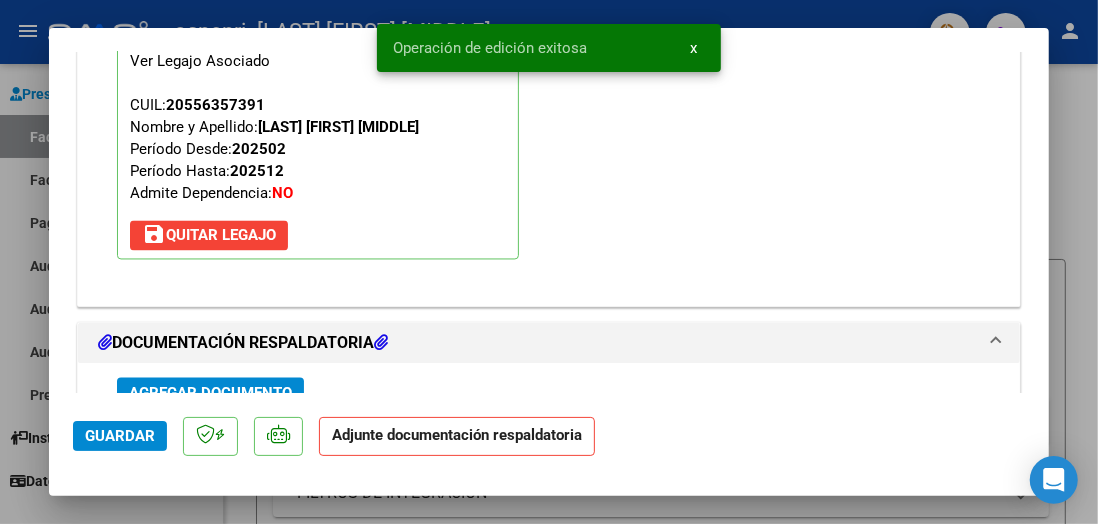 scroll, scrollTop: 2010, scrollLeft: 0, axis: vertical 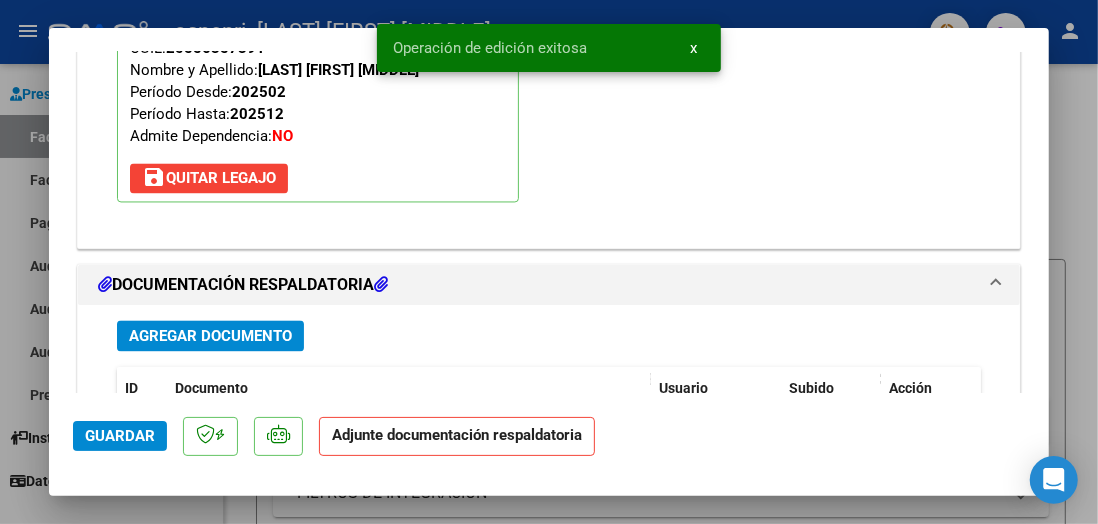 click on "Agregar Documento" at bounding box center (210, 336) 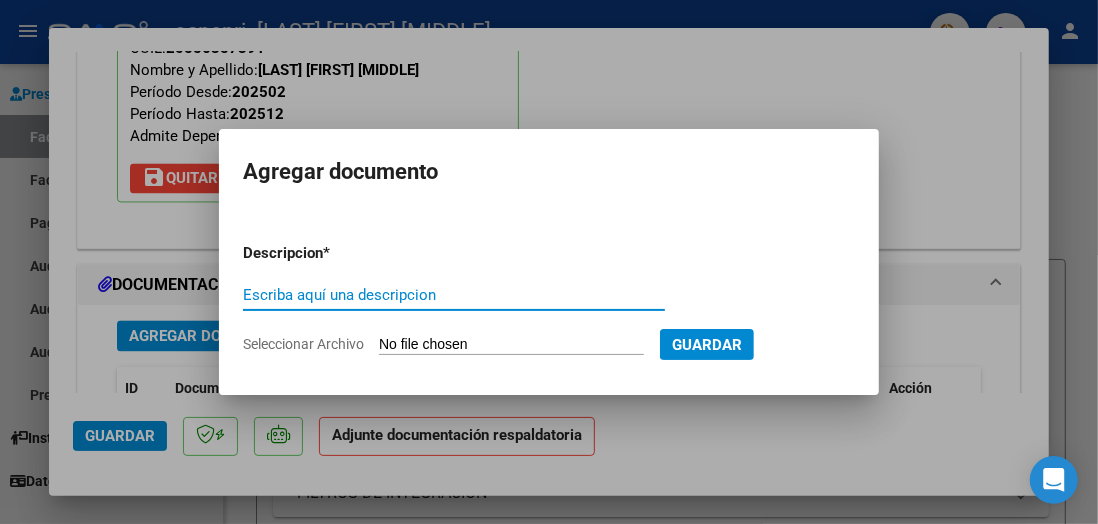 paste on "Planilla de Asistencia, mes Julio 2025" 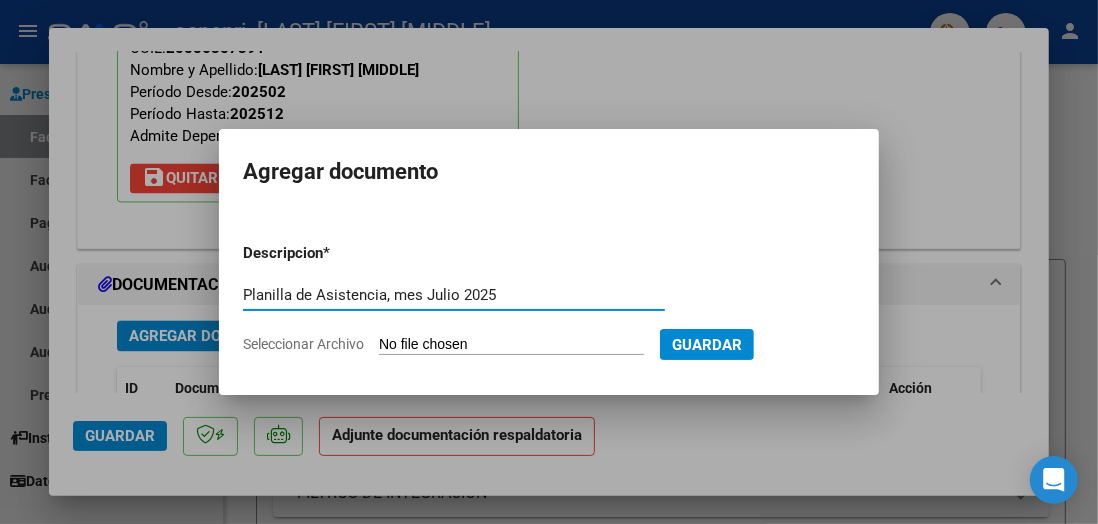 type on "Planilla de Asistencia, mes Julio 2025" 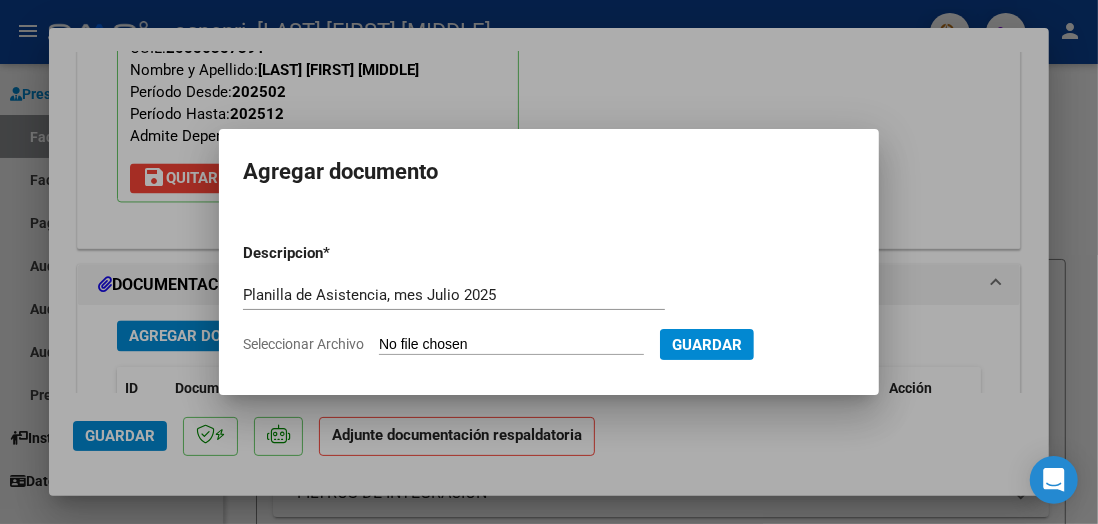 type on "C:\fakepath\DOC-20250802-WA0015.pdf" 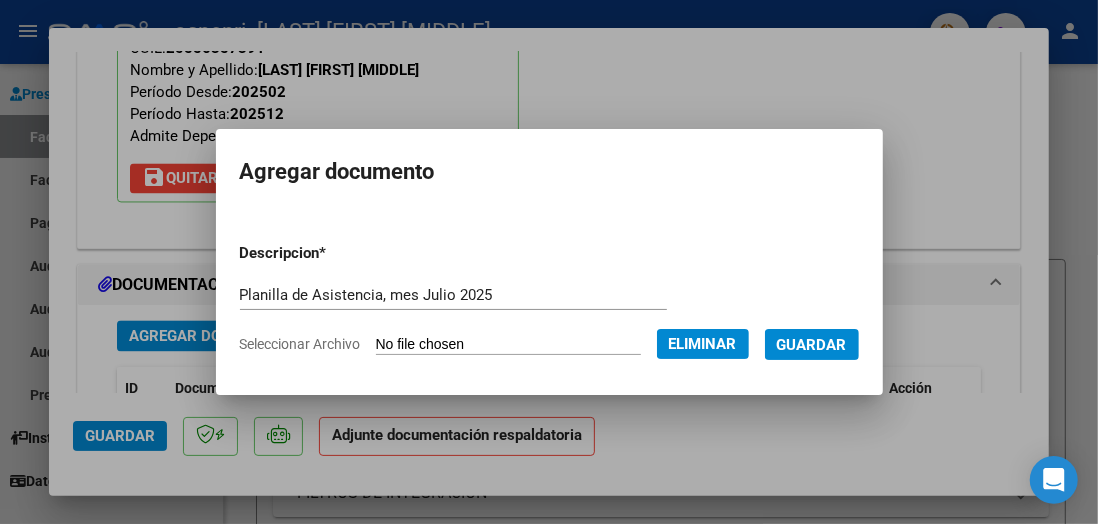 click on "Guardar" at bounding box center [812, 344] 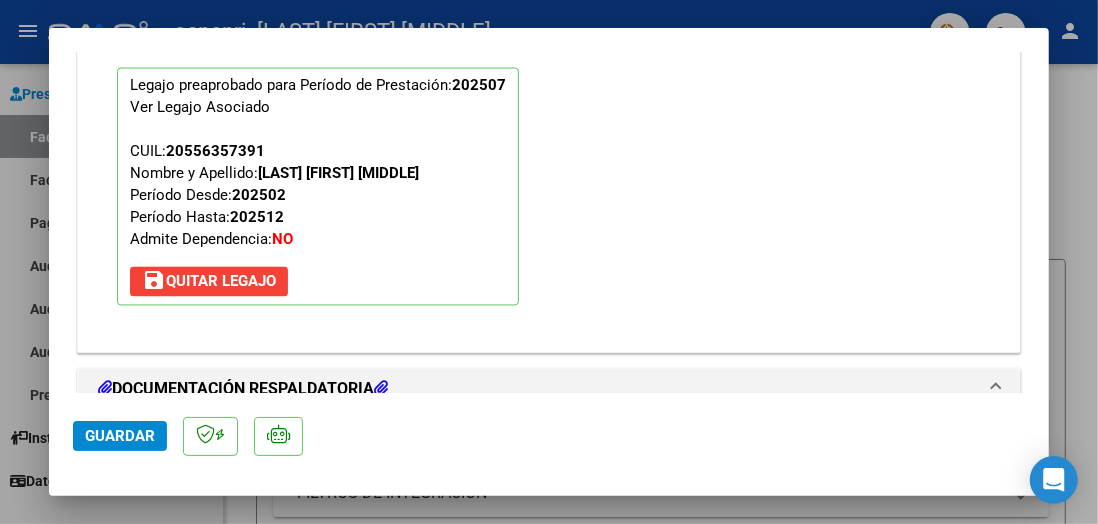 scroll, scrollTop: 2171, scrollLeft: 0, axis: vertical 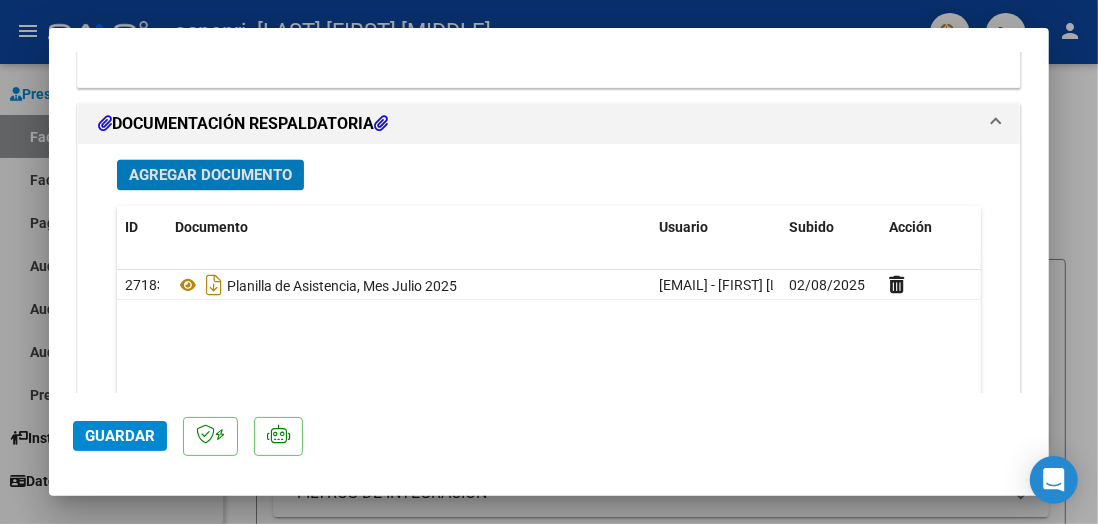 click on "Guardar" 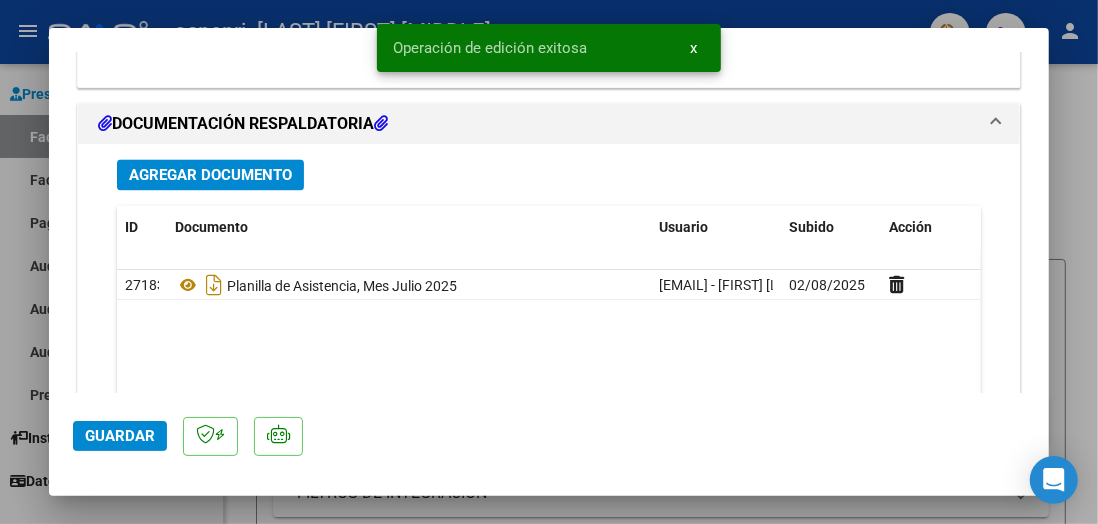 click at bounding box center [549, 262] 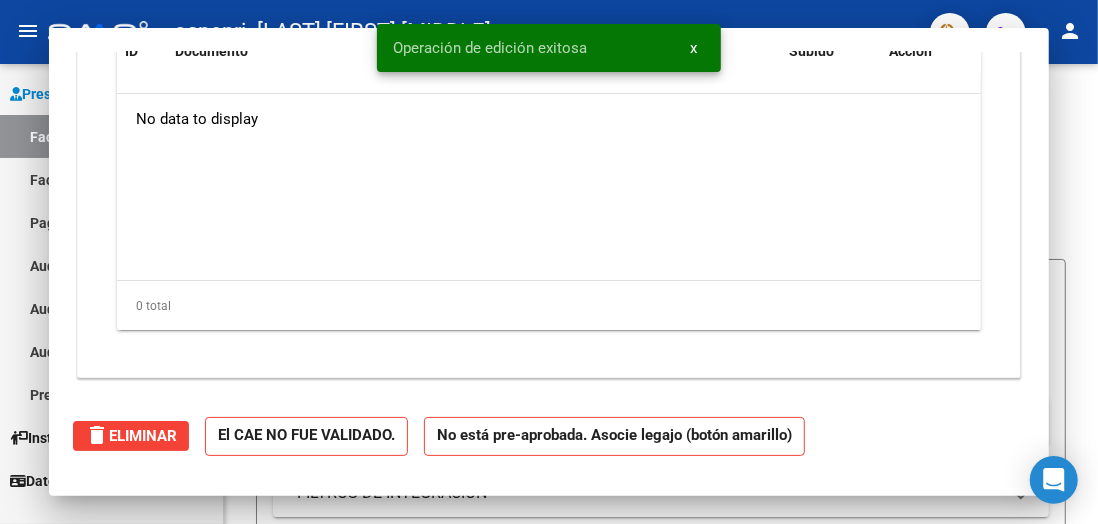 scroll, scrollTop: 0, scrollLeft: 0, axis: both 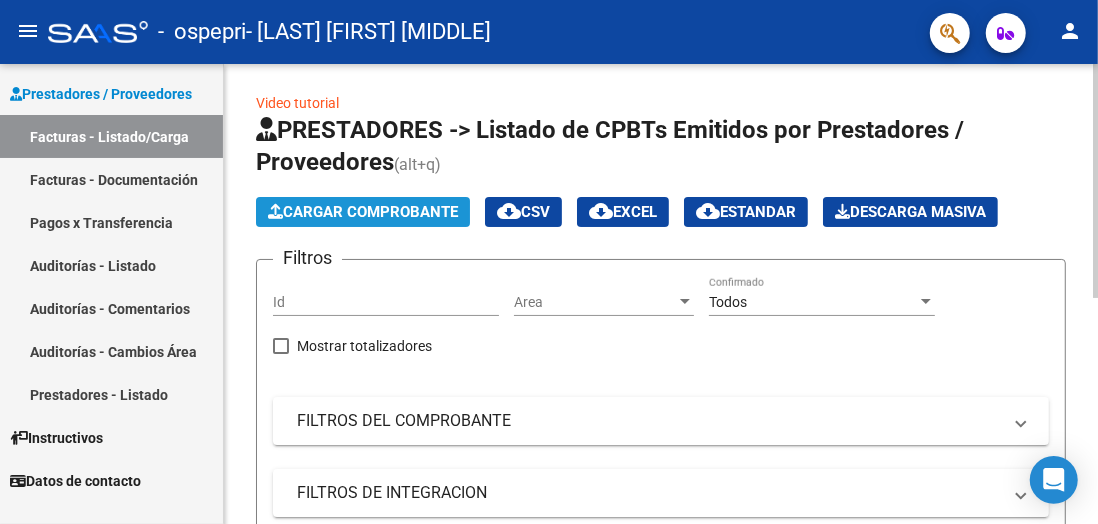 click on "Cargar Comprobante" 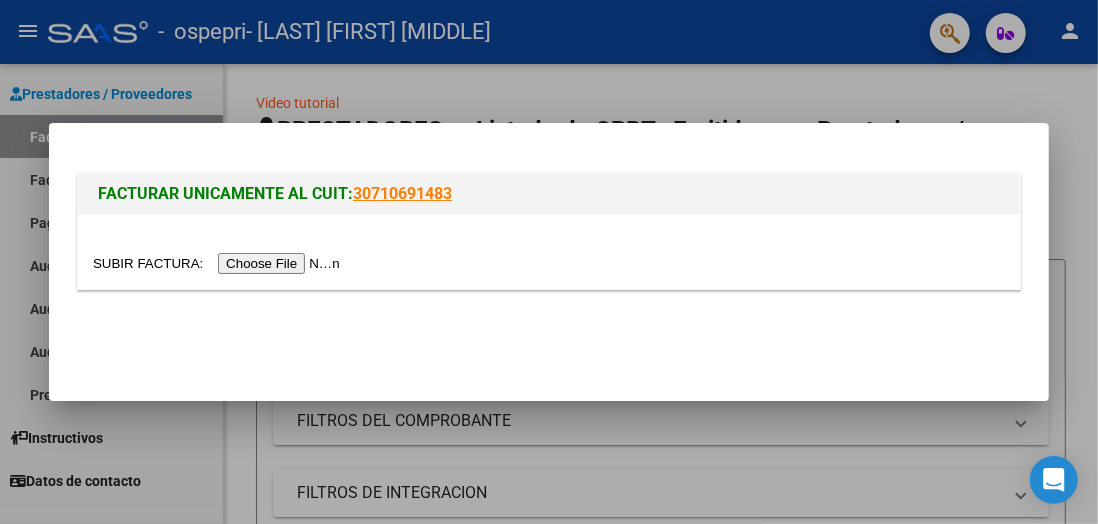 click at bounding box center [219, 263] 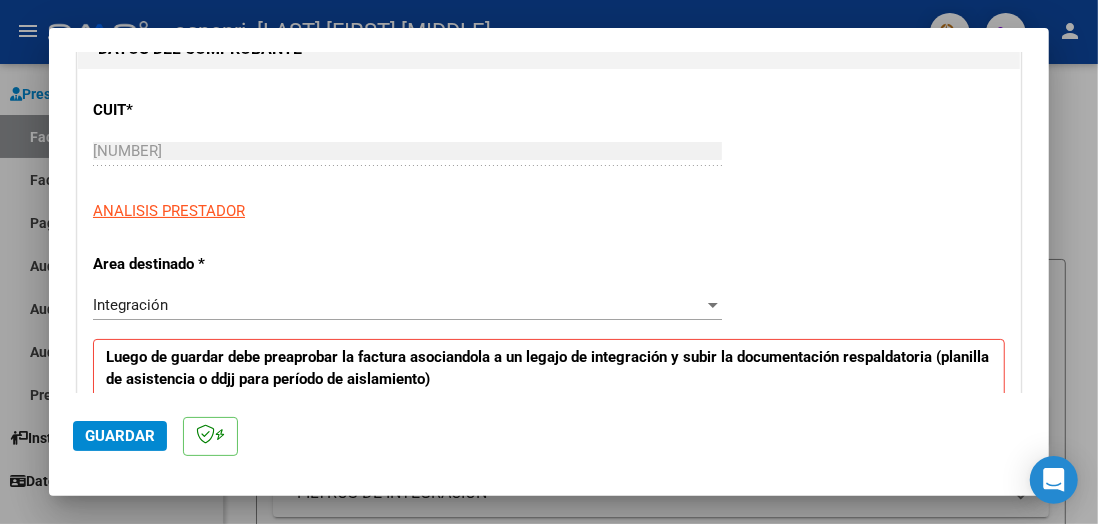 scroll, scrollTop: 292, scrollLeft: 0, axis: vertical 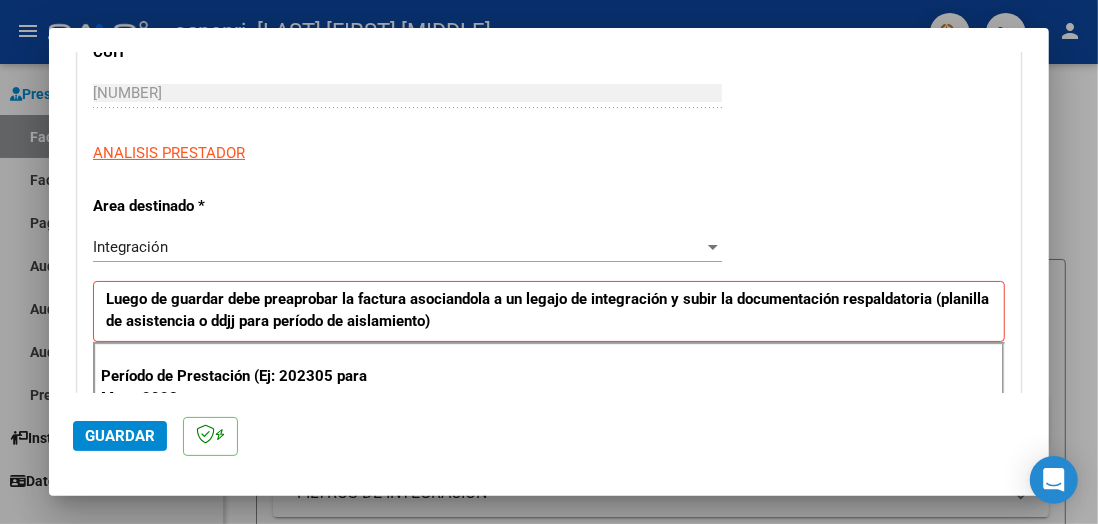 click on "Ingrese el Período de Prestación como indica el ejemplo" at bounding box center [410, 440] 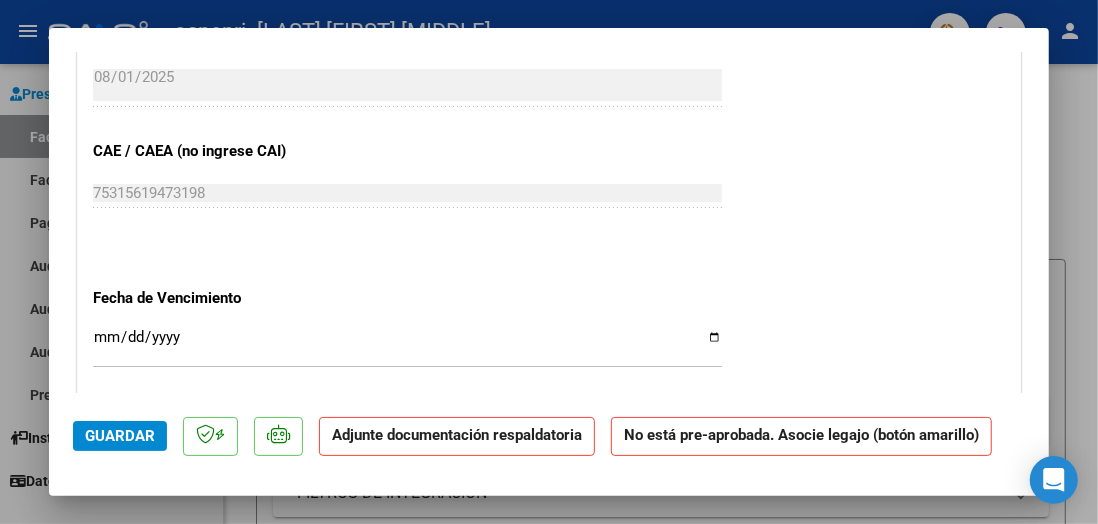 scroll, scrollTop: 1498, scrollLeft: 0, axis: vertical 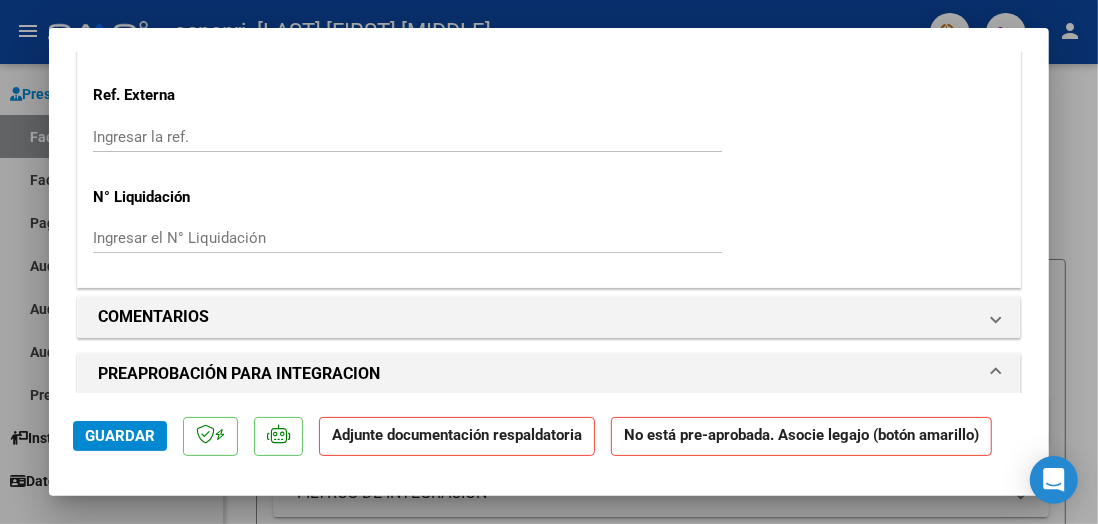 click on "Asociar Legajo" at bounding box center (213, 425) 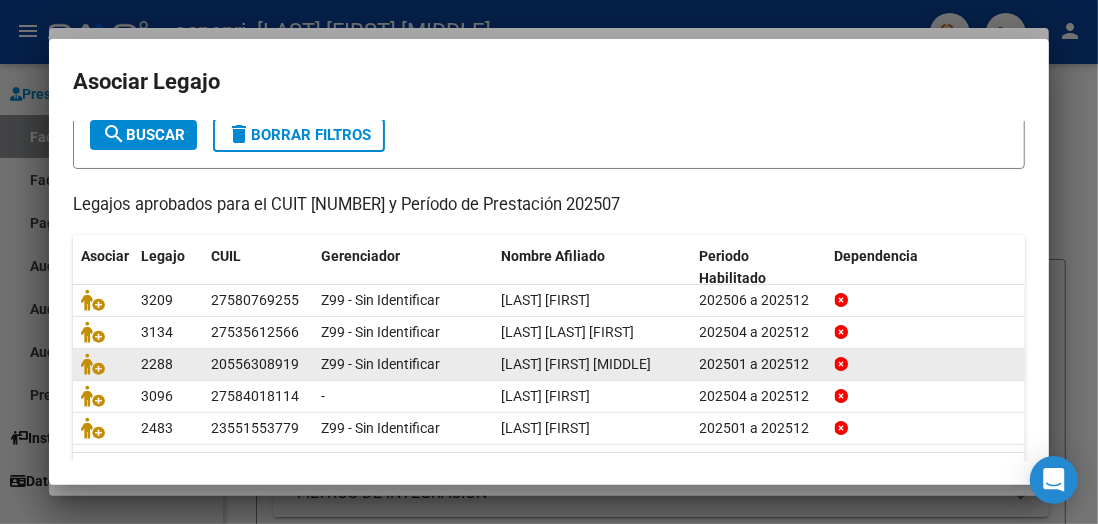 scroll, scrollTop: 126, scrollLeft: 0, axis: vertical 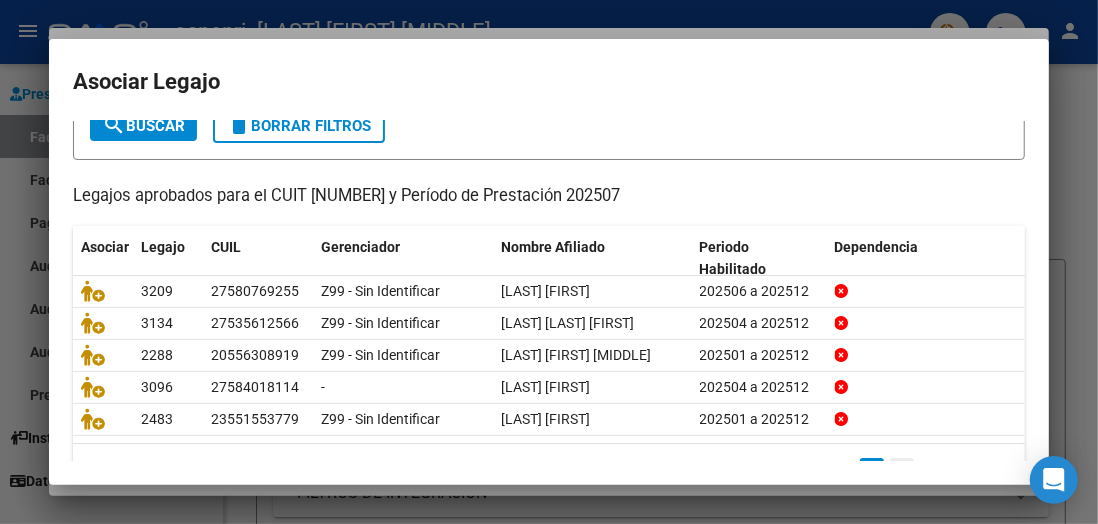 click on "2" 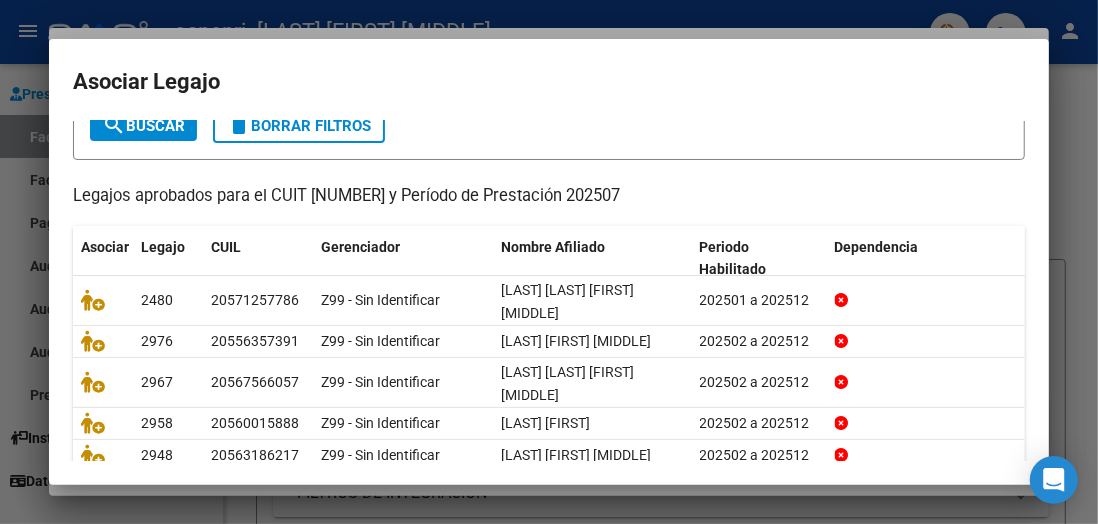 scroll, scrollTop: 182, scrollLeft: 0, axis: vertical 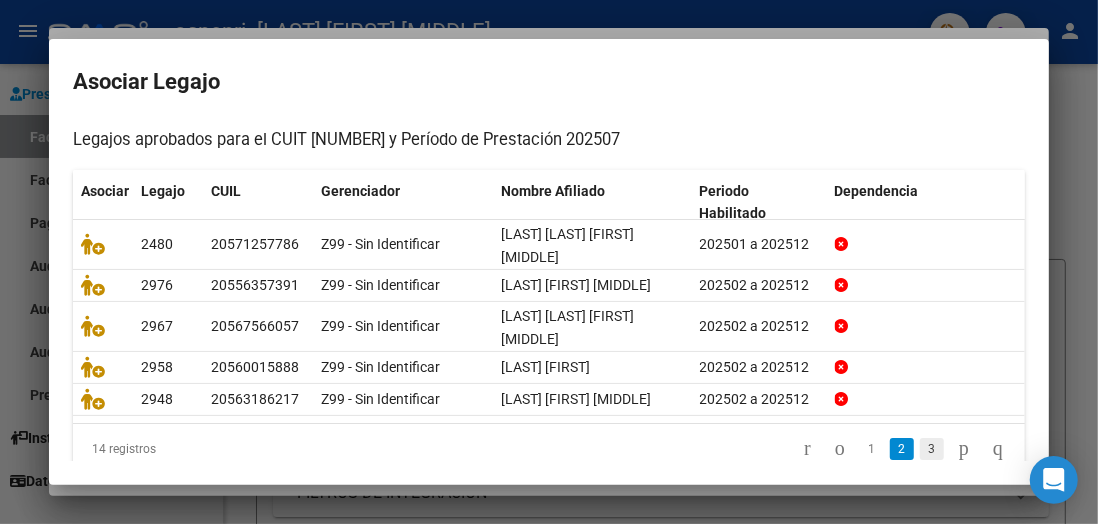 click on "3" 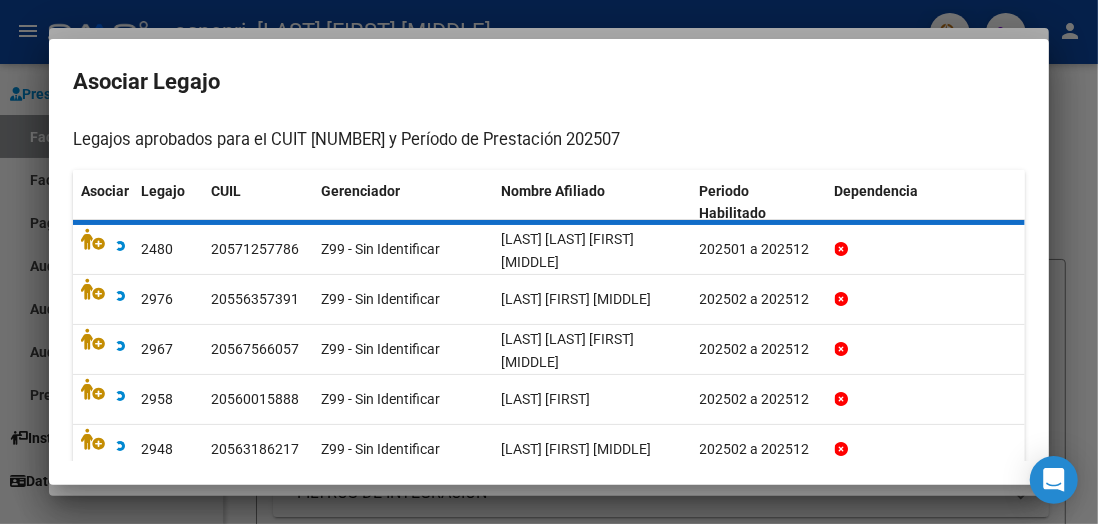 scroll, scrollTop: 94, scrollLeft: 0, axis: vertical 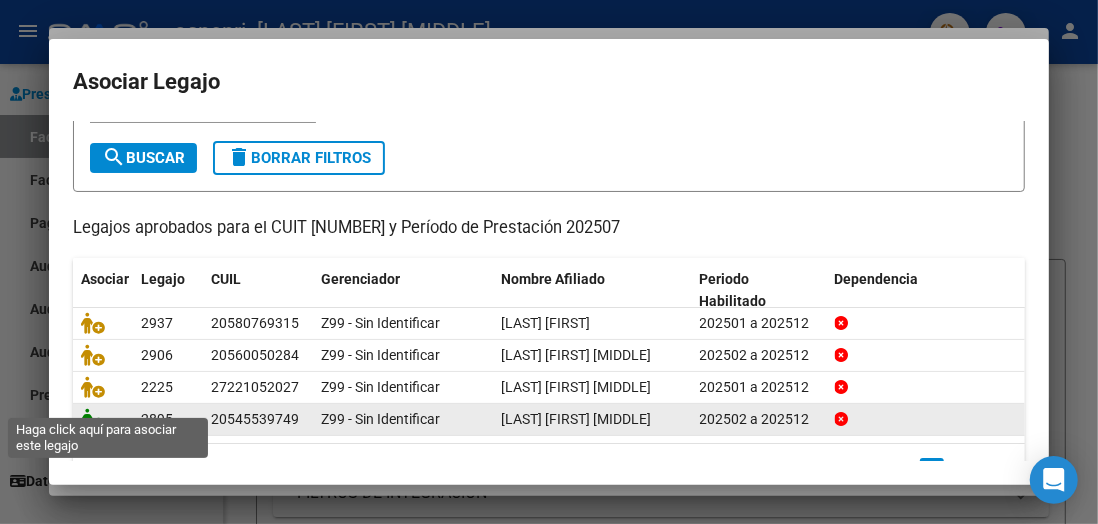 click 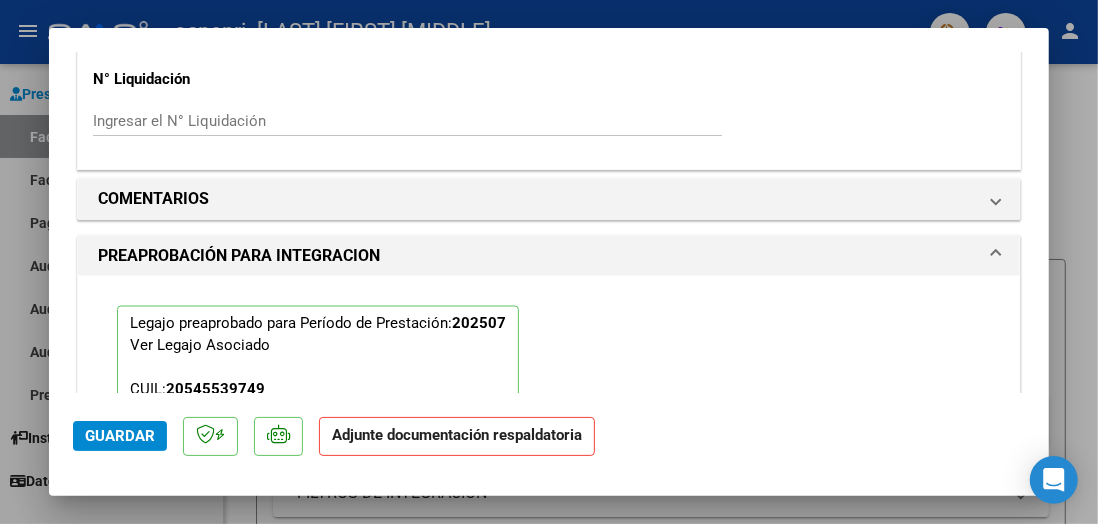 scroll, scrollTop: 1726, scrollLeft: 0, axis: vertical 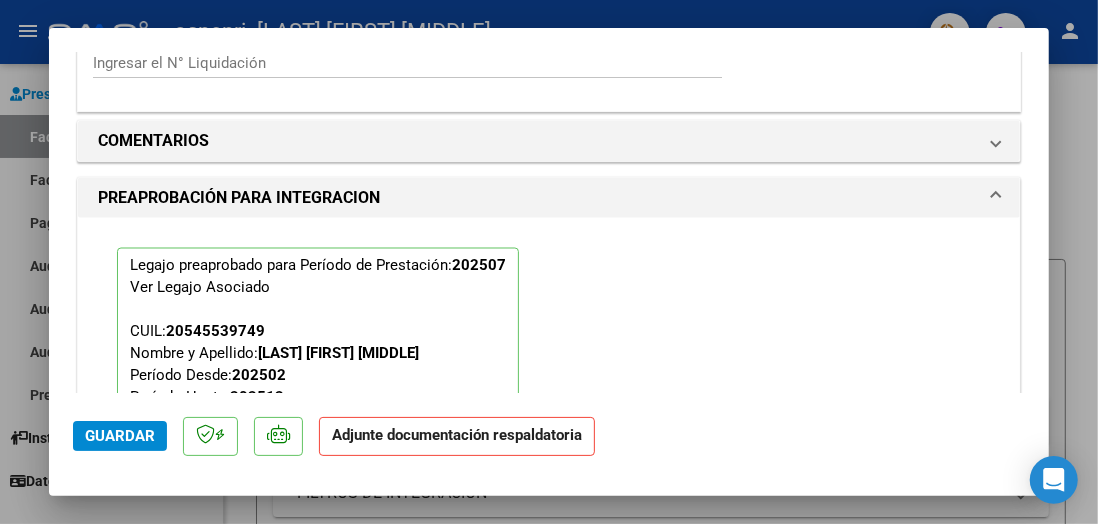 click on "Guardar" 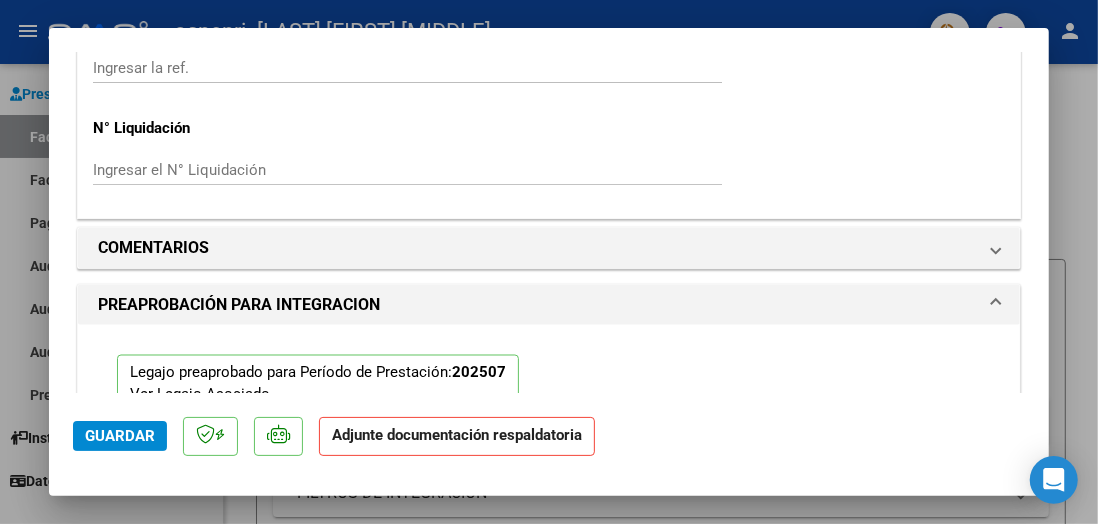 scroll, scrollTop: 1677, scrollLeft: 0, axis: vertical 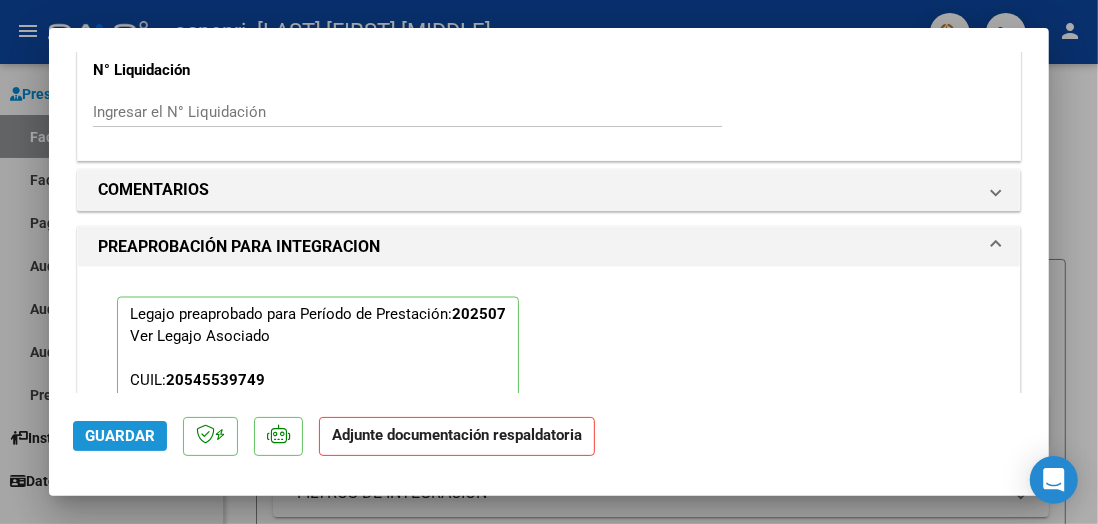 click on "Guardar" 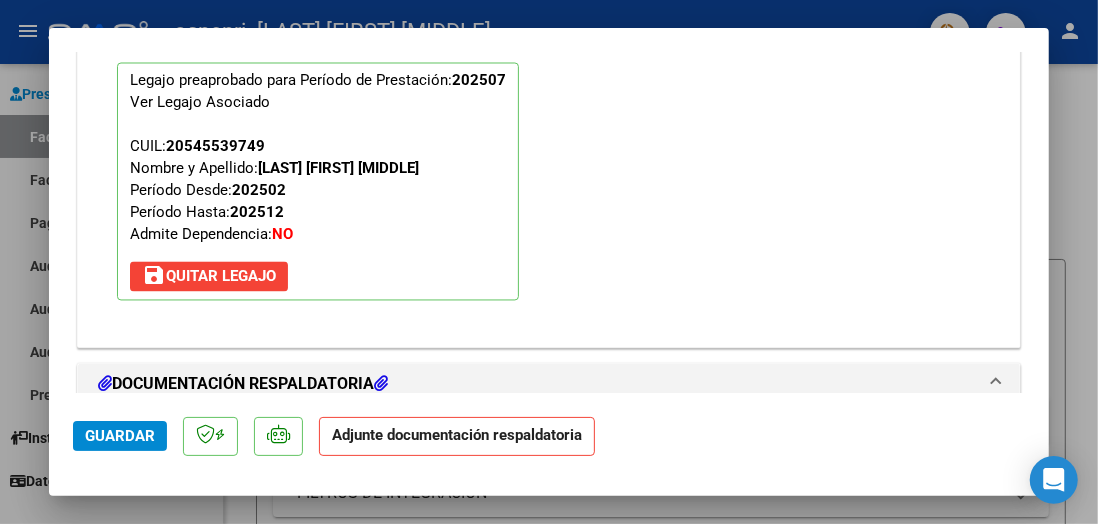 scroll, scrollTop: 2028, scrollLeft: 0, axis: vertical 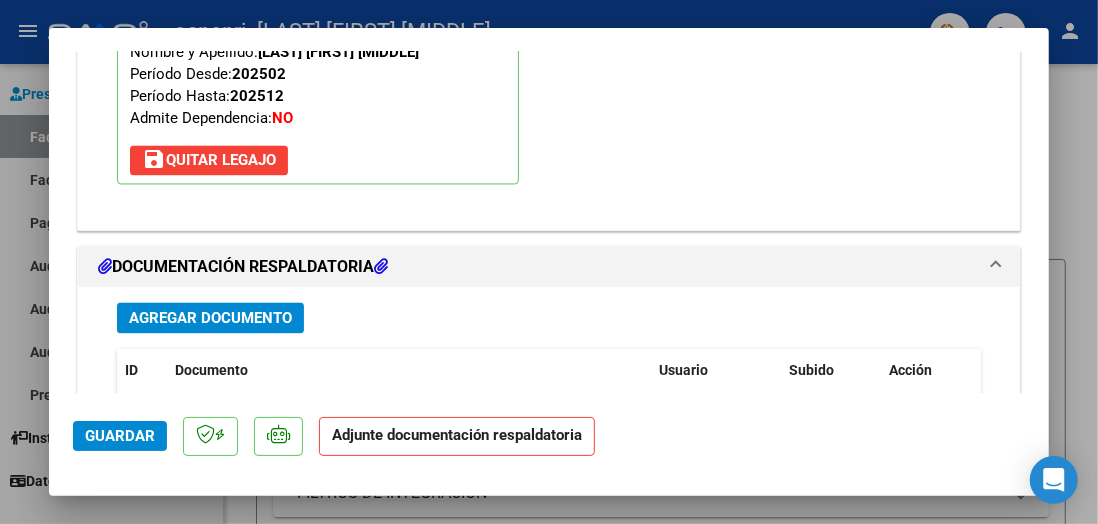 click on "Agregar Documento" at bounding box center (210, 318) 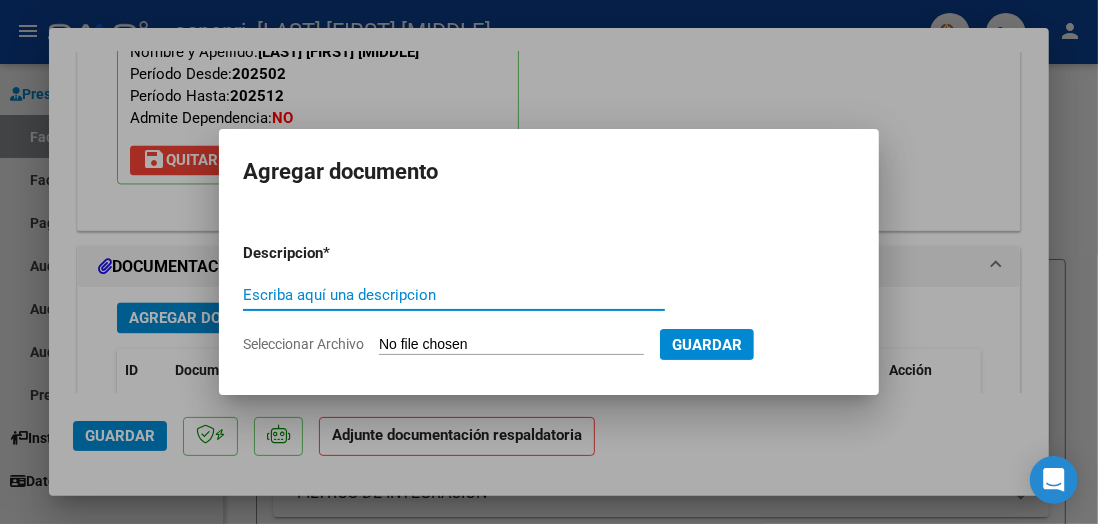 click on "Escriba aquí una descripcion" at bounding box center (454, 295) 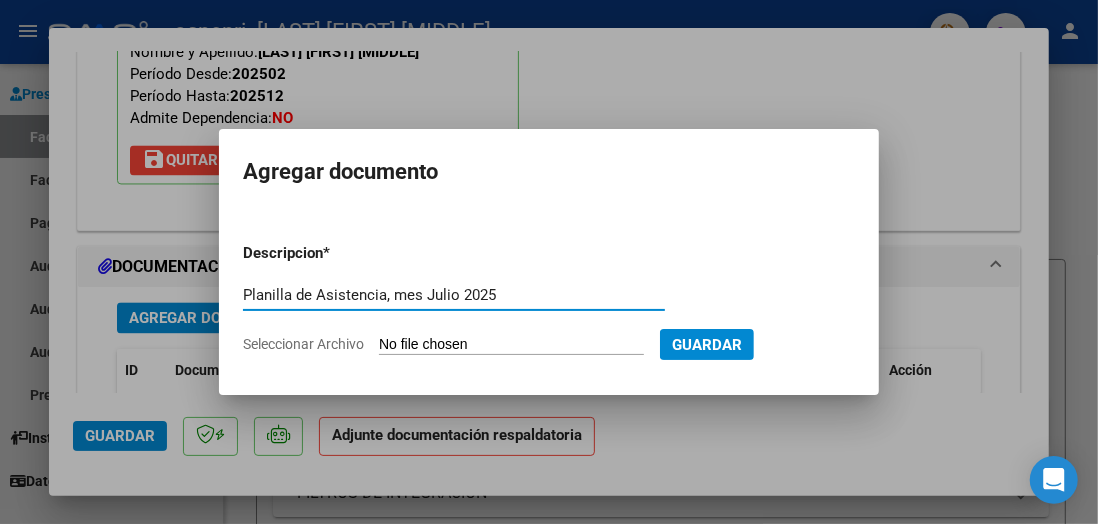 type on "Planilla de Asistencia, mes Julio 2025" 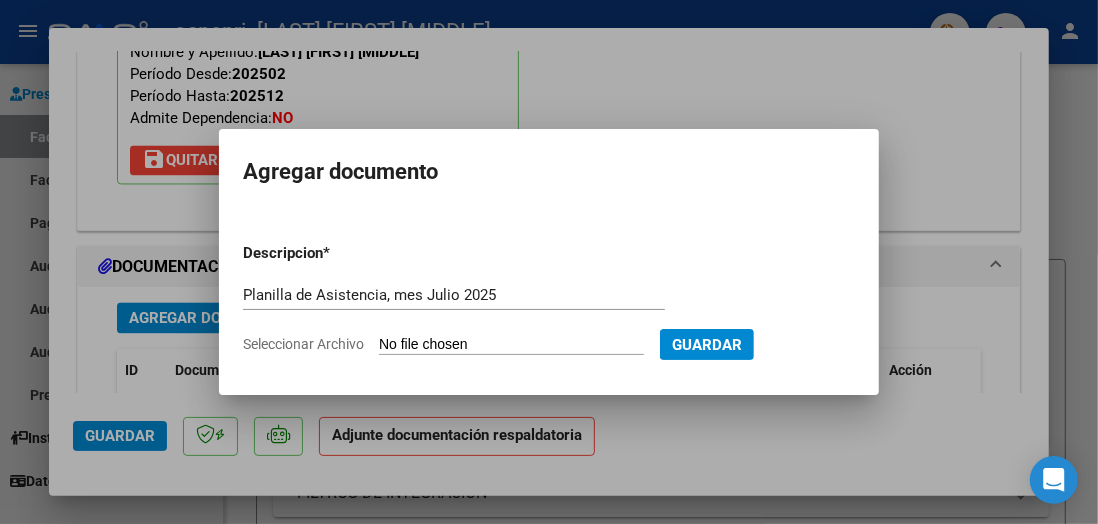 click on "Seleccionar Archivo" 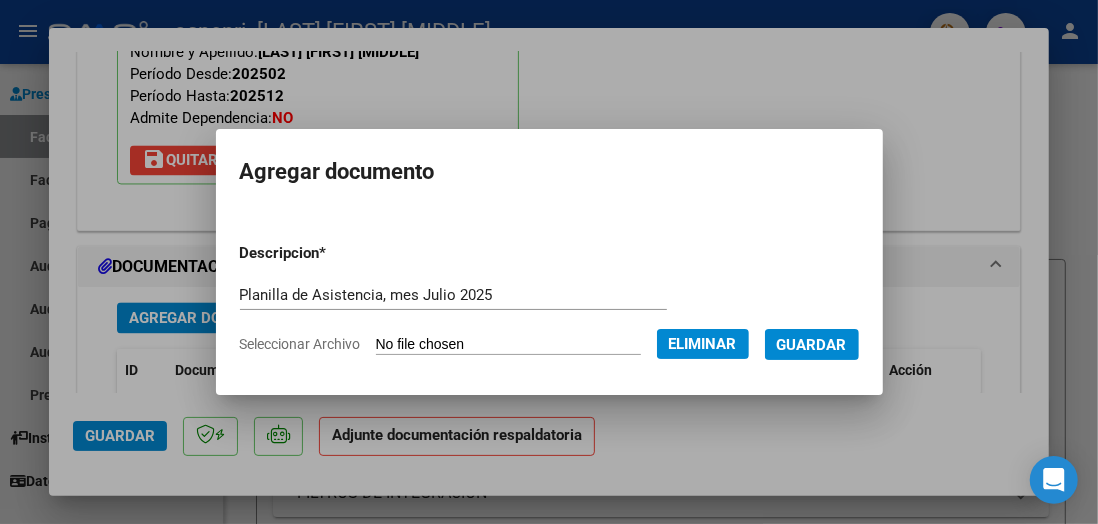 click on "Guardar" at bounding box center [812, 345] 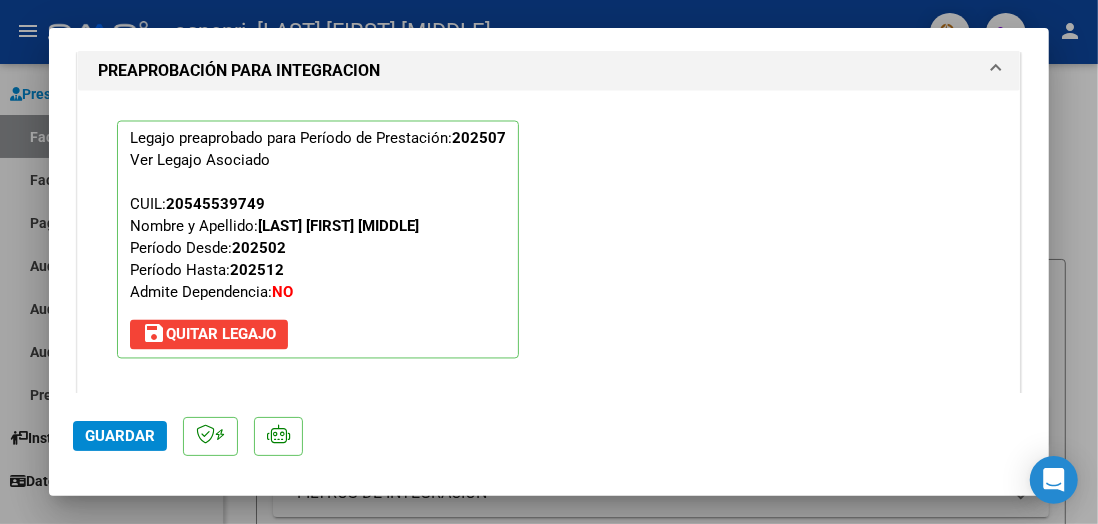 scroll, scrollTop: 2098, scrollLeft: 0, axis: vertical 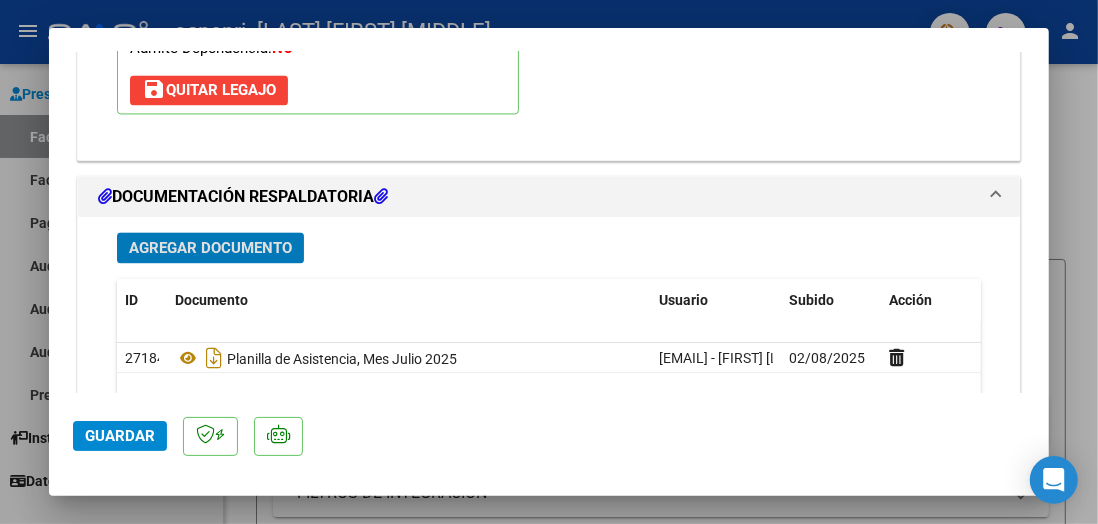 click on "Guardar" 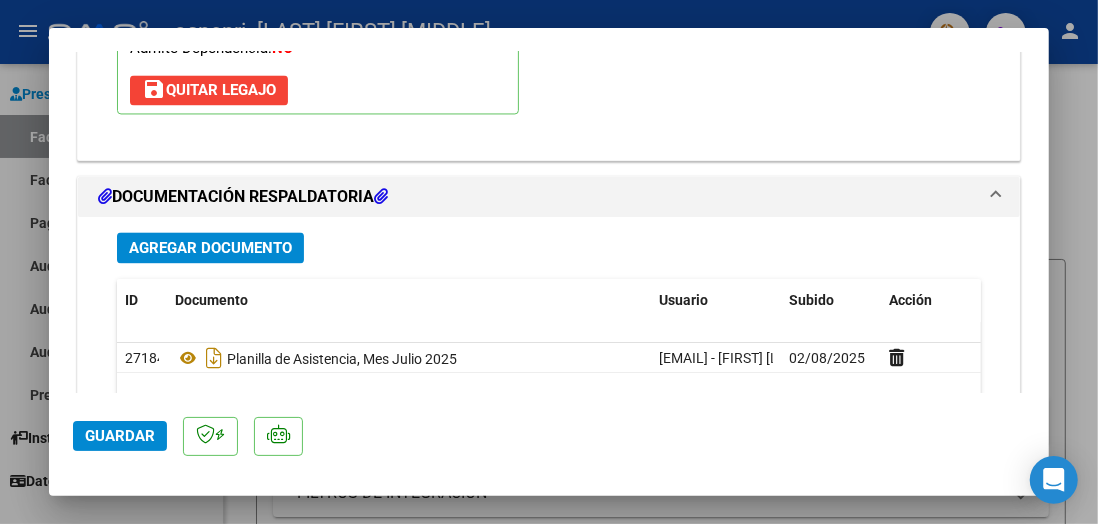 click at bounding box center (549, 262) 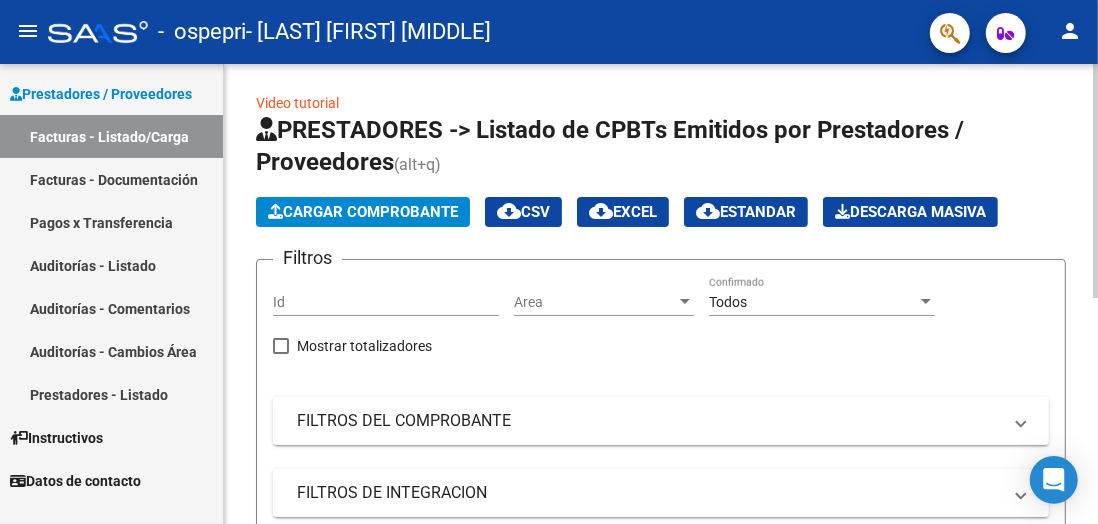 click on "Cargar Comprobante" 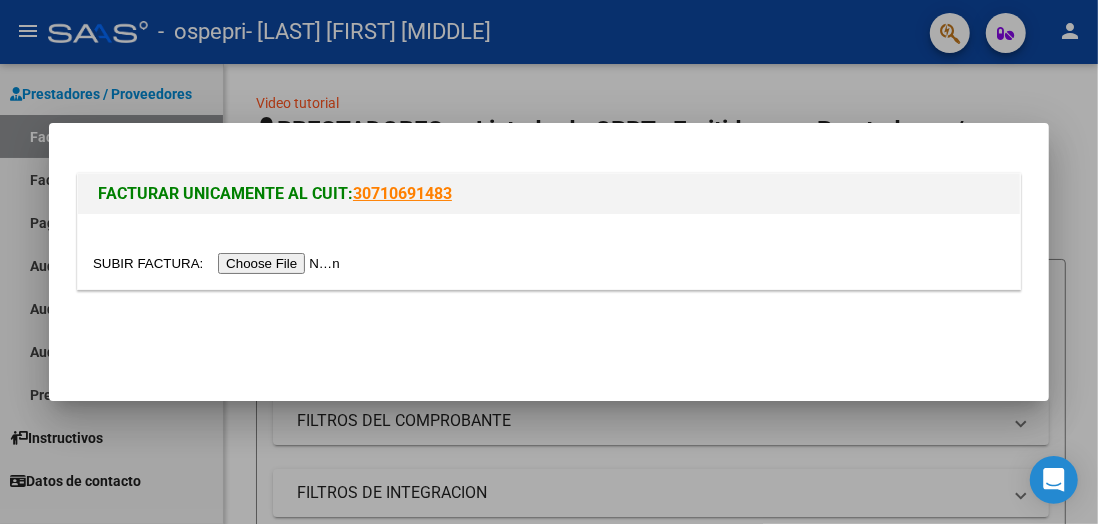 click at bounding box center [219, 263] 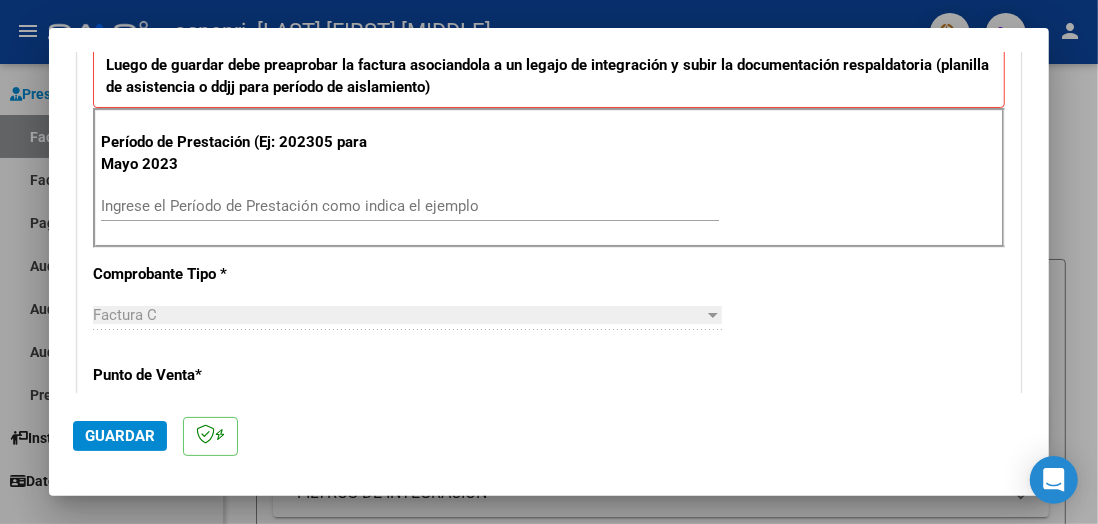 scroll, scrollTop: 409, scrollLeft: 0, axis: vertical 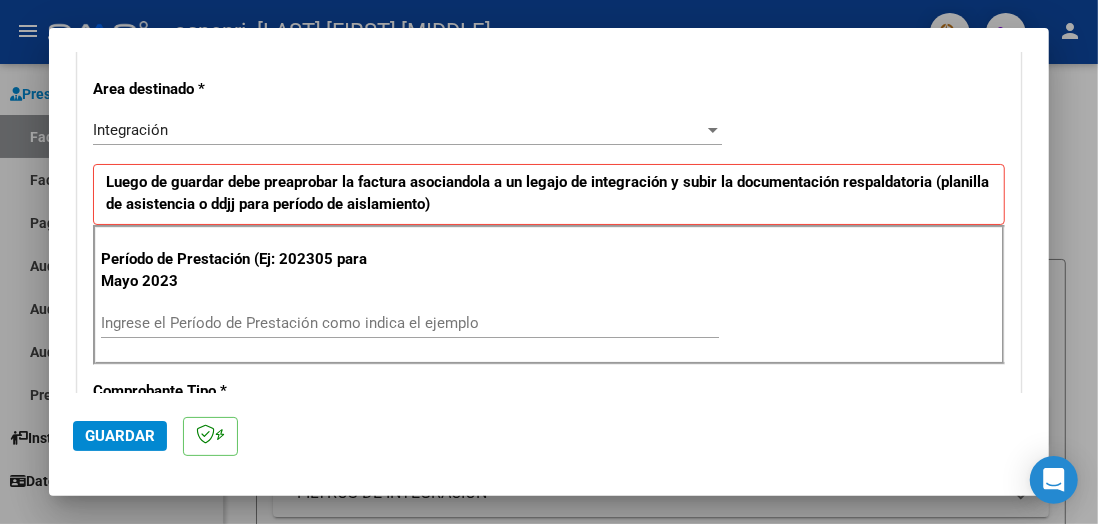 click on "Ingrese el Período de Prestación como indica el ejemplo" at bounding box center (410, 323) 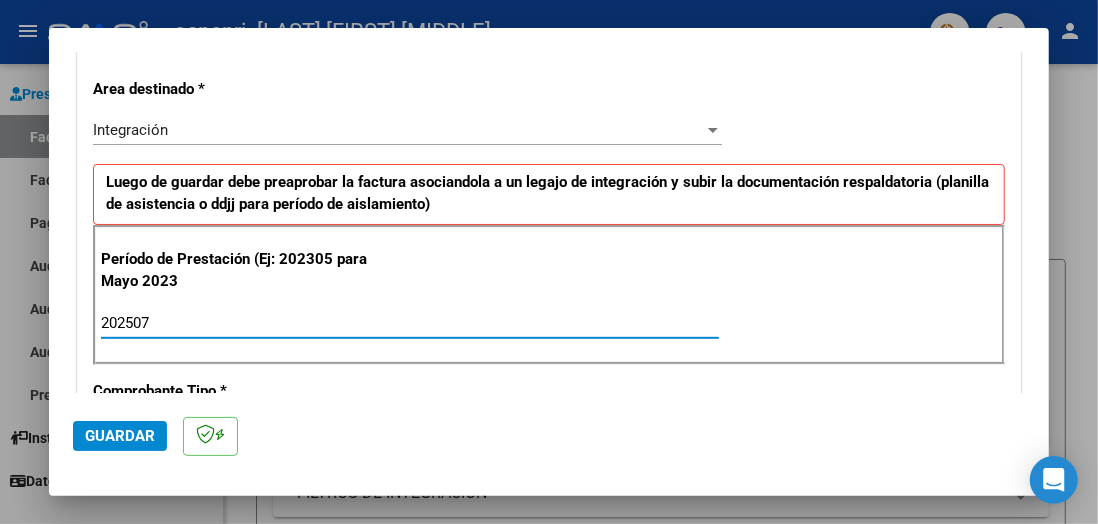type on "202507" 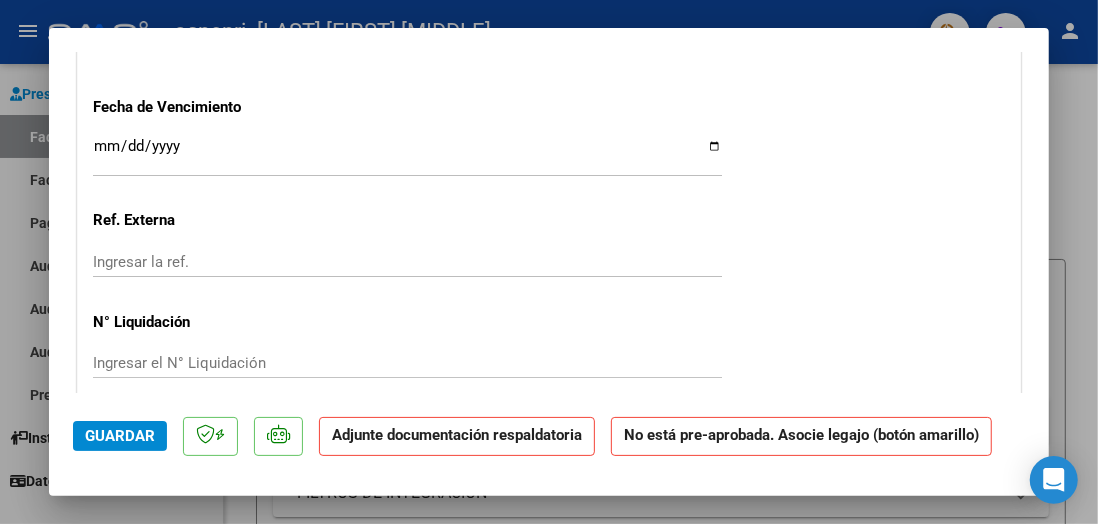 scroll, scrollTop: 1490, scrollLeft: 0, axis: vertical 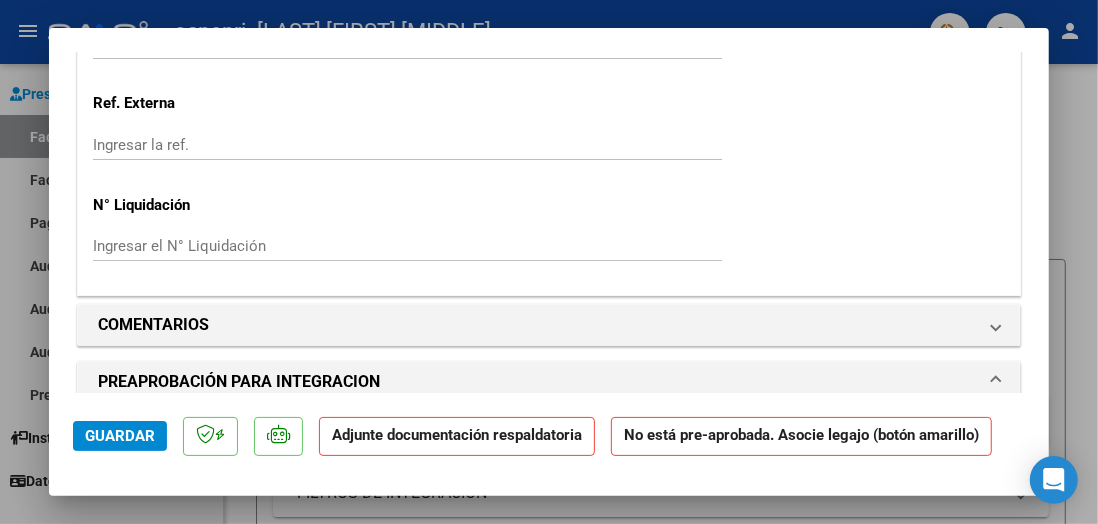 click on "Asociar Legajo" at bounding box center [213, 433] 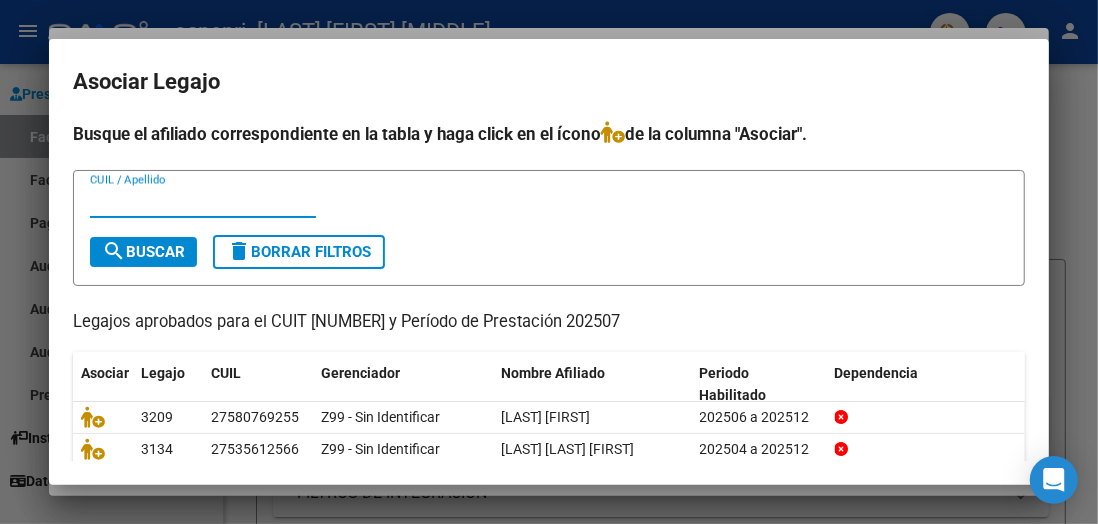 scroll, scrollTop: 58, scrollLeft: 0, axis: vertical 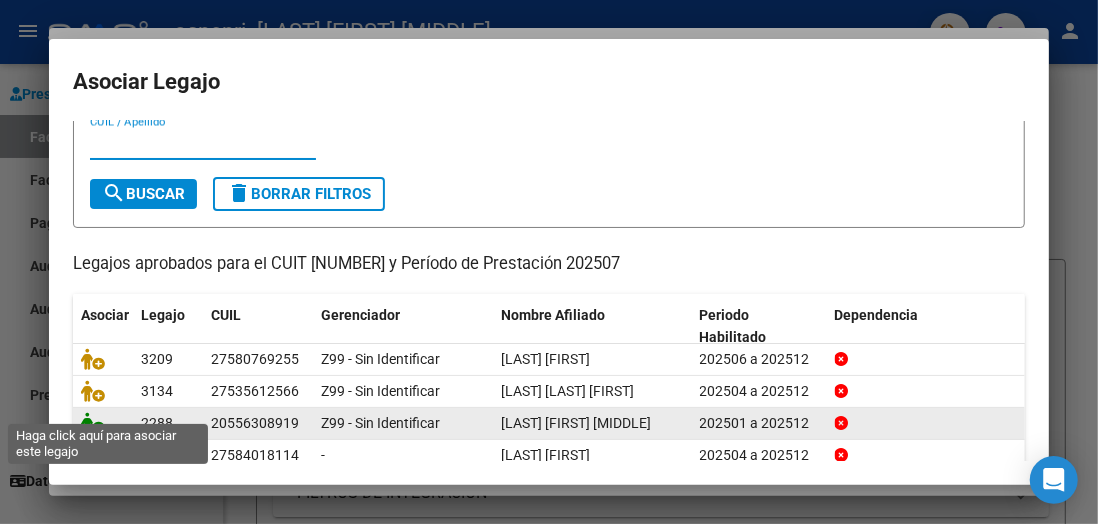 click 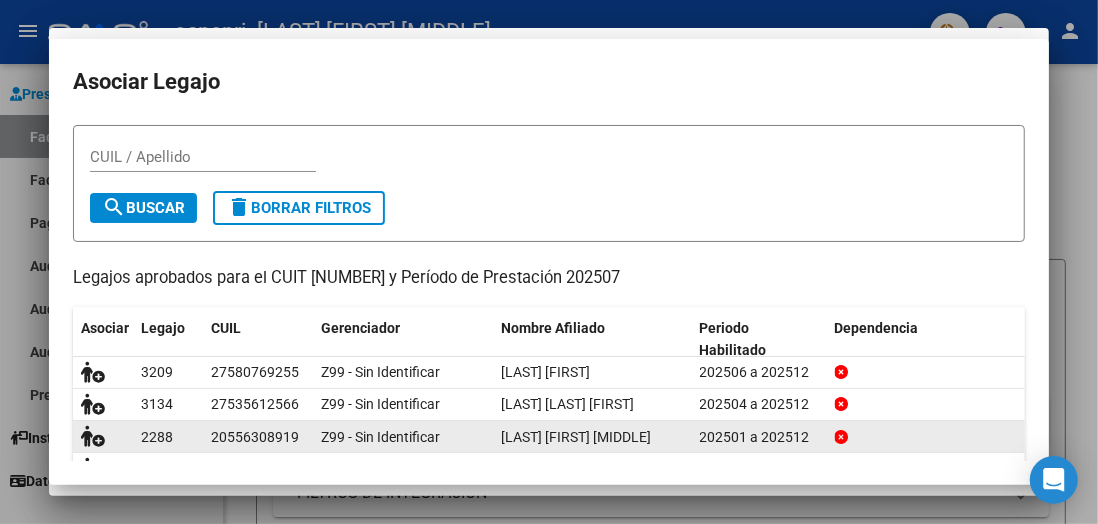 scroll, scrollTop: 1542, scrollLeft: 0, axis: vertical 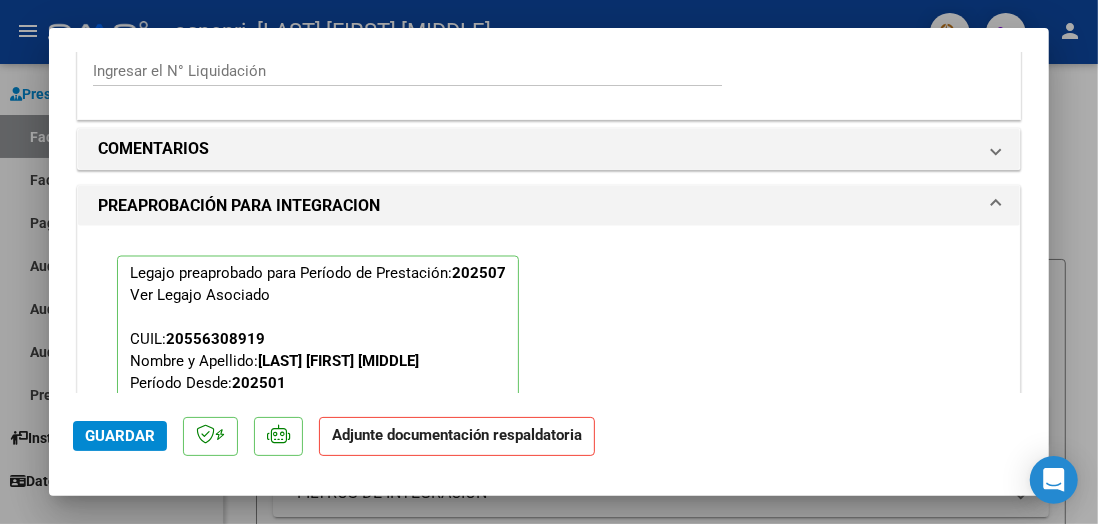 click on "Guardar" 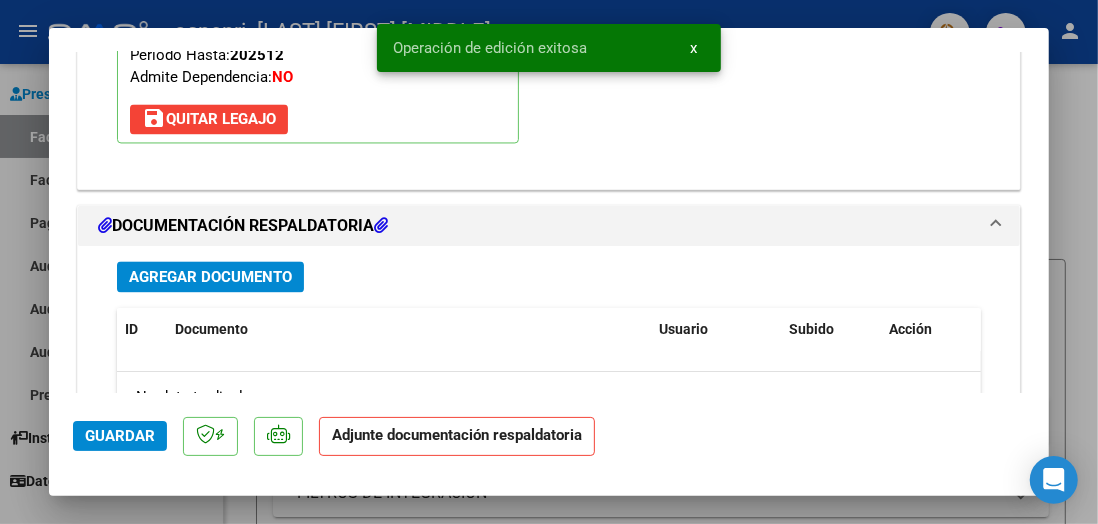 scroll, scrollTop: 2128, scrollLeft: 0, axis: vertical 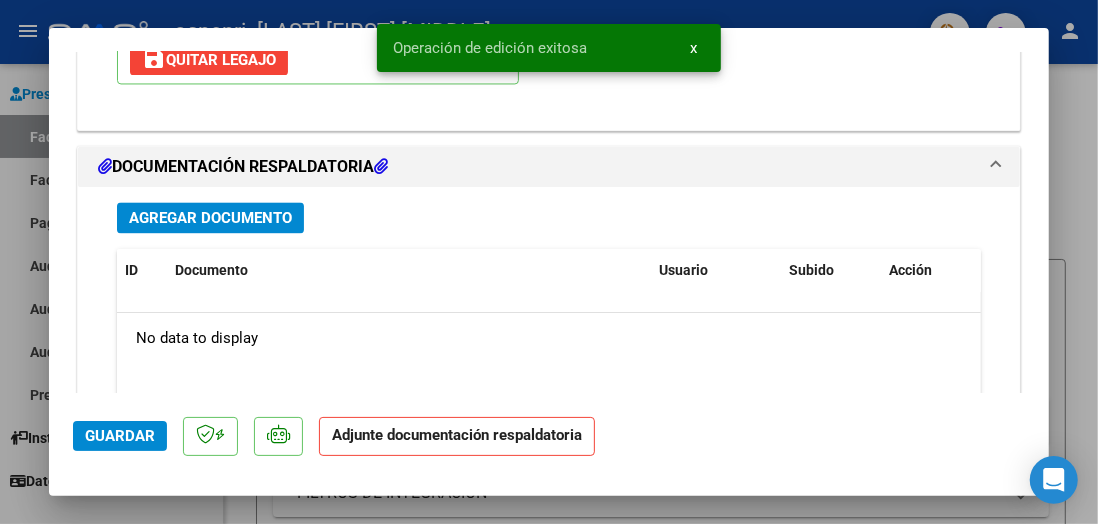 click on "Agregar Documento" at bounding box center [210, 218] 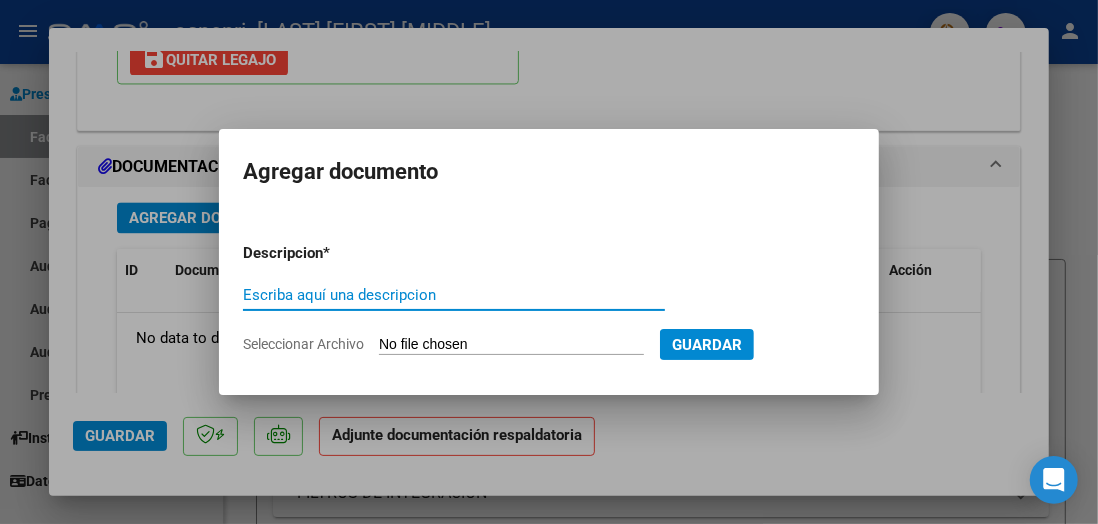 paste on "Planilla de Asistencia, mes Julio 2025" 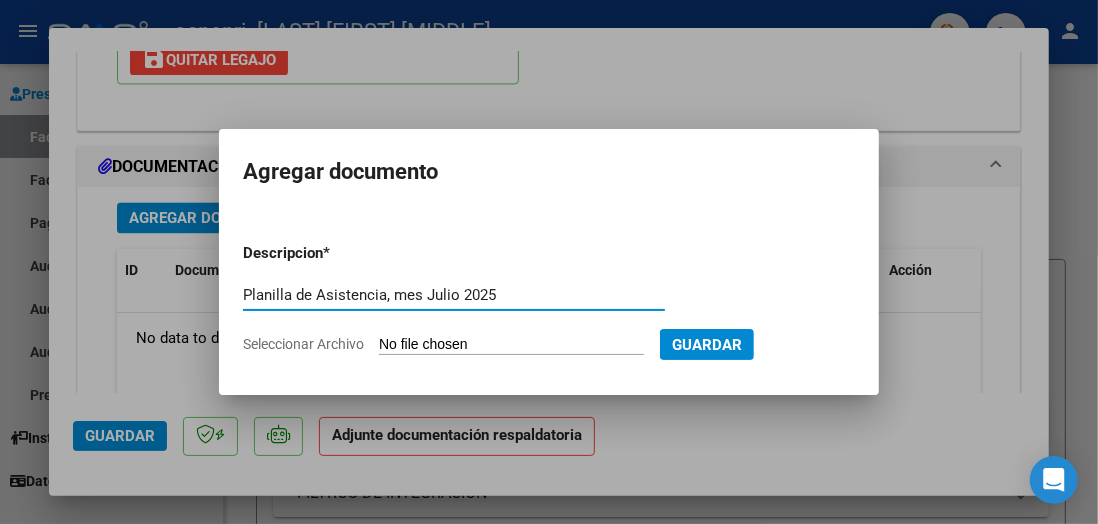 type on "Planilla de Asistencia, mes Julio 2025" 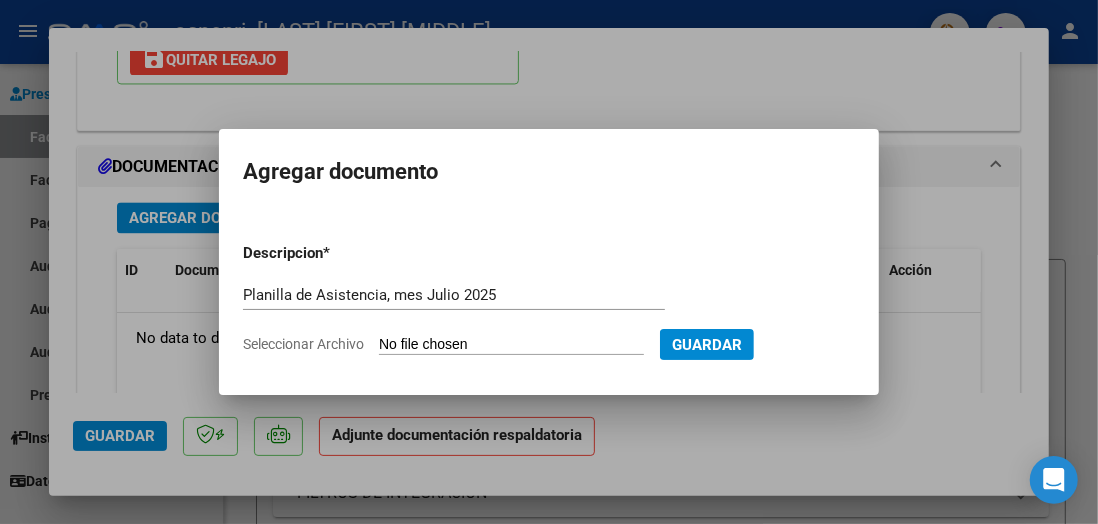 type on "C:\fakepath\DOC-20250802-WA0019.pdf" 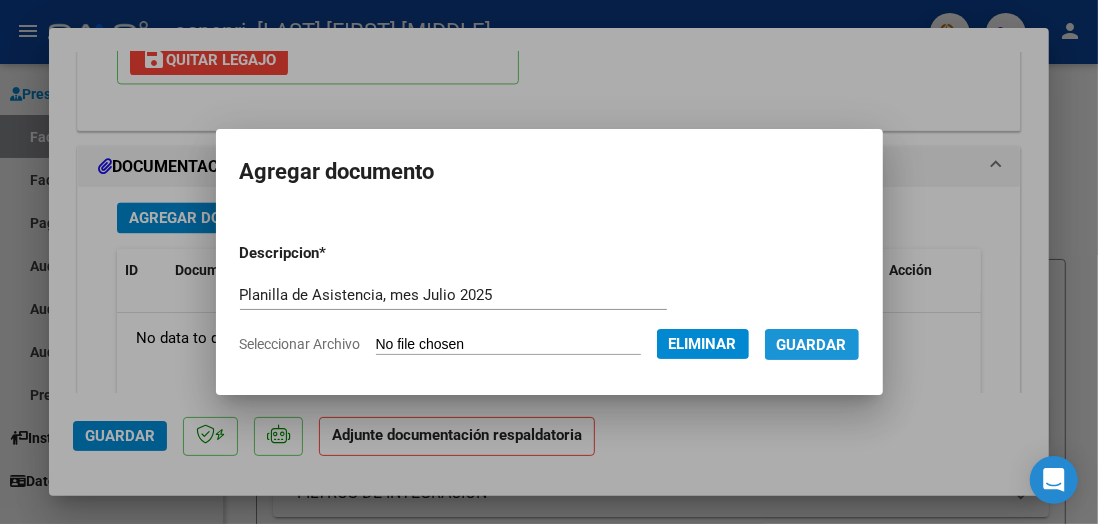 click on "Guardar" at bounding box center [812, 345] 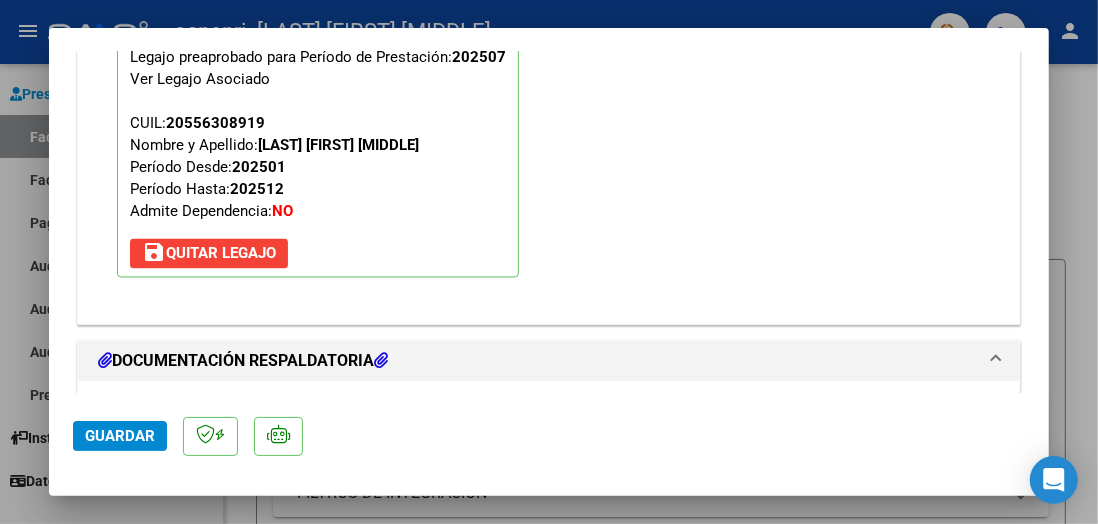 scroll, scrollTop: 2051, scrollLeft: 0, axis: vertical 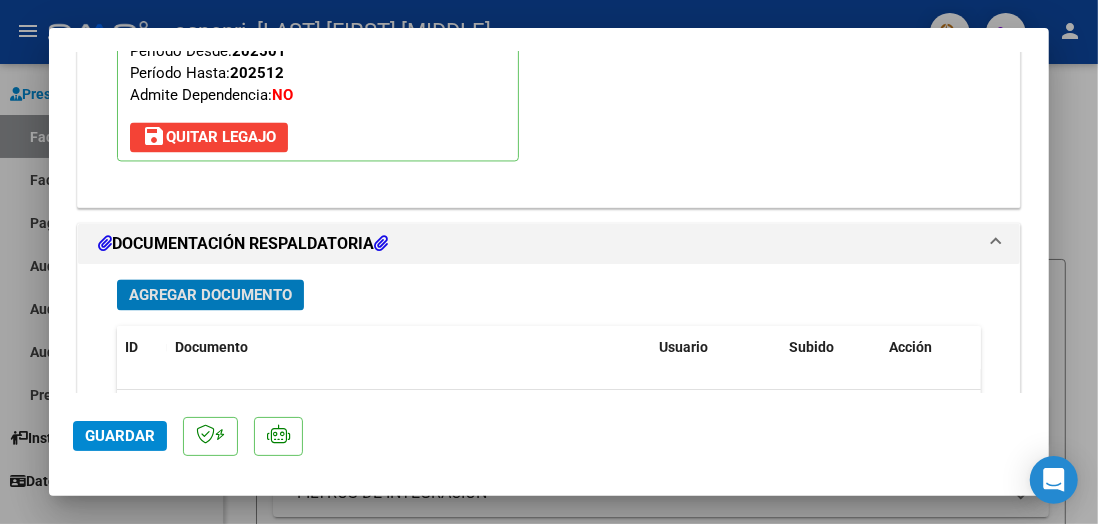 click on "Guardar" 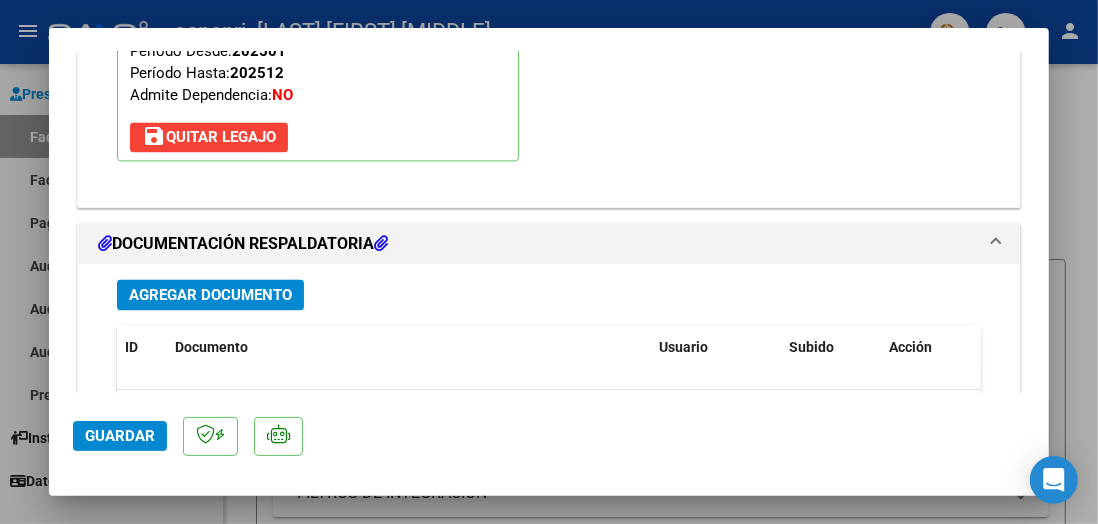 click at bounding box center [549, 262] 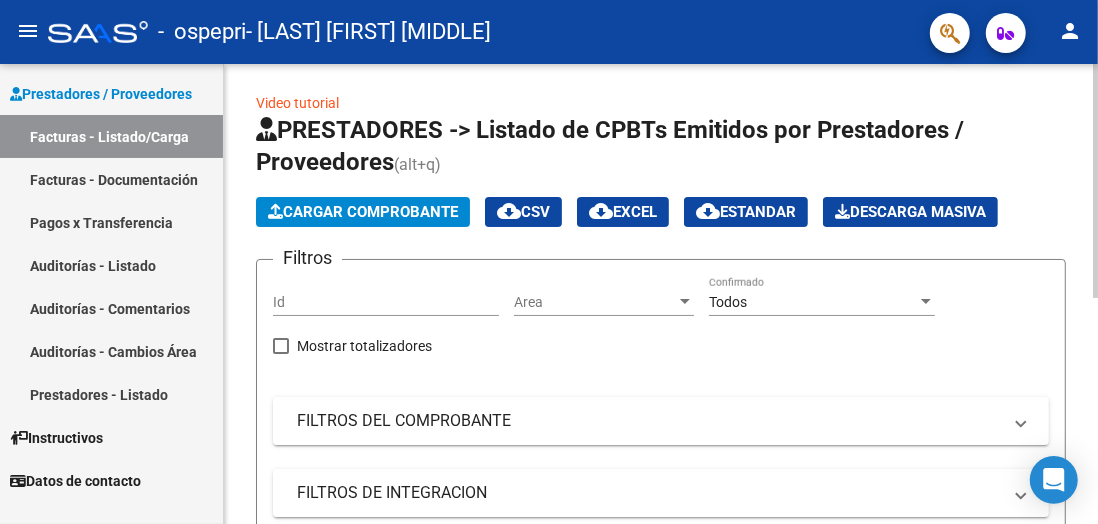 click on "Cargar Comprobante" 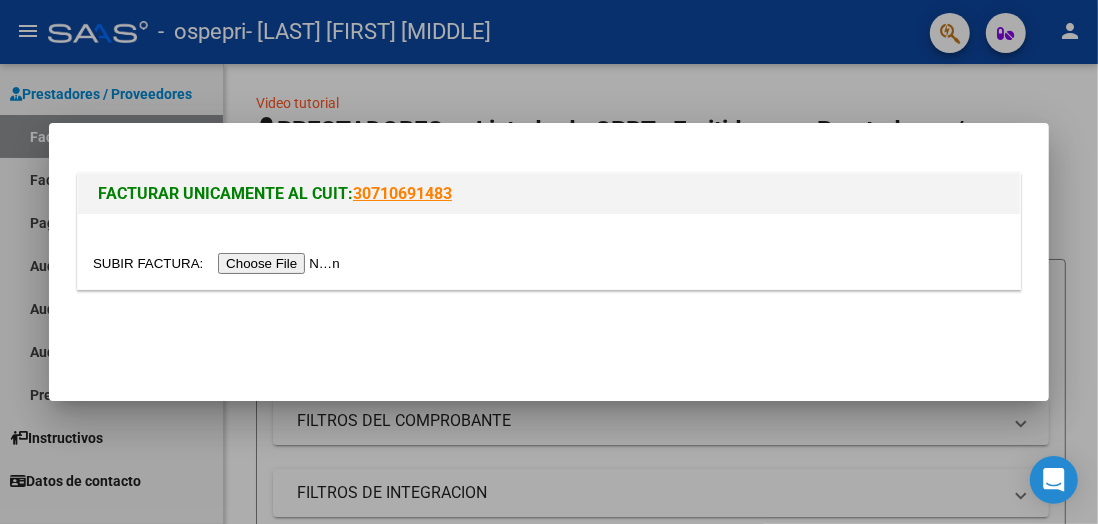 click at bounding box center (219, 263) 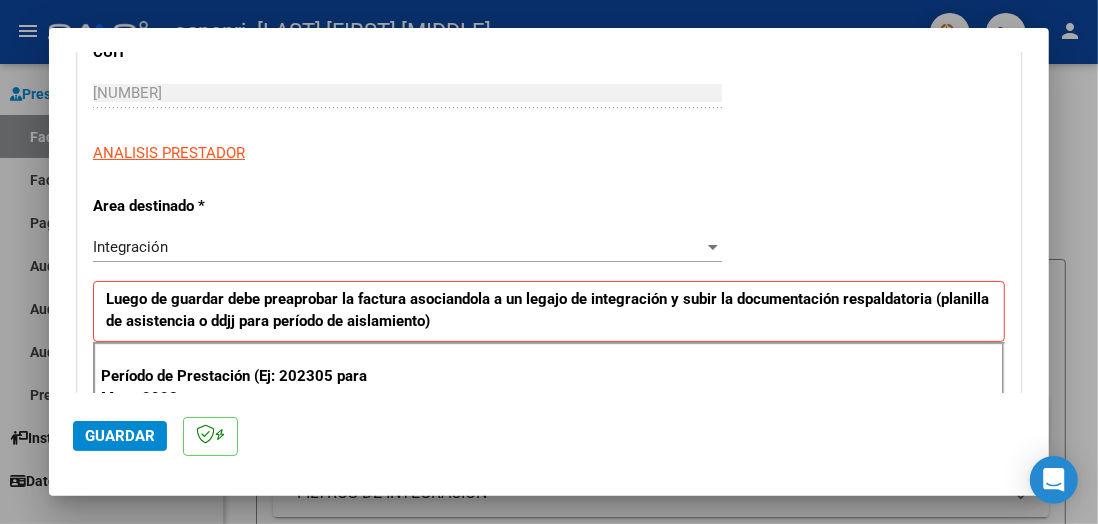 scroll, scrollTop: 350, scrollLeft: 0, axis: vertical 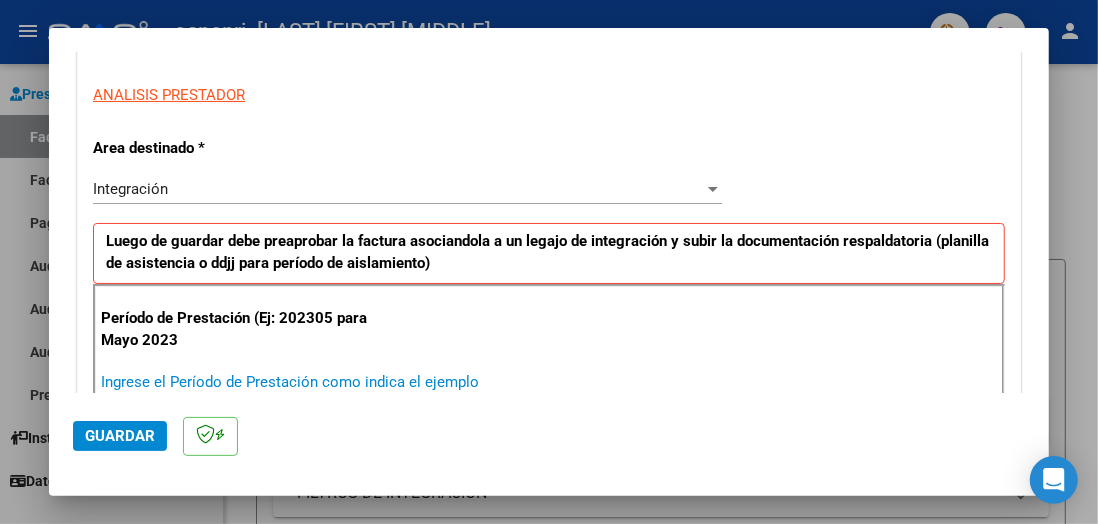 click on "Ingrese el Período de Prestación como indica el ejemplo" at bounding box center [410, 382] 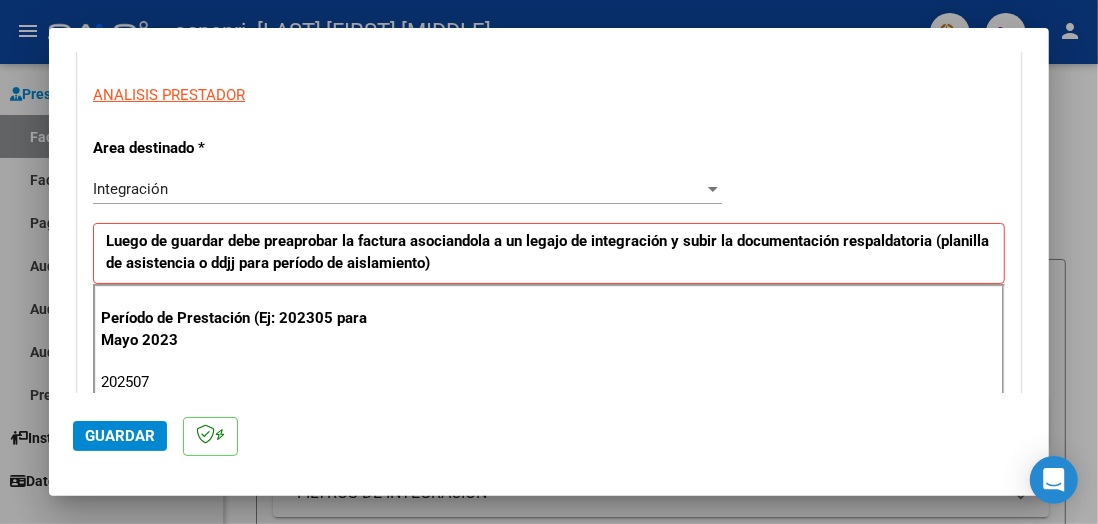 type on "202507" 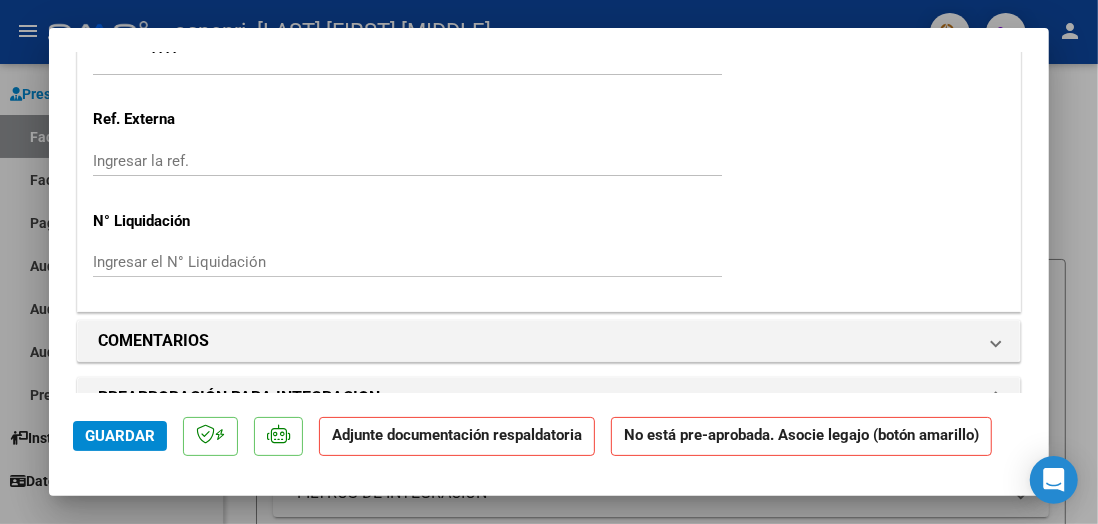 scroll, scrollTop: 1533, scrollLeft: 0, axis: vertical 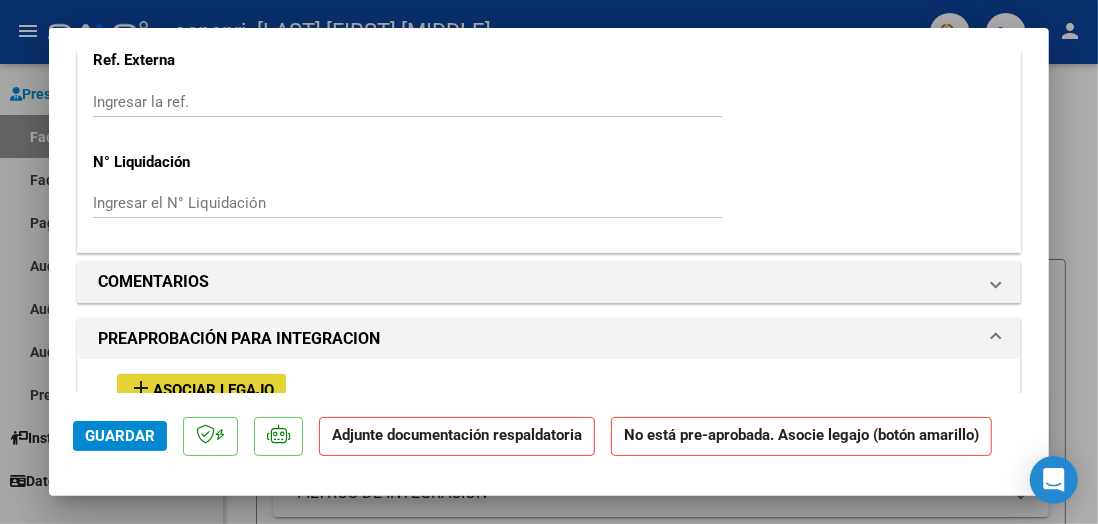 click on "Asociar Legajo" at bounding box center (213, 390) 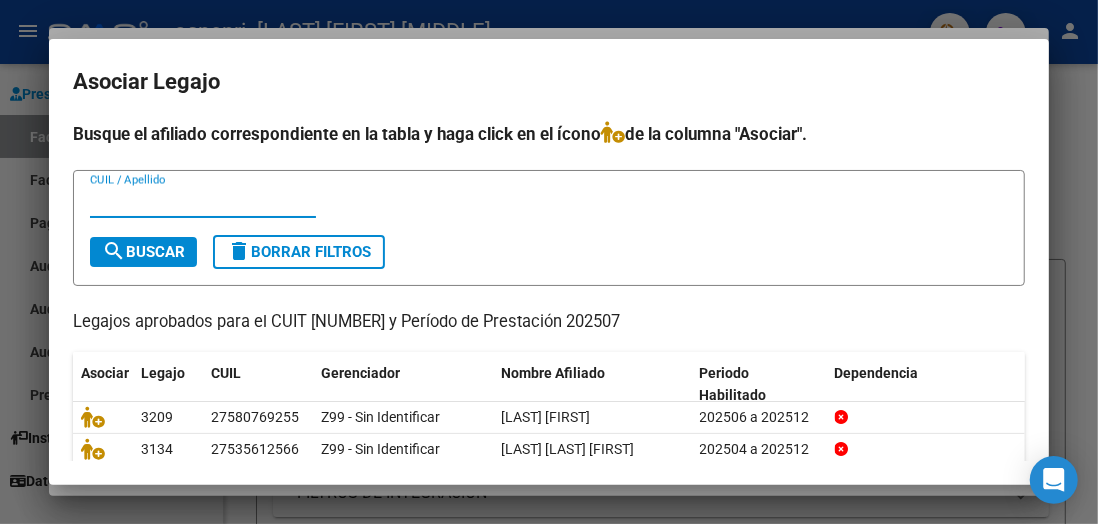scroll, scrollTop: 117, scrollLeft: 0, axis: vertical 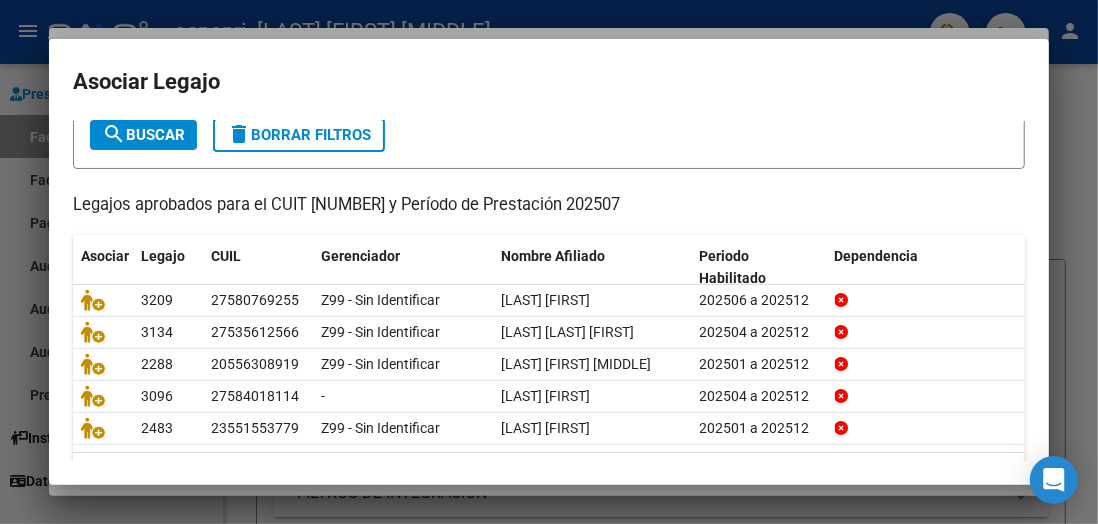 click on "2" 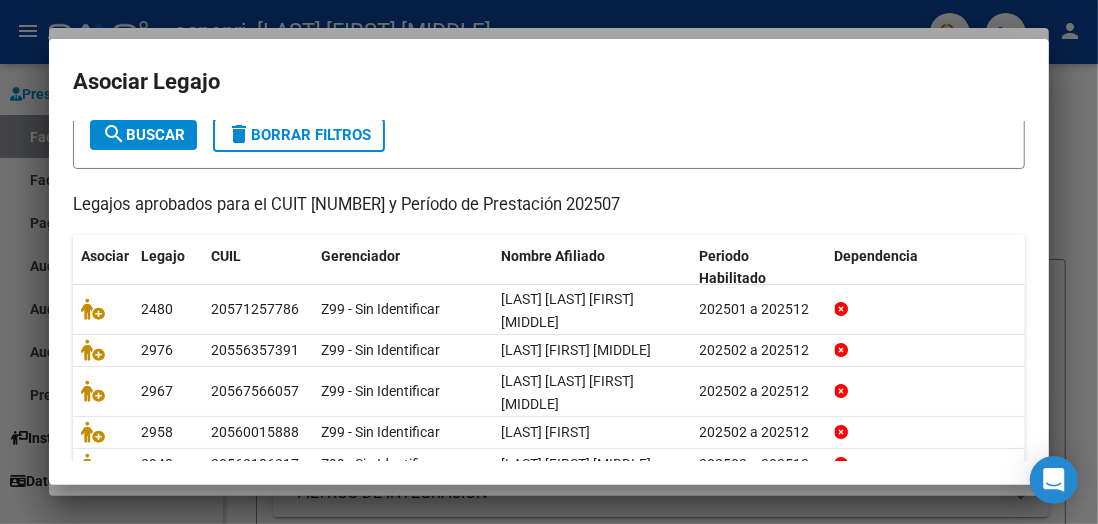 scroll, scrollTop: 182, scrollLeft: 0, axis: vertical 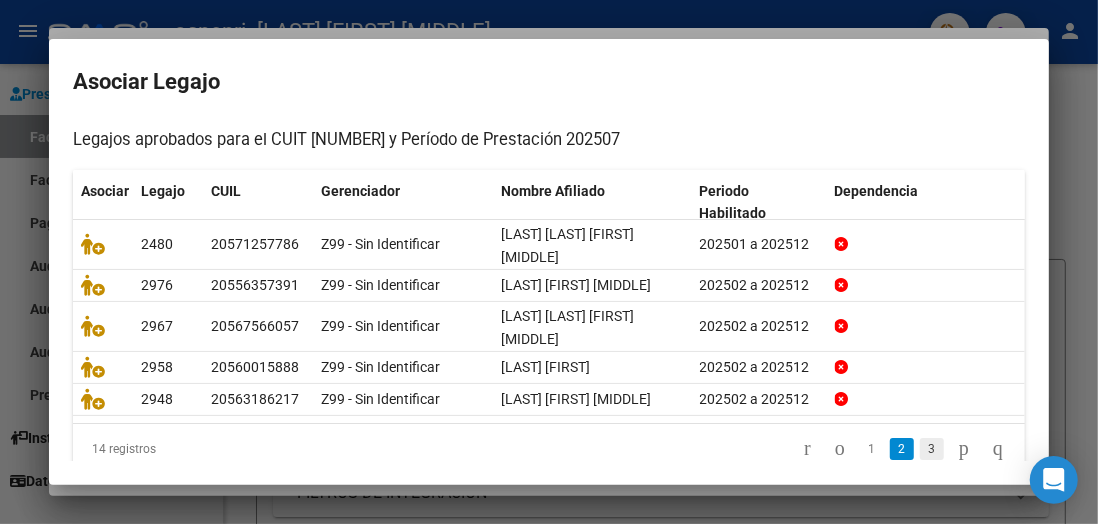click on "3" 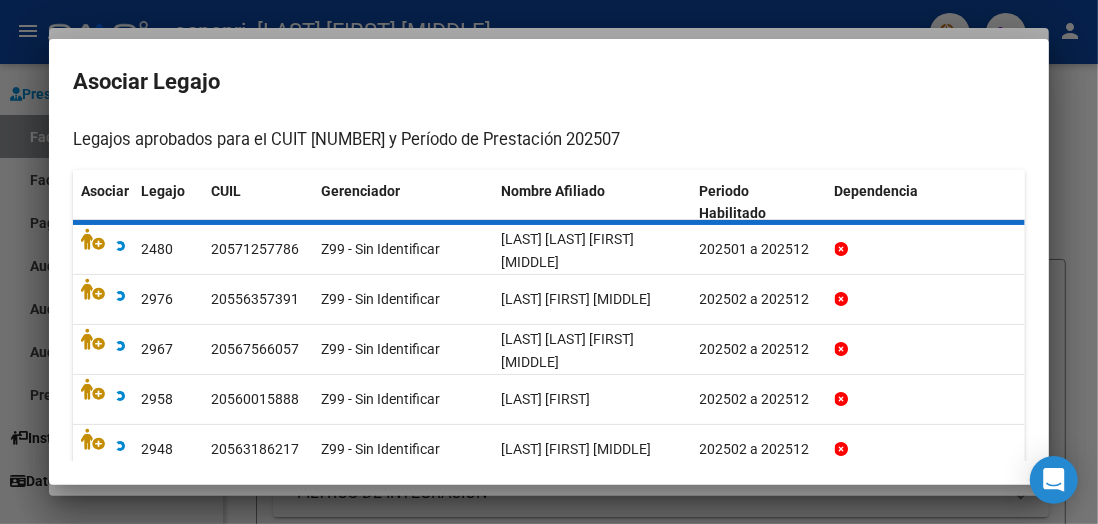 scroll, scrollTop: 94, scrollLeft: 0, axis: vertical 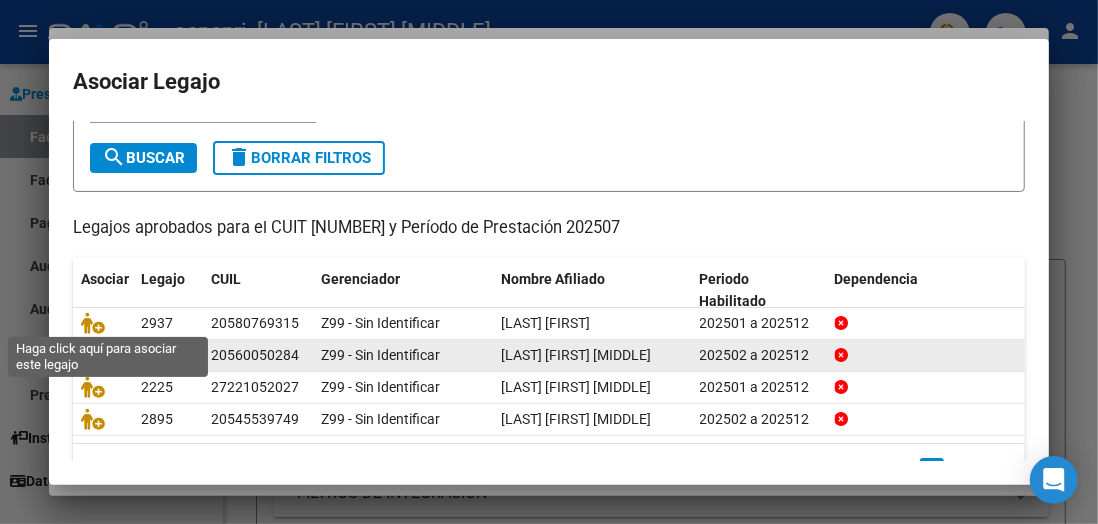 click 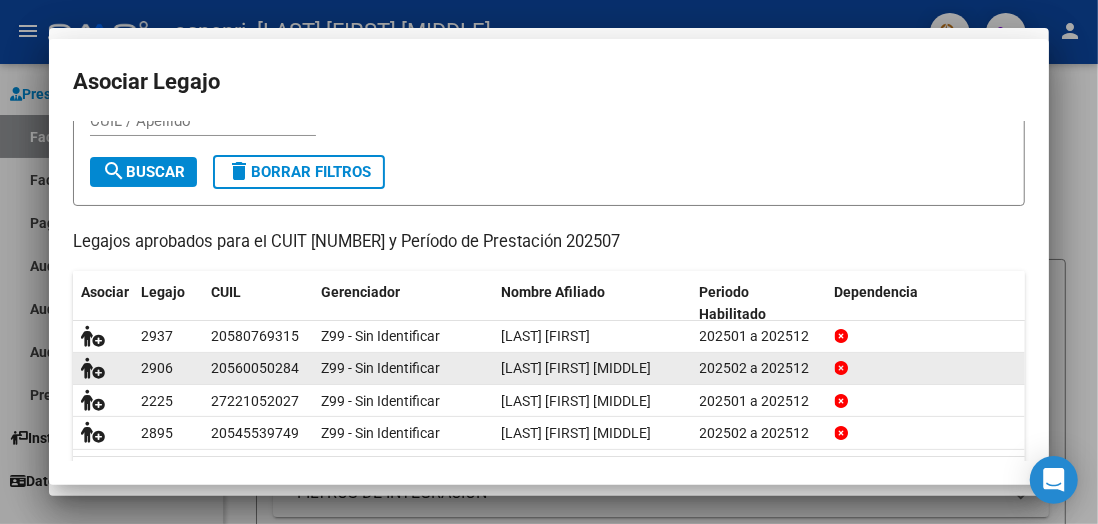 scroll, scrollTop: 1586, scrollLeft: 0, axis: vertical 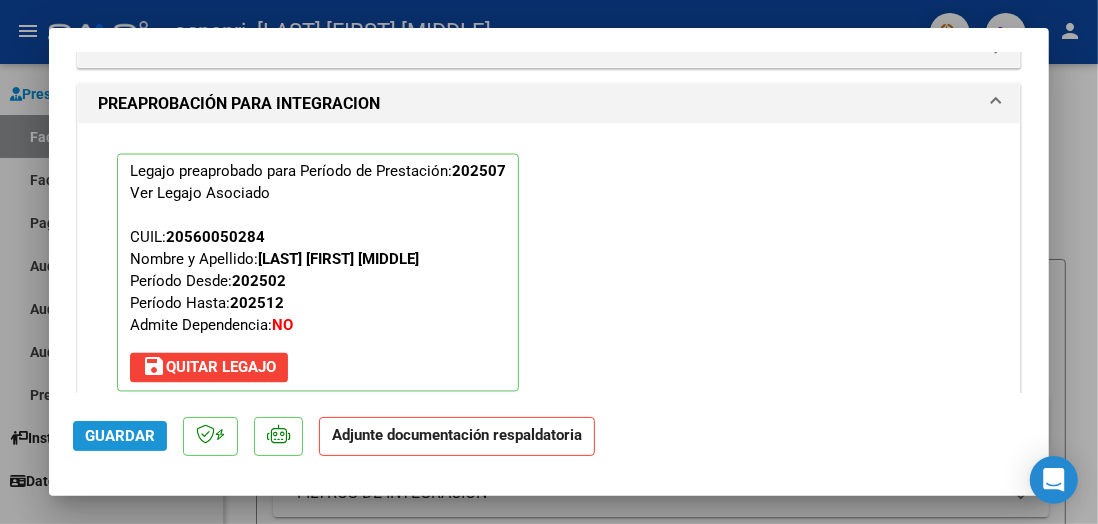 click on "Guardar" 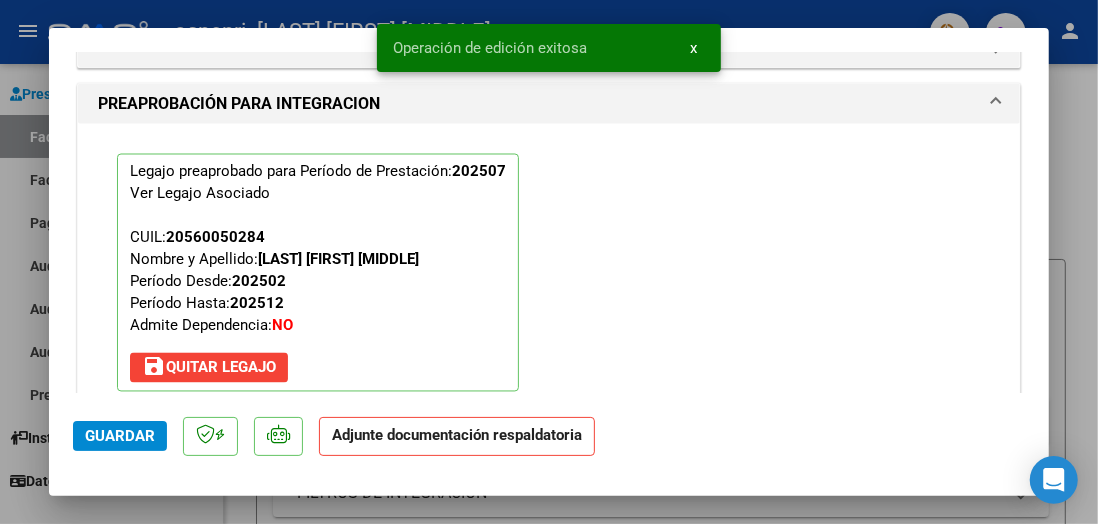 scroll, scrollTop: 1937, scrollLeft: 0, axis: vertical 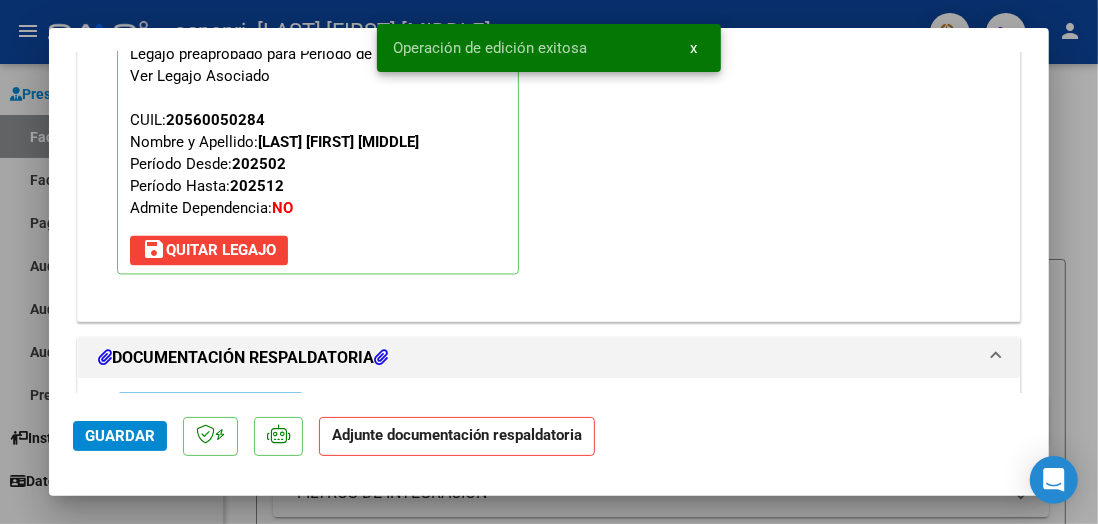 click on "Agregar Documento" at bounding box center [210, 408] 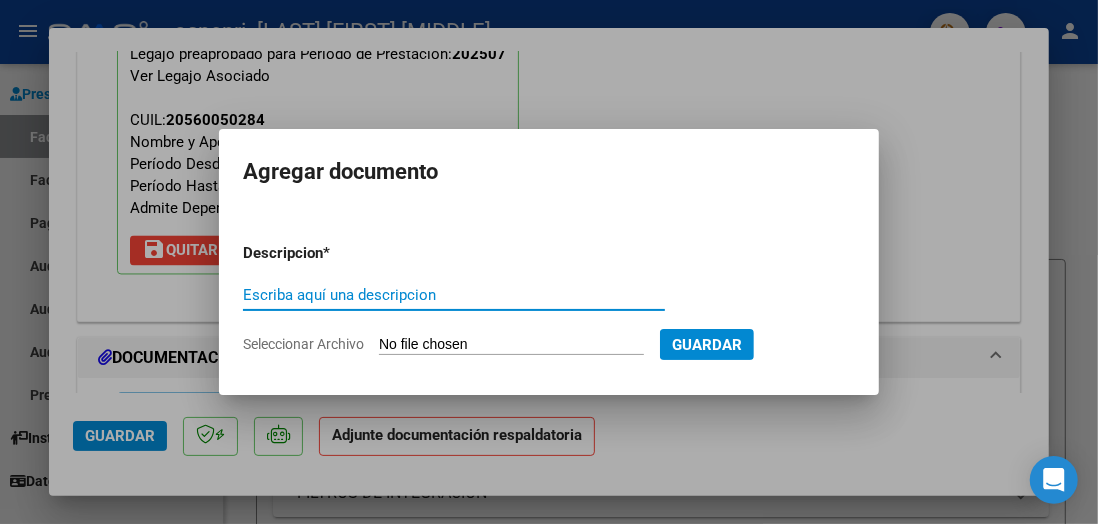 paste on "Planilla de Asistencia, mes Julio 2025" 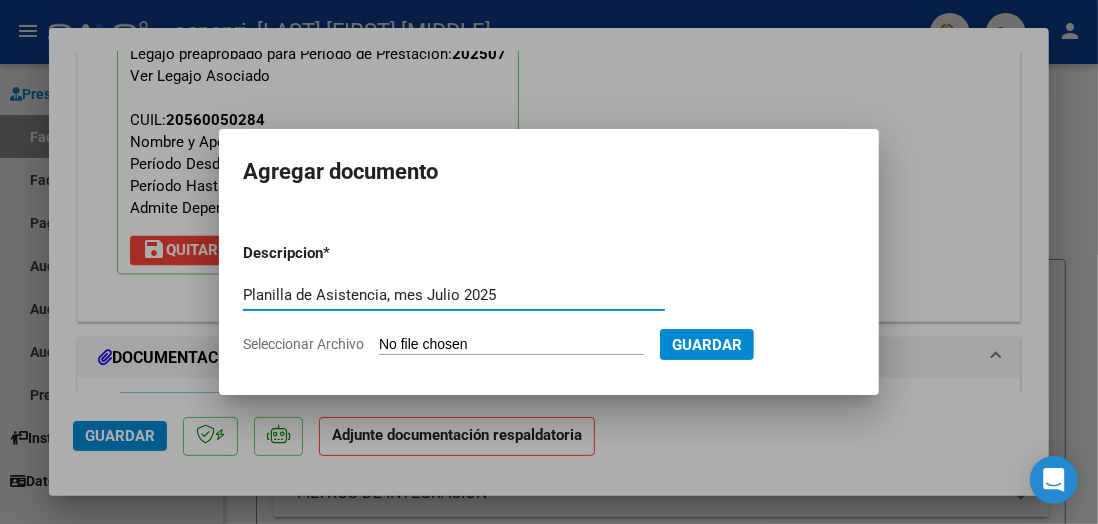 type on "Planilla de Asistencia, mes Julio 2025" 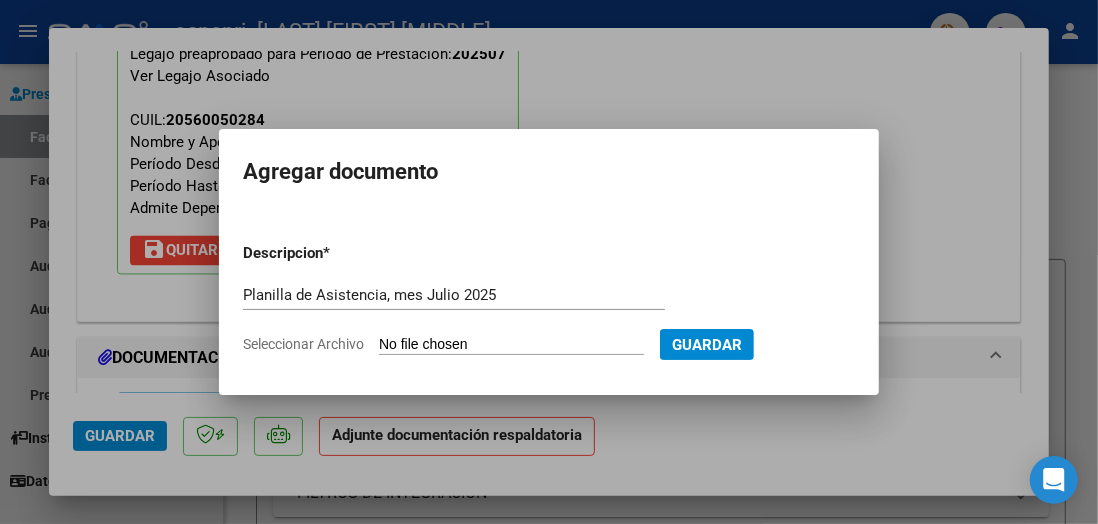 click on "Descripcion  *   Planilla de Asistencia, mes Julio 2025 Escriba aquí una descripcion  Seleccionar Archivo Guardar" at bounding box center [549, 298] 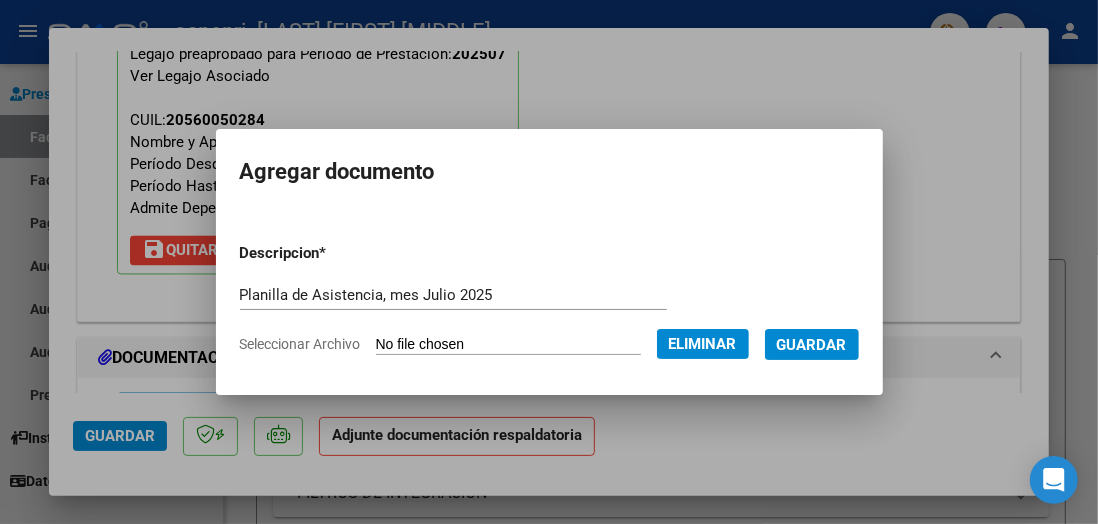 click on "Guardar" at bounding box center [812, 345] 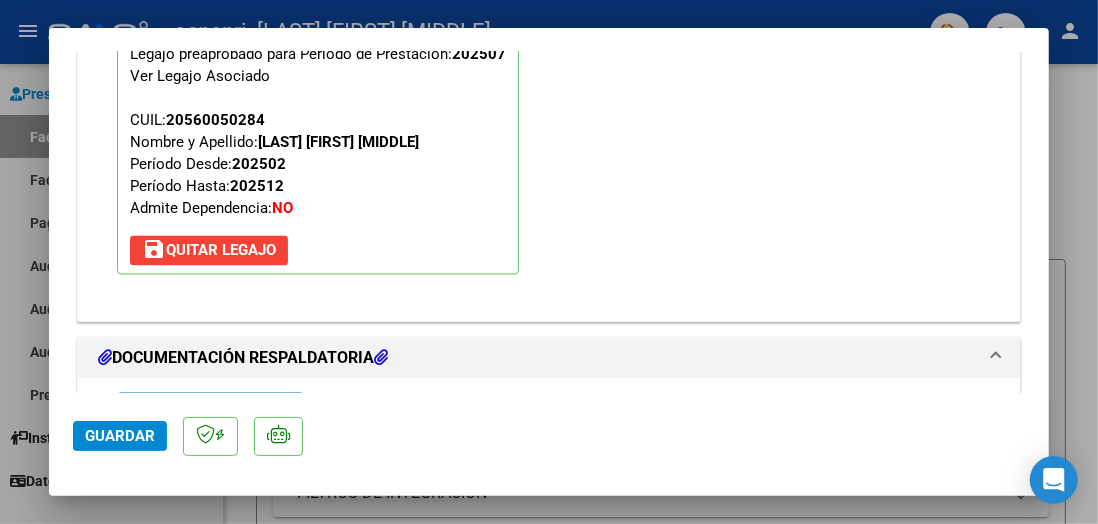 scroll, scrollTop: 2054, scrollLeft: 0, axis: vertical 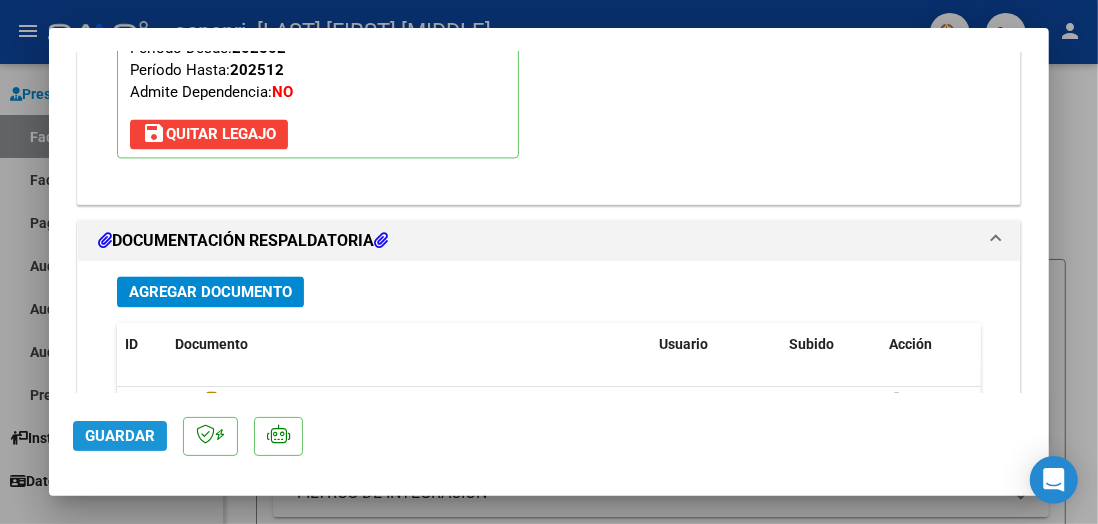 click on "Guardar" 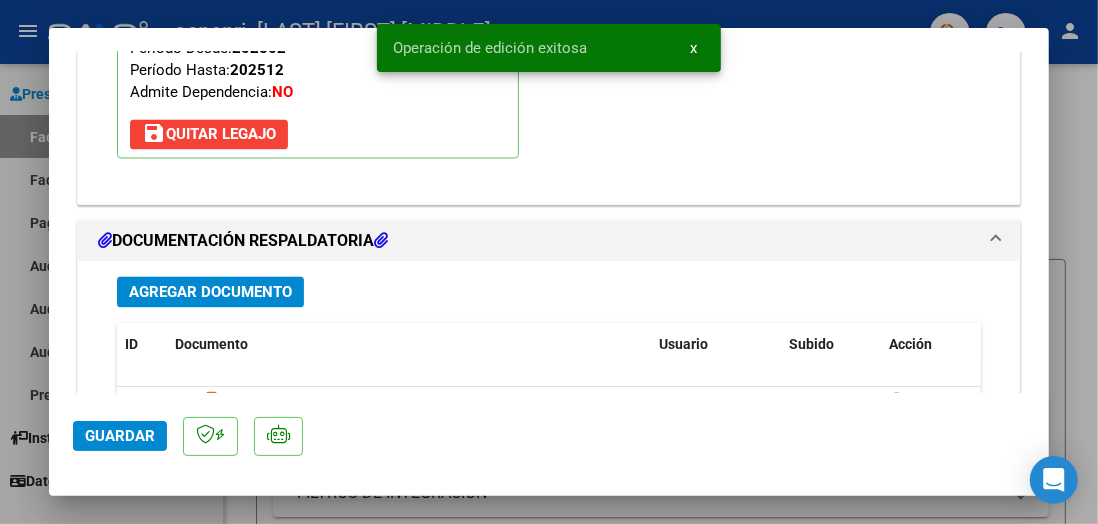 click at bounding box center [549, 262] 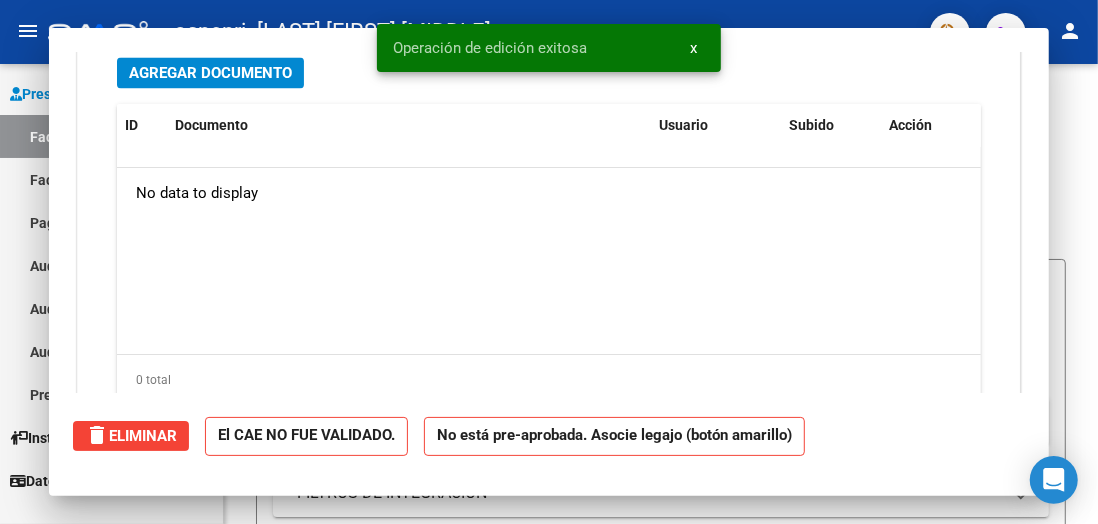 scroll, scrollTop: 0, scrollLeft: 0, axis: both 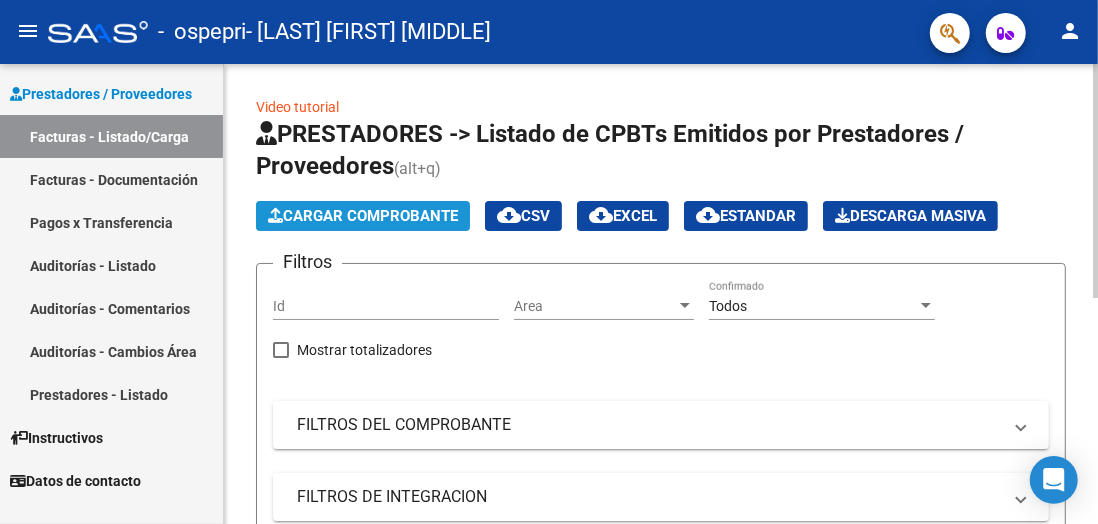 click on "Cargar Comprobante" 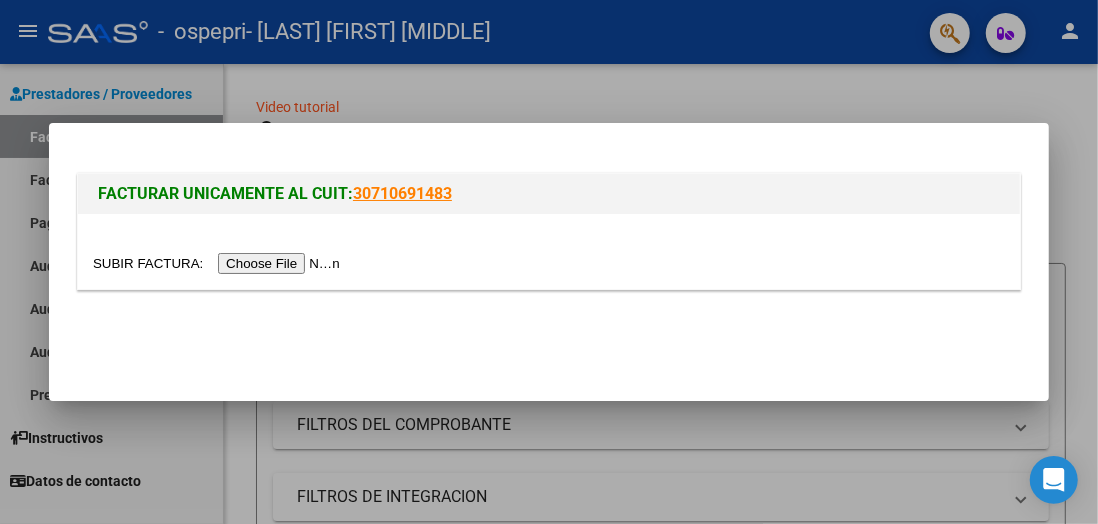 click at bounding box center (219, 263) 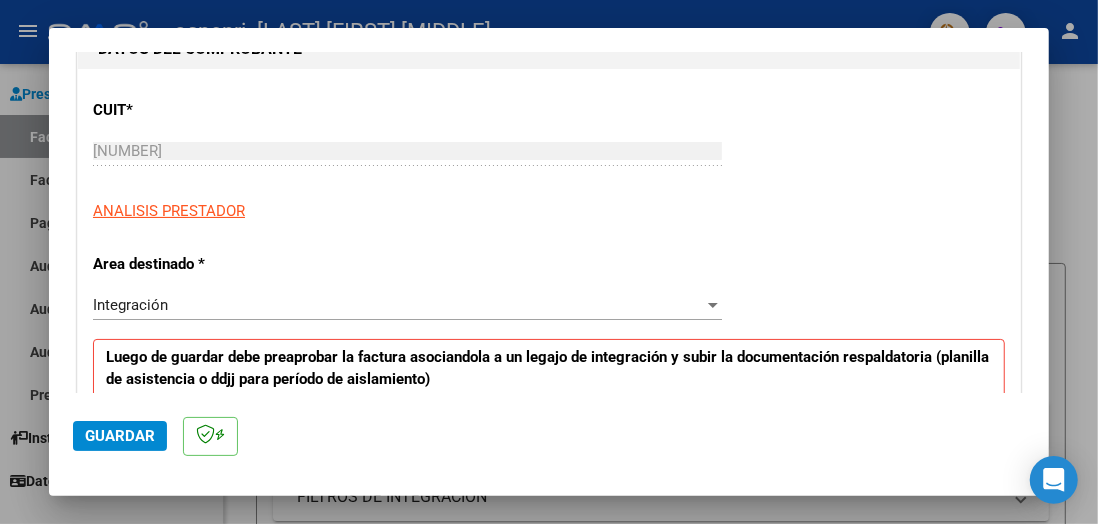 scroll, scrollTop: 350, scrollLeft: 0, axis: vertical 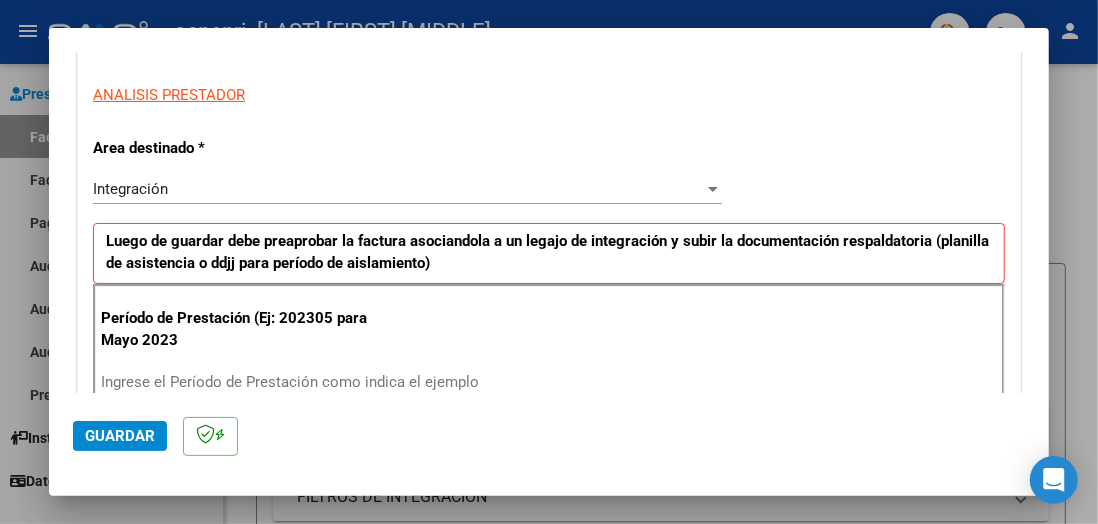 click on "Ingrese el Período de Prestación como indica el ejemplo" at bounding box center [410, 382] 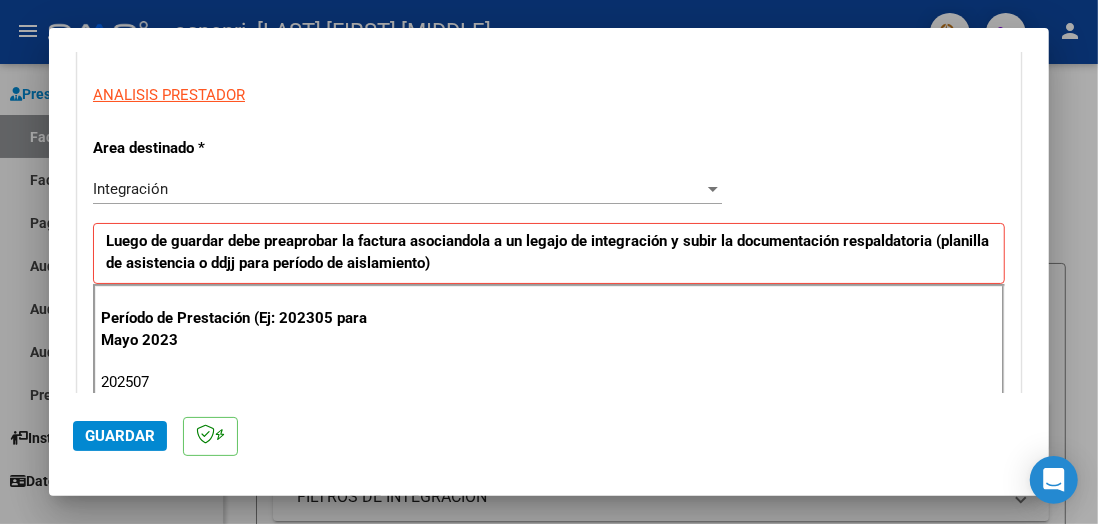 type on "202507" 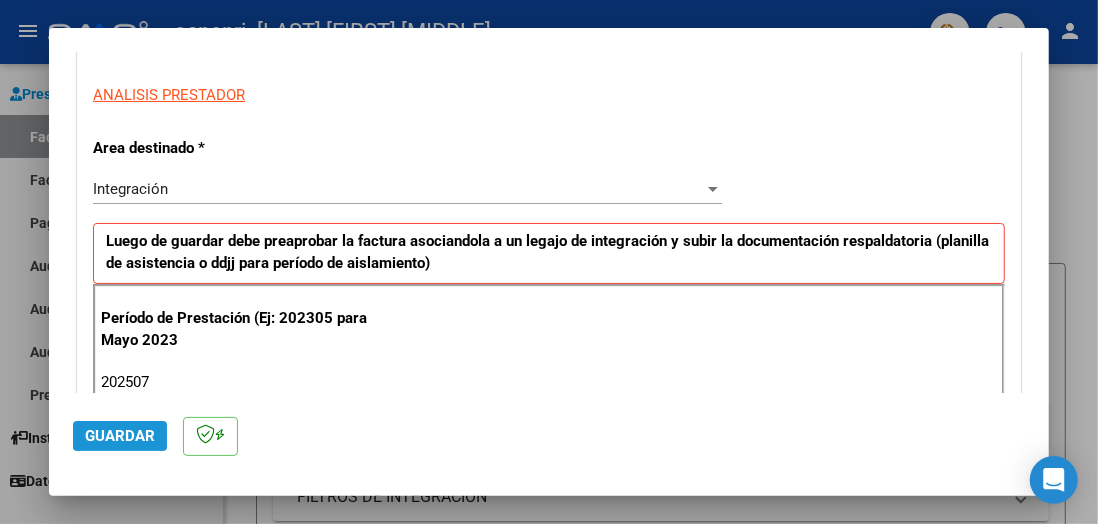 click on "Guardar" 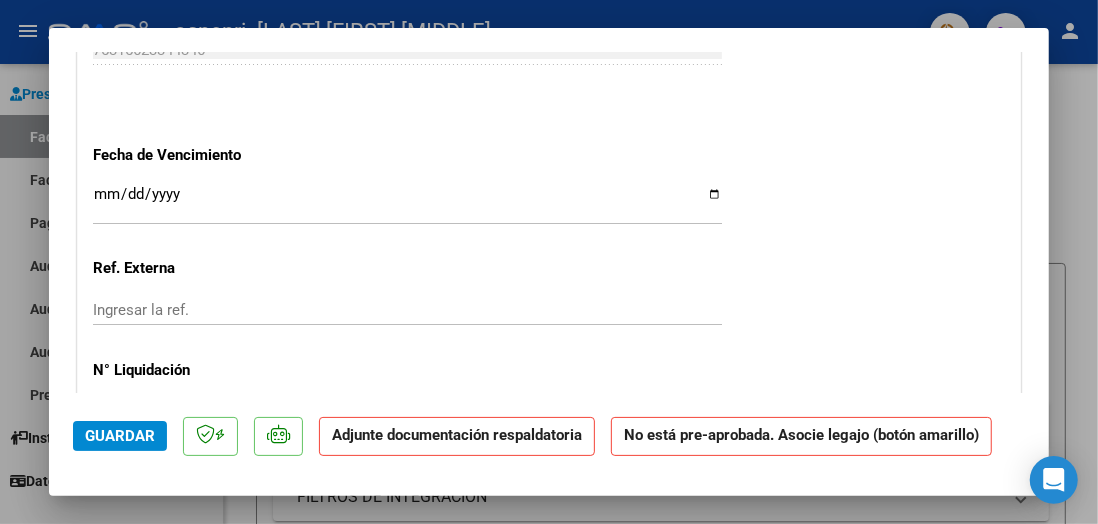 scroll, scrollTop: 1617, scrollLeft: 0, axis: vertical 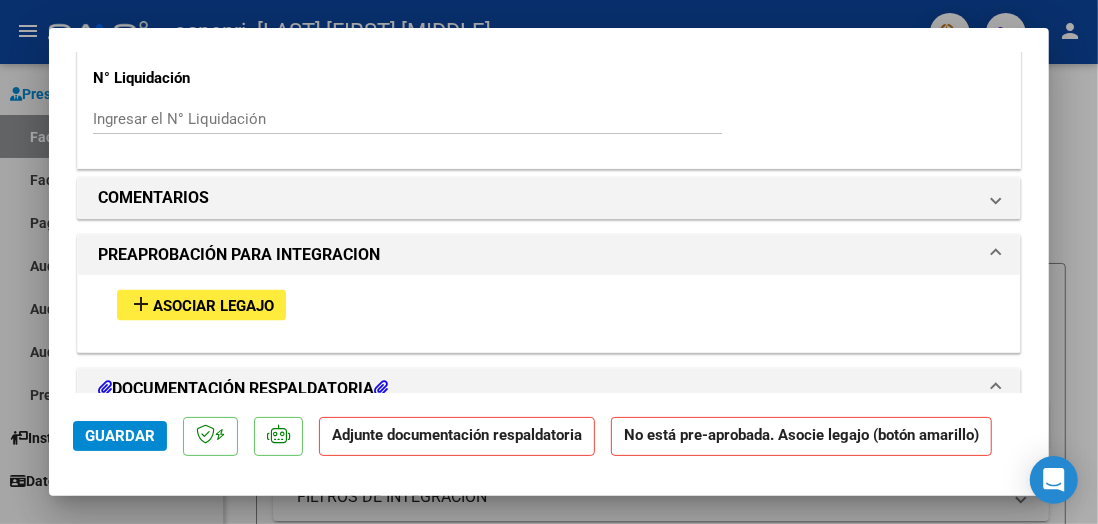 click on "Asociar Legajo" at bounding box center [213, 306] 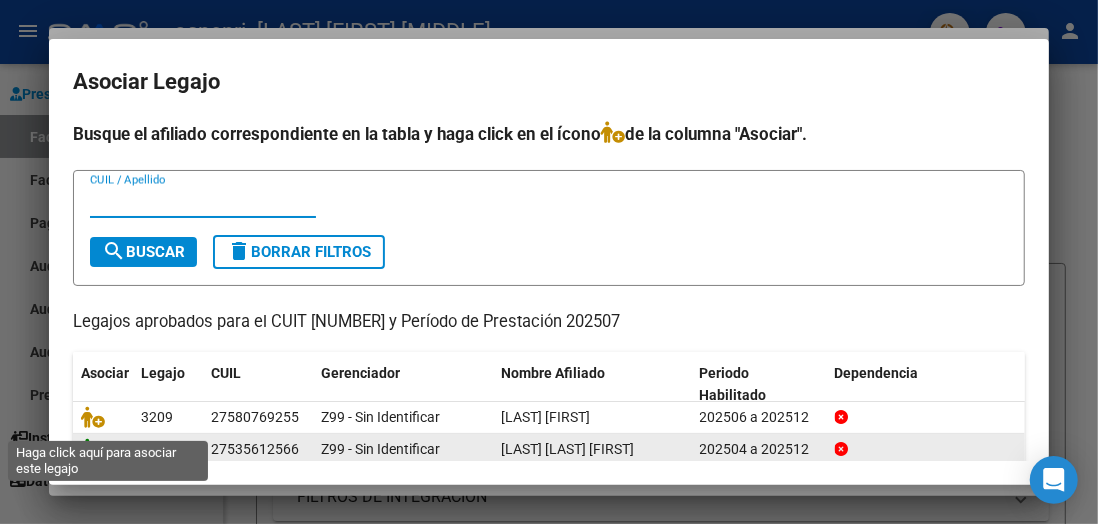 click 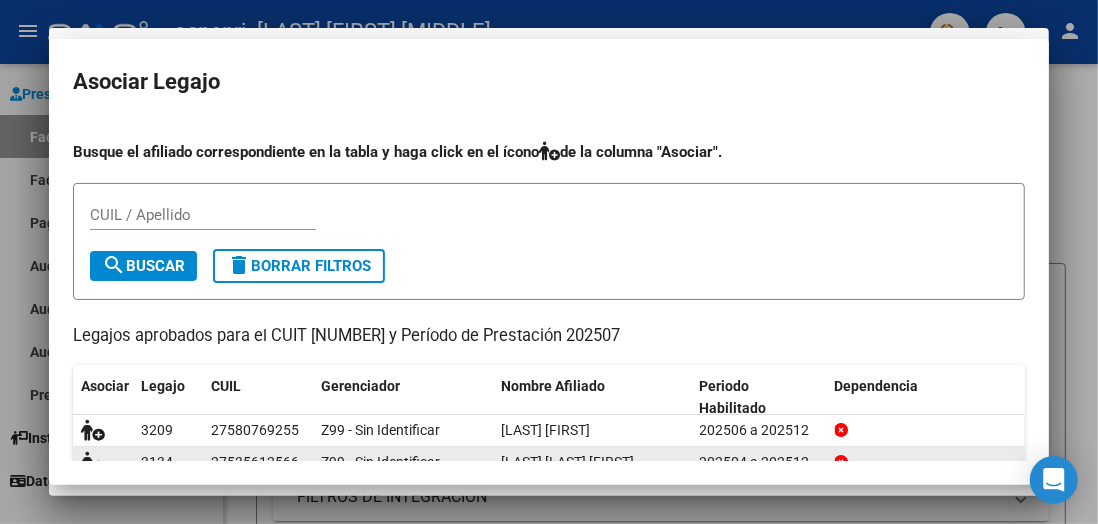 scroll, scrollTop: 1669, scrollLeft: 0, axis: vertical 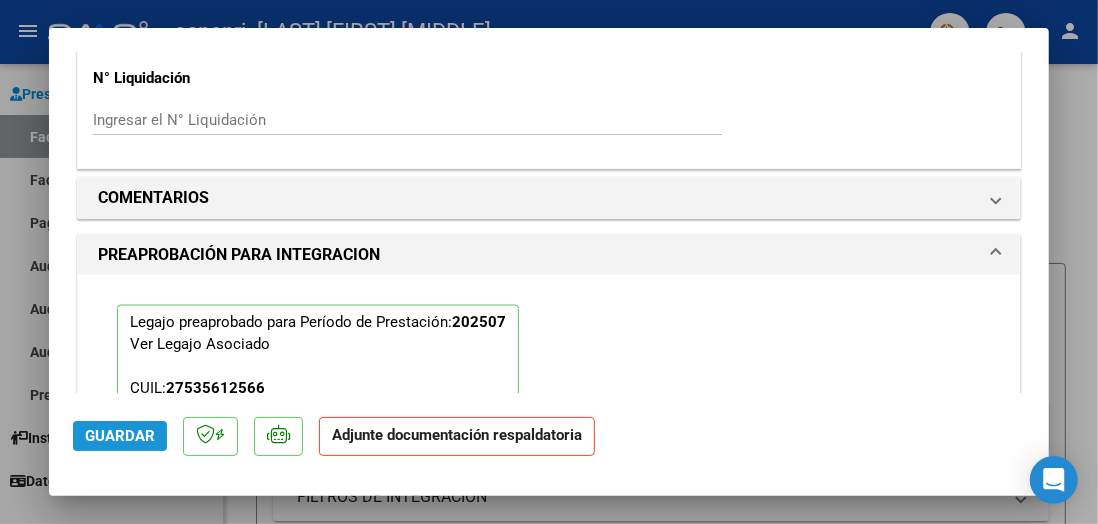 click on "Guardar" 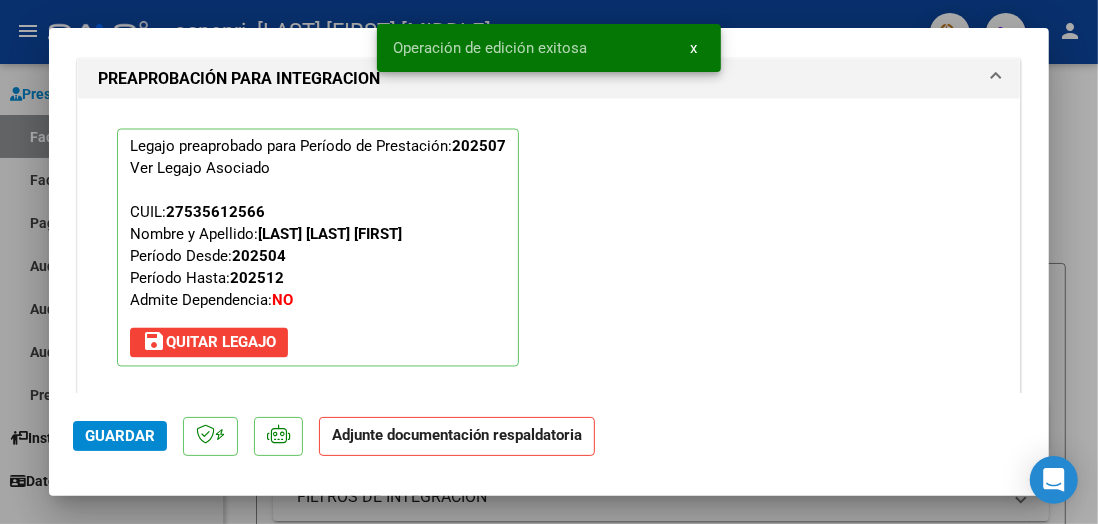 scroll, scrollTop: 2033, scrollLeft: 0, axis: vertical 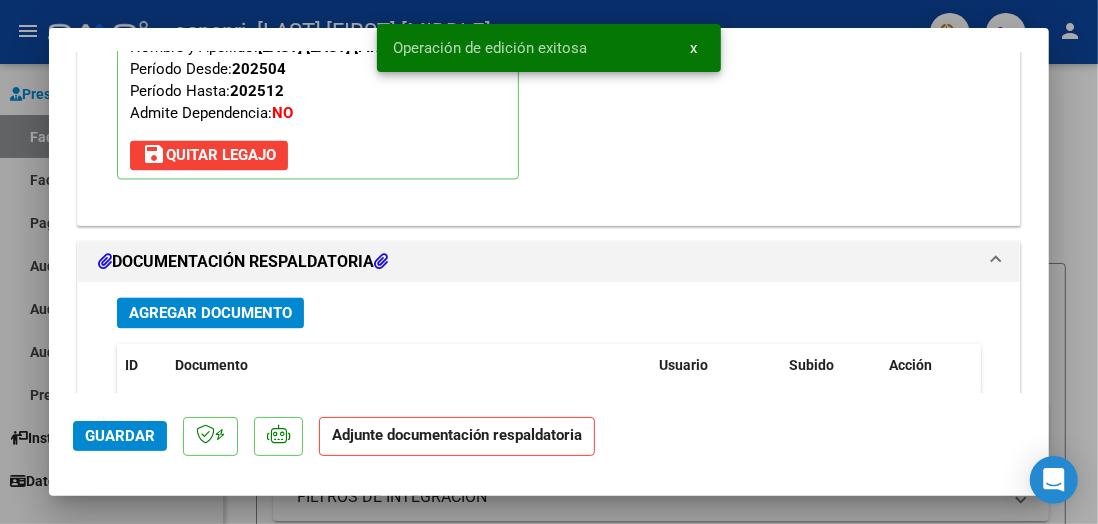 click on "Agregar Documento" at bounding box center [210, 313] 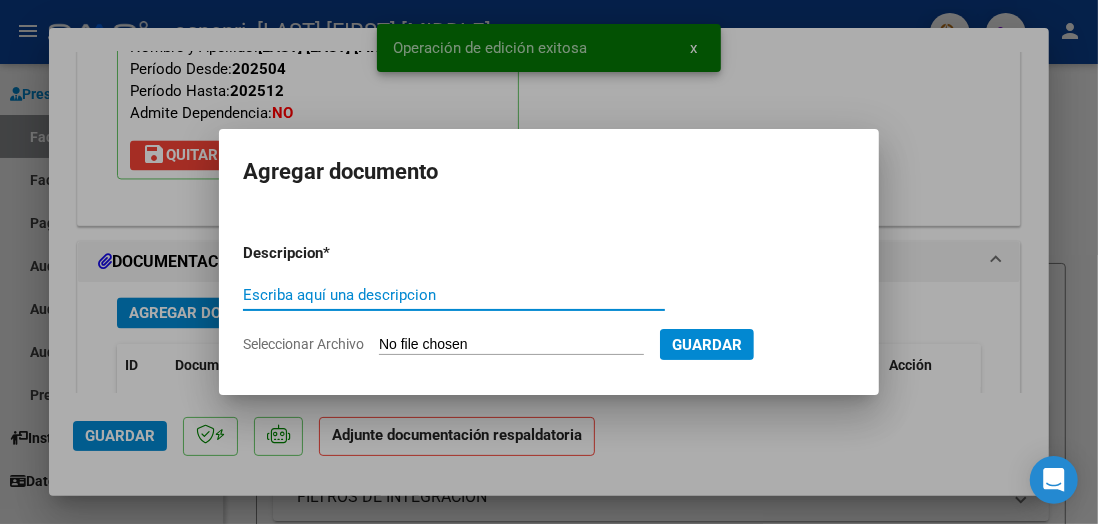 click on "Escriba aquí una descripcion" at bounding box center (454, 295) 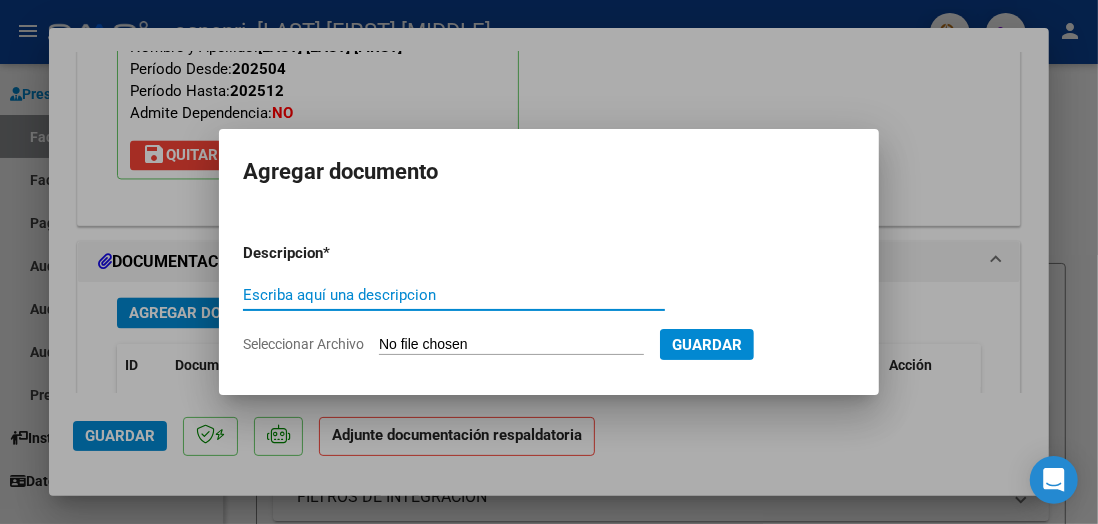 paste on "Planilla de Asistencia, mes Julio 2025" 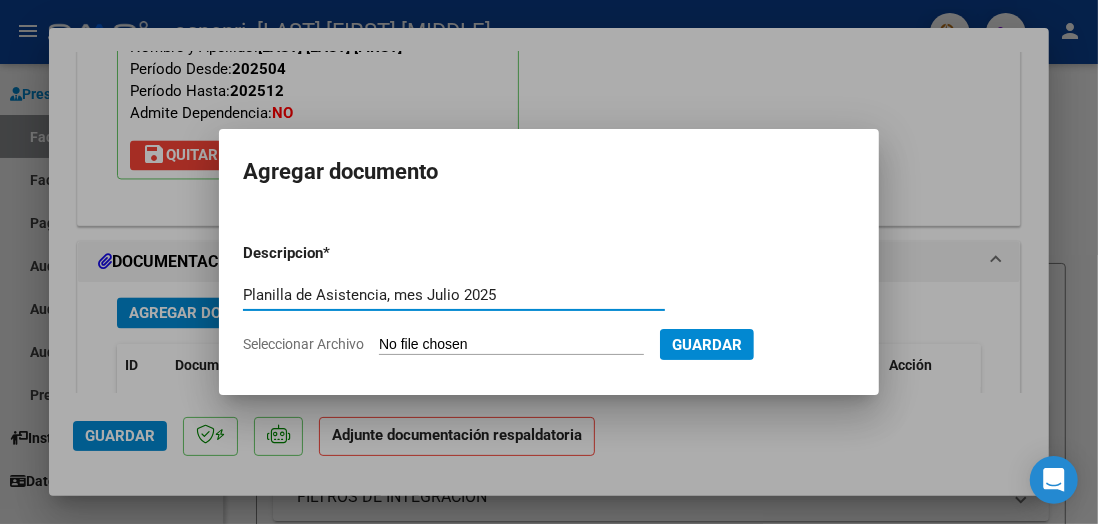 type on "Planilla de Asistencia, mes Julio 2025" 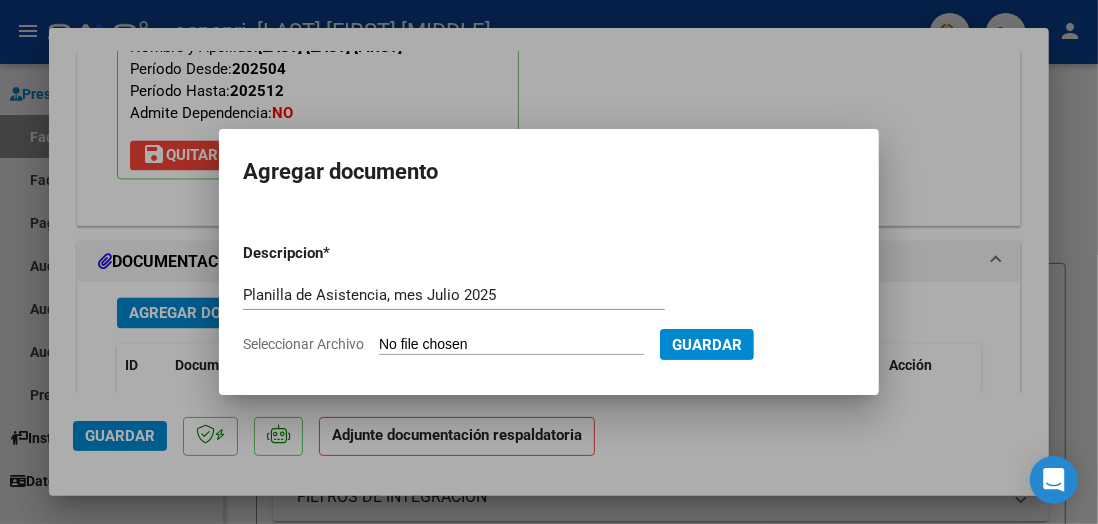 type on "C:\fakepath\DOC-20250802-WA0013.pdf" 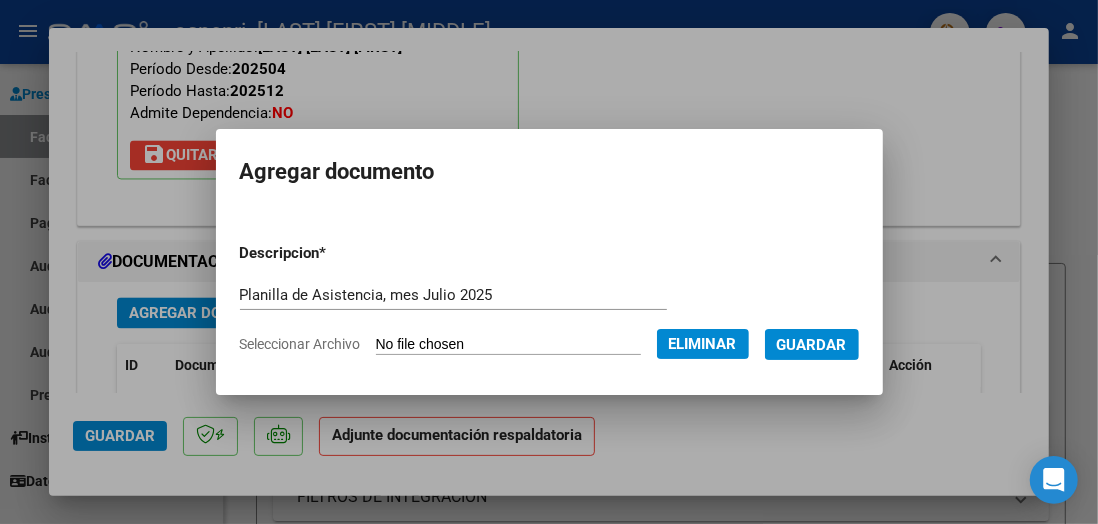 click on "Guardar" at bounding box center [812, 345] 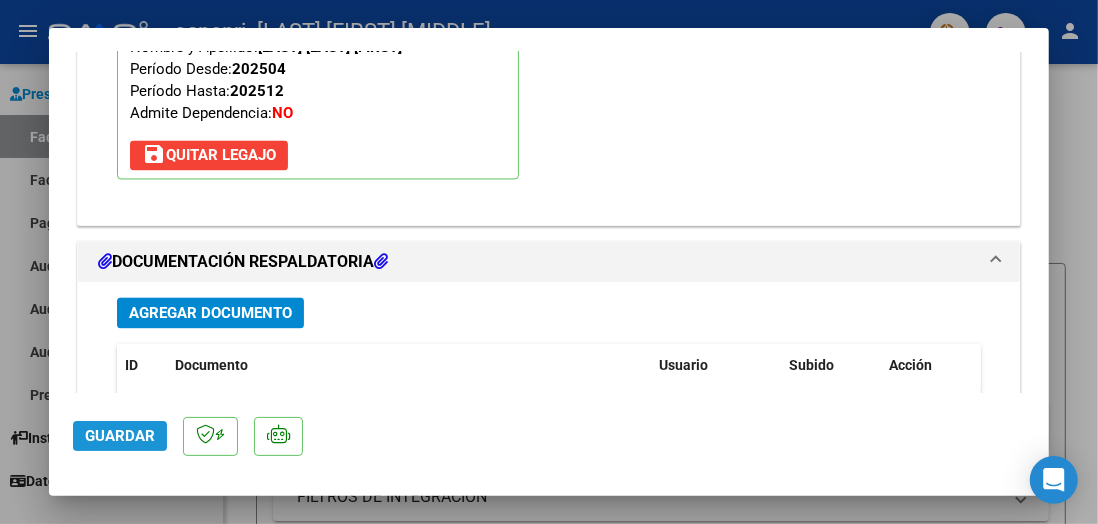 click on "Guardar" 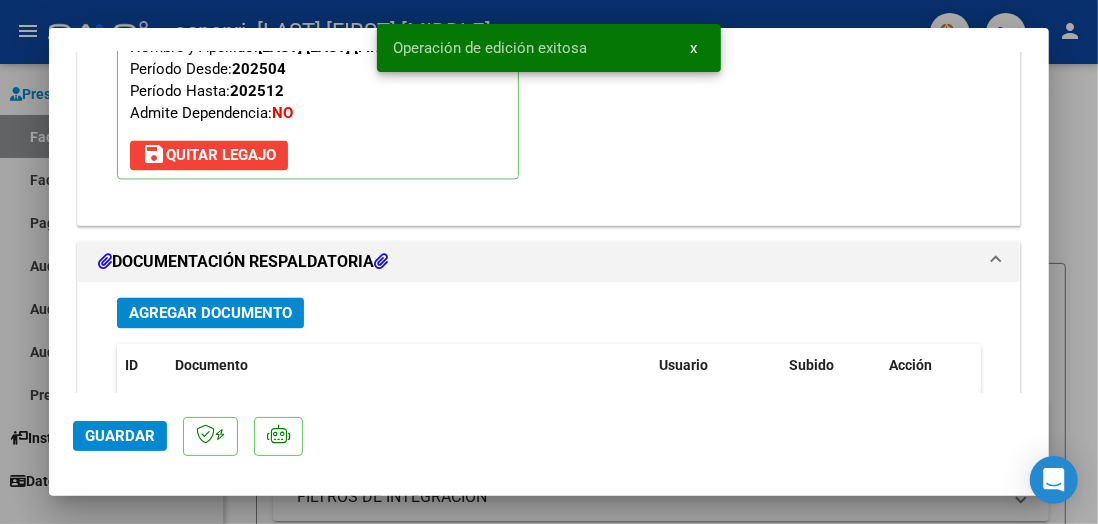 scroll, scrollTop: 1835, scrollLeft: 0, axis: vertical 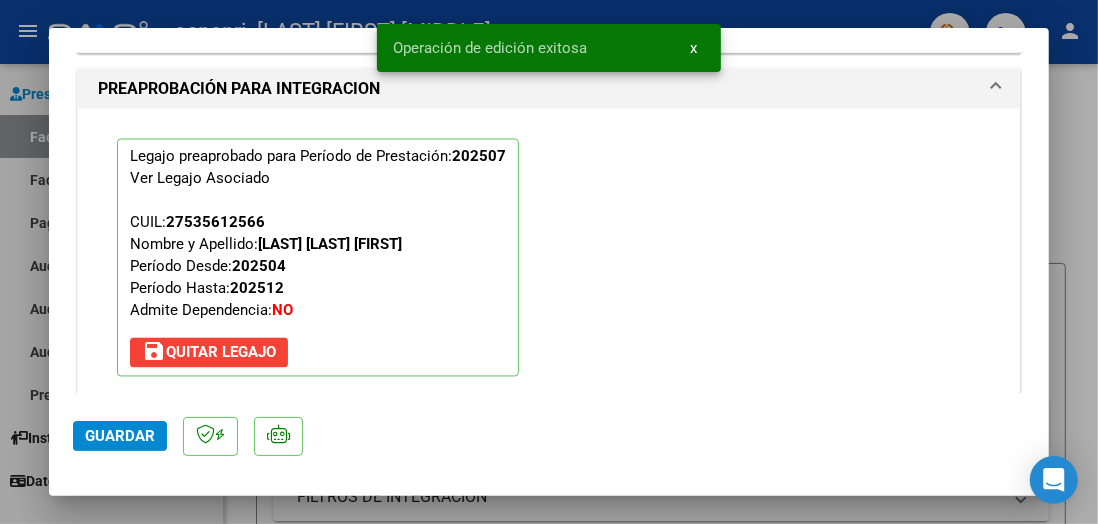 click at bounding box center [549, 262] 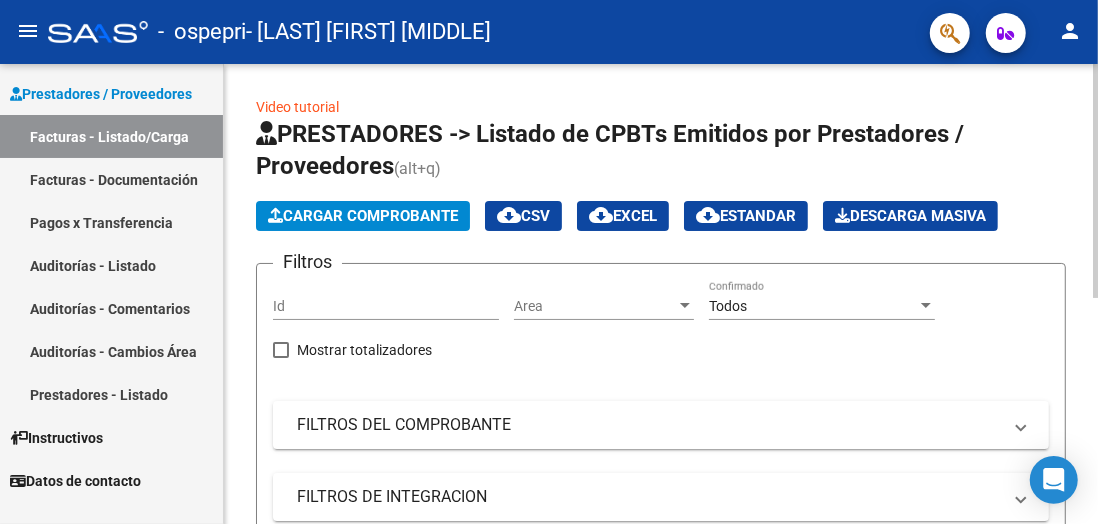 click on "Cargar Comprobante" 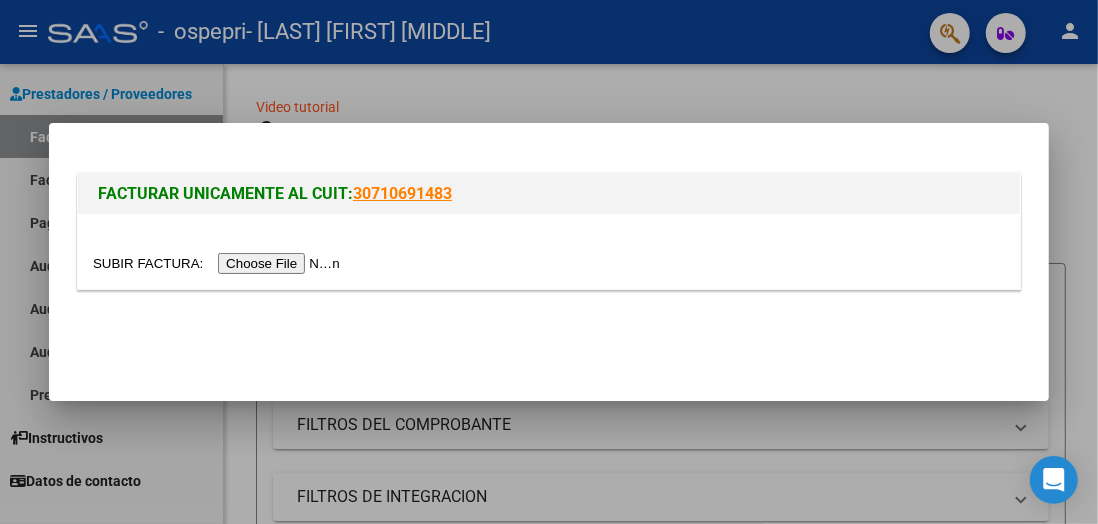 click at bounding box center (219, 263) 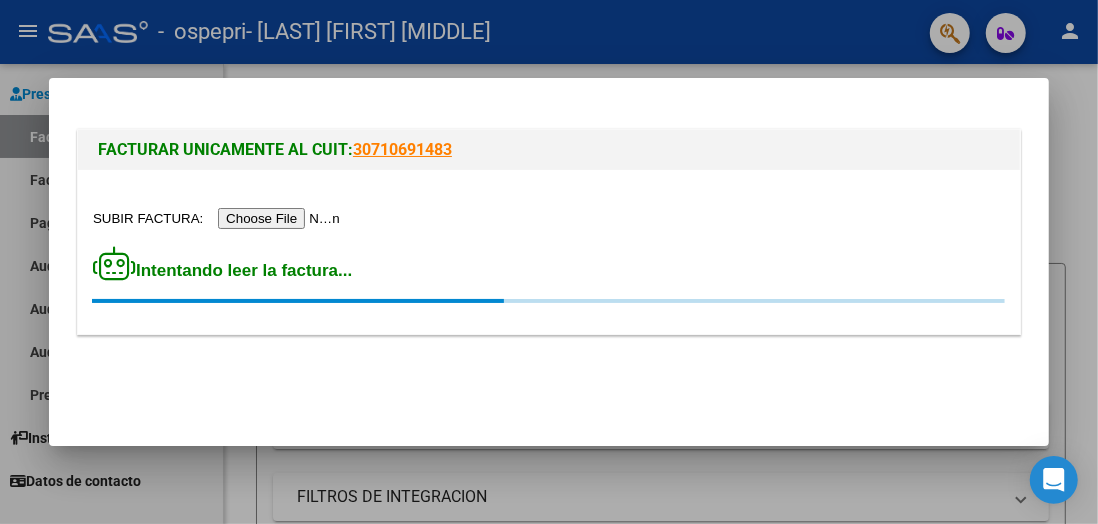 click at bounding box center [549, 262] 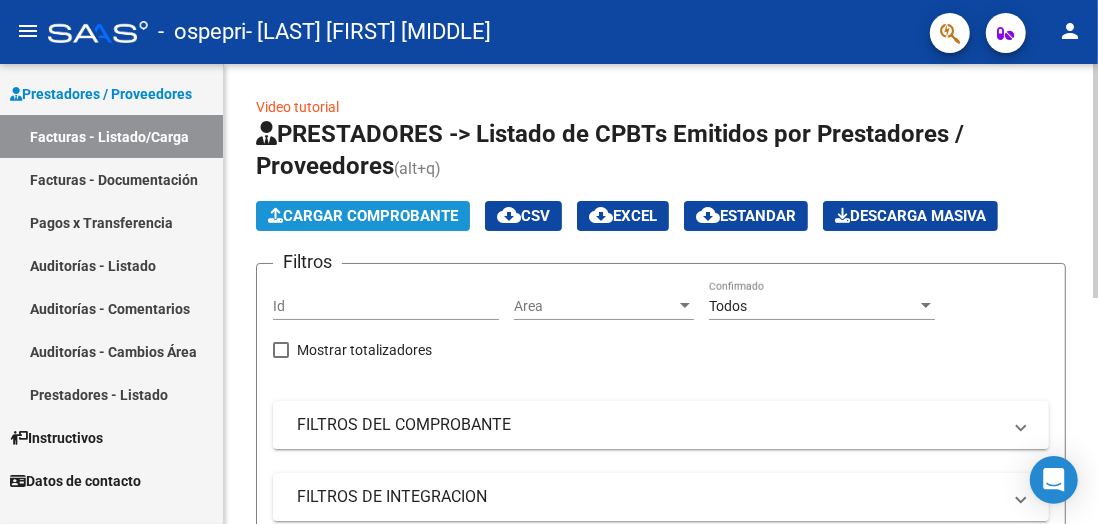 click on "Cargar Comprobante" 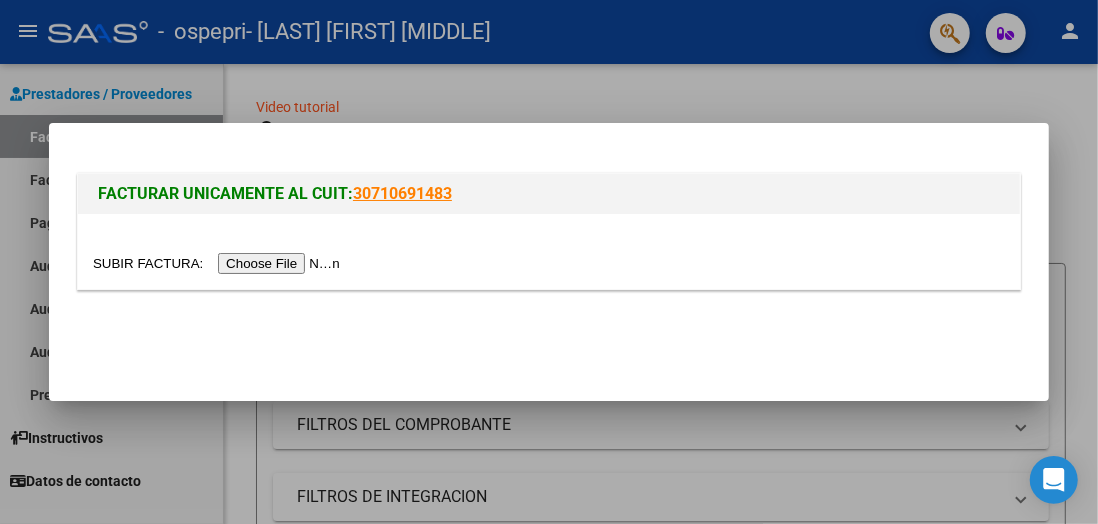 click at bounding box center (219, 263) 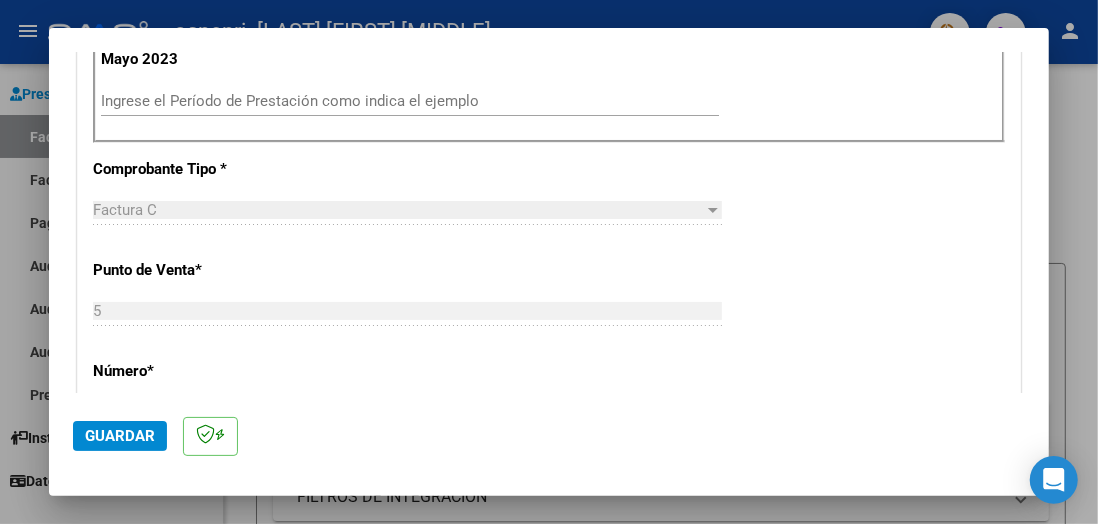 scroll, scrollTop: 514, scrollLeft: 0, axis: vertical 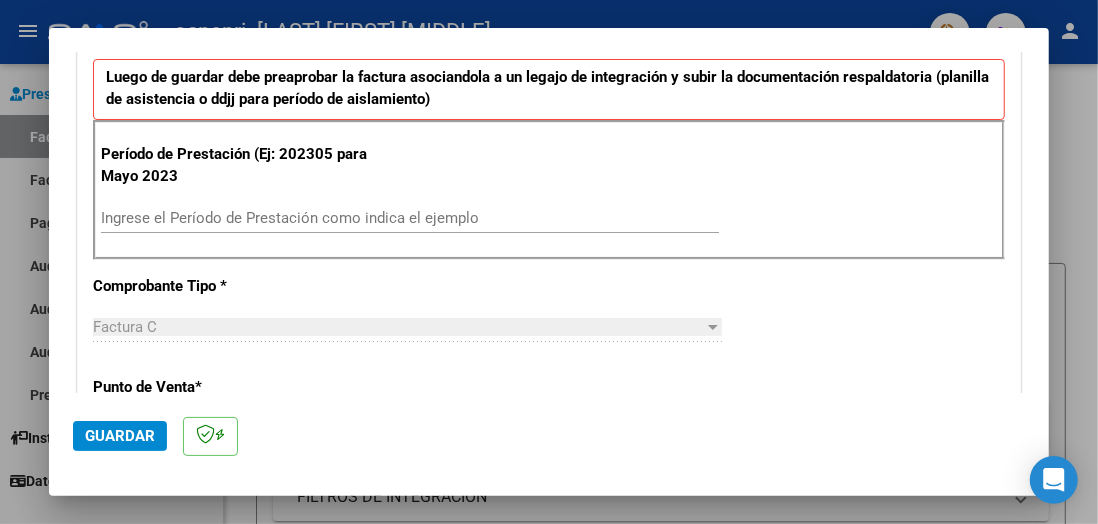 click on "Ingrese el Período de Prestación como indica el ejemplo" at bounding box center [410, 218] 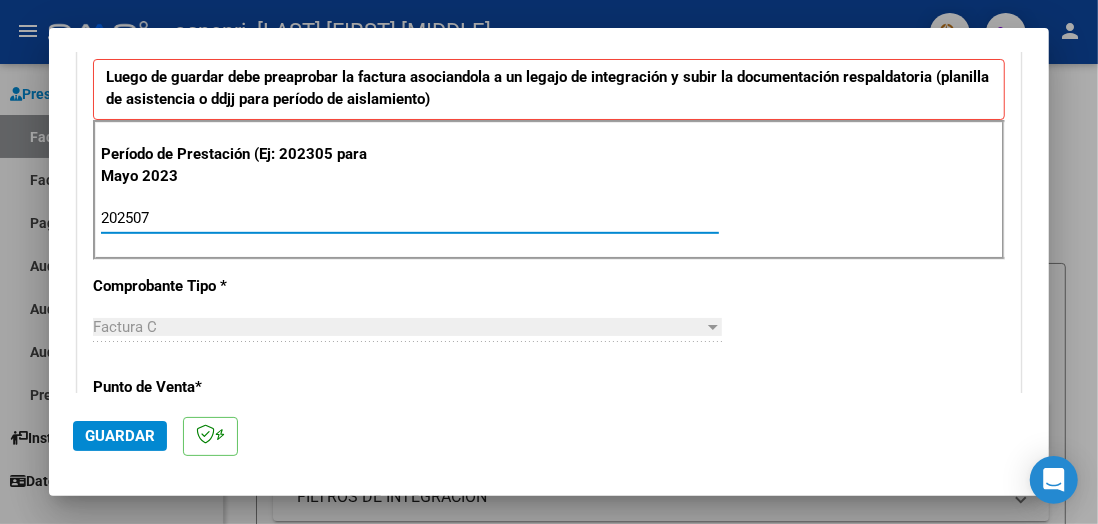 type on "202507" 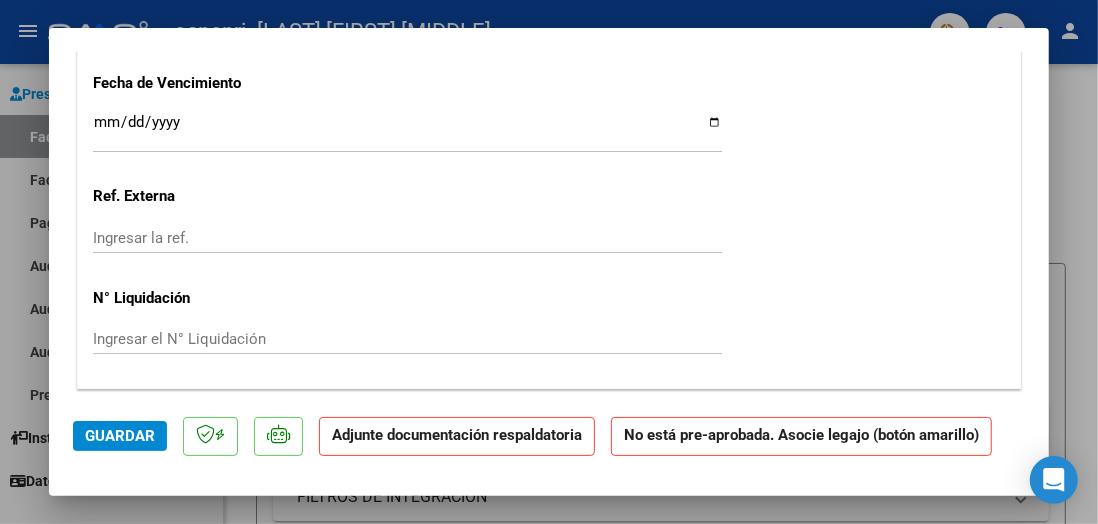 scroll, scrollTop: 1599, scrollLeft: 0, axis: vertical 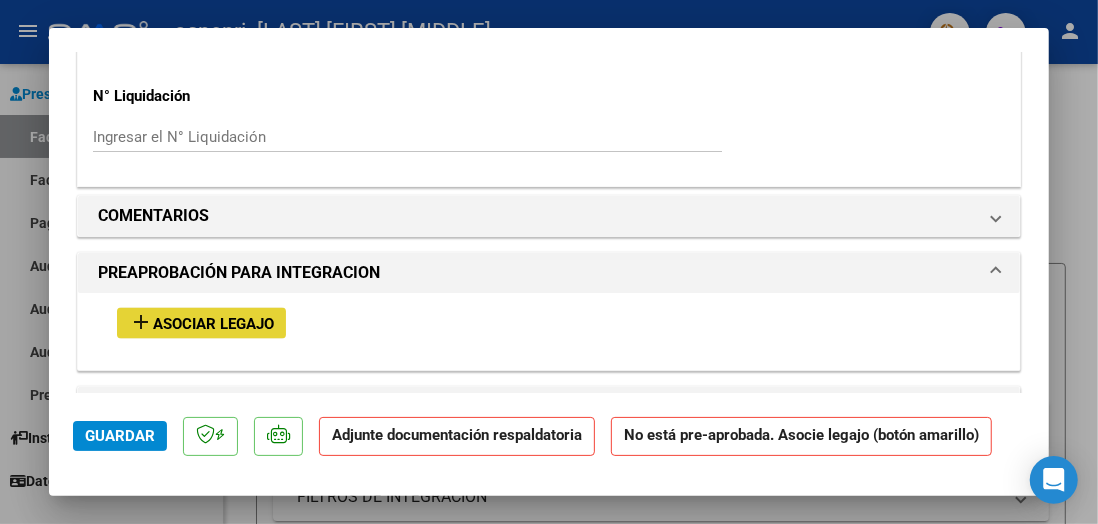 click on "Asociar Legajo" at bounding box center [213, 324] 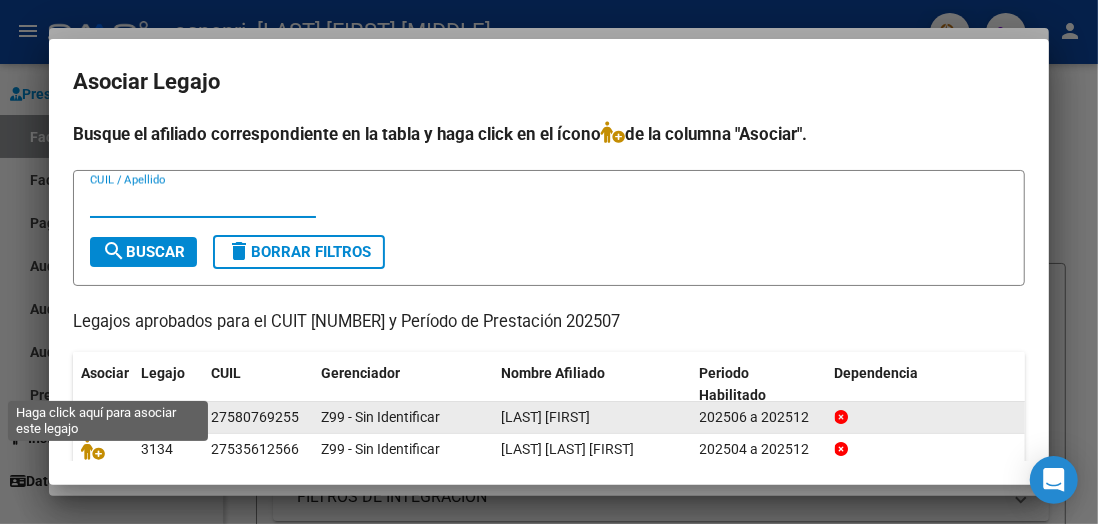 click 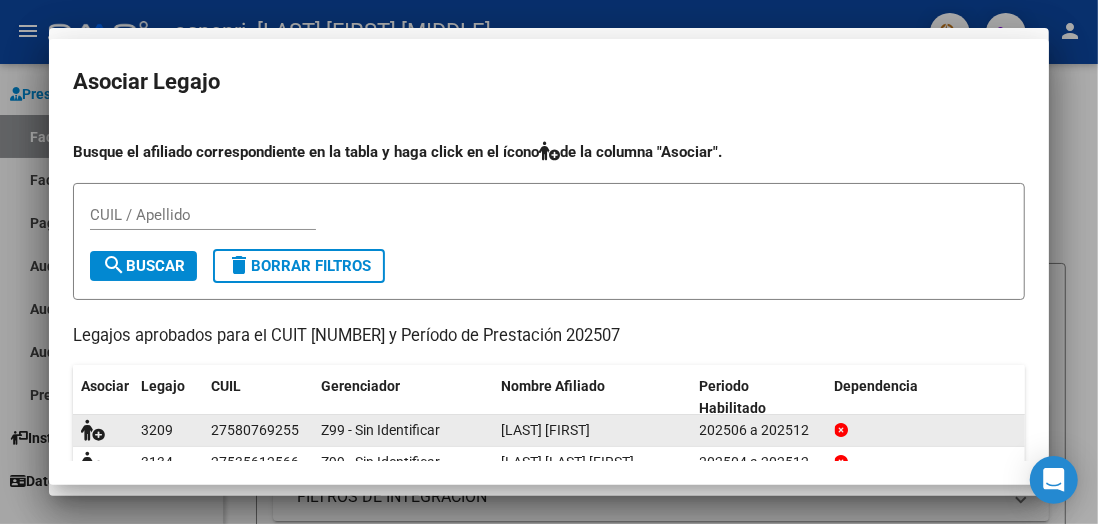 scroll, scrollTop: 1652, scrollLeft: 0, axis: vertical 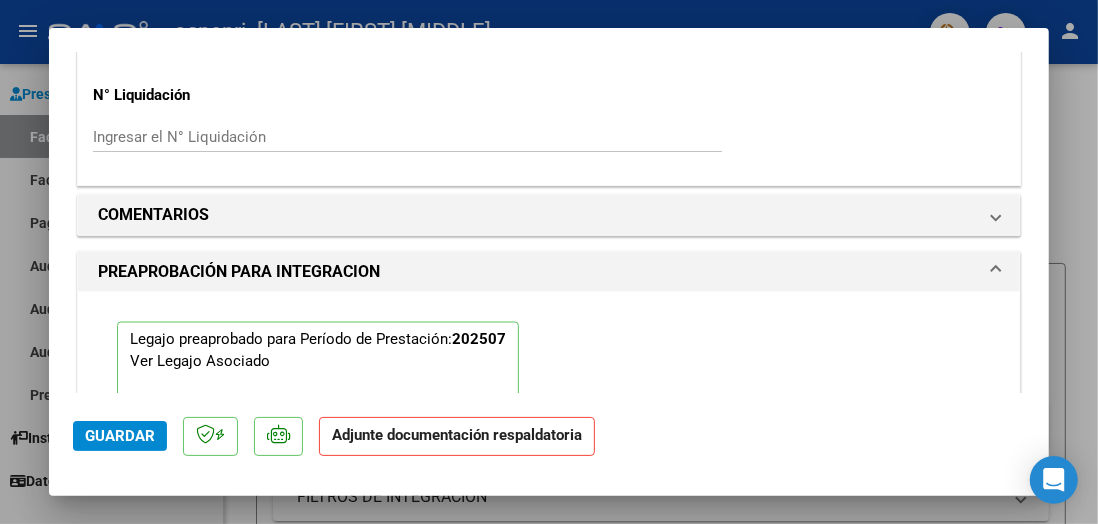 click on "Guardar" 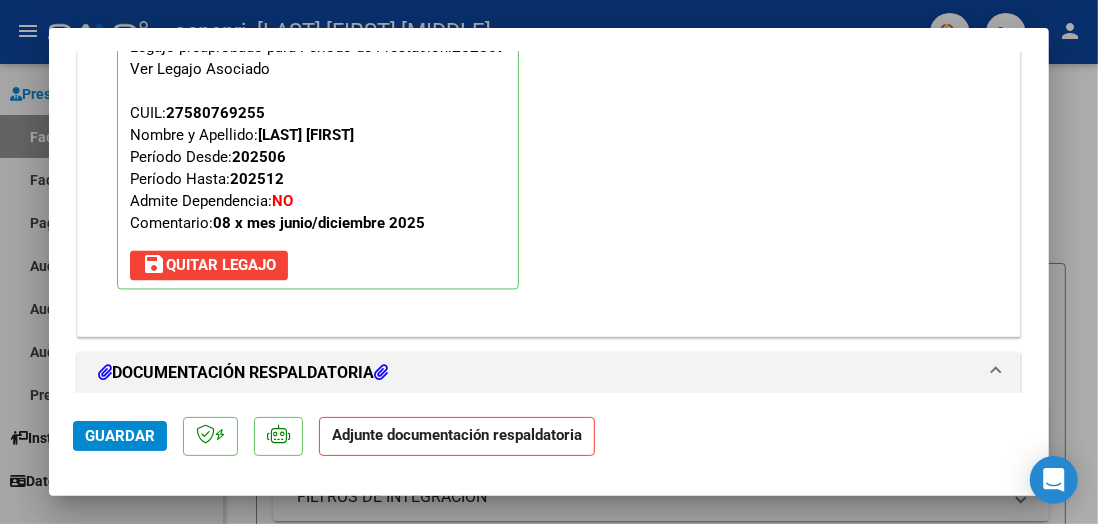 scroll, scrollTop: 2002, scrollLeft: 0, axis: vertical 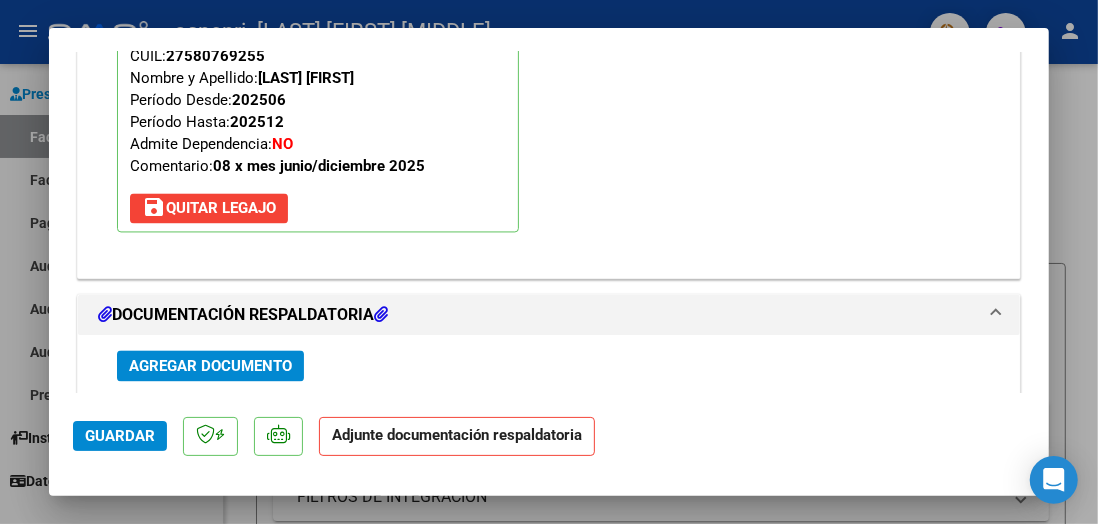click on "Agregar Documento" at bounding box center (210, 366) 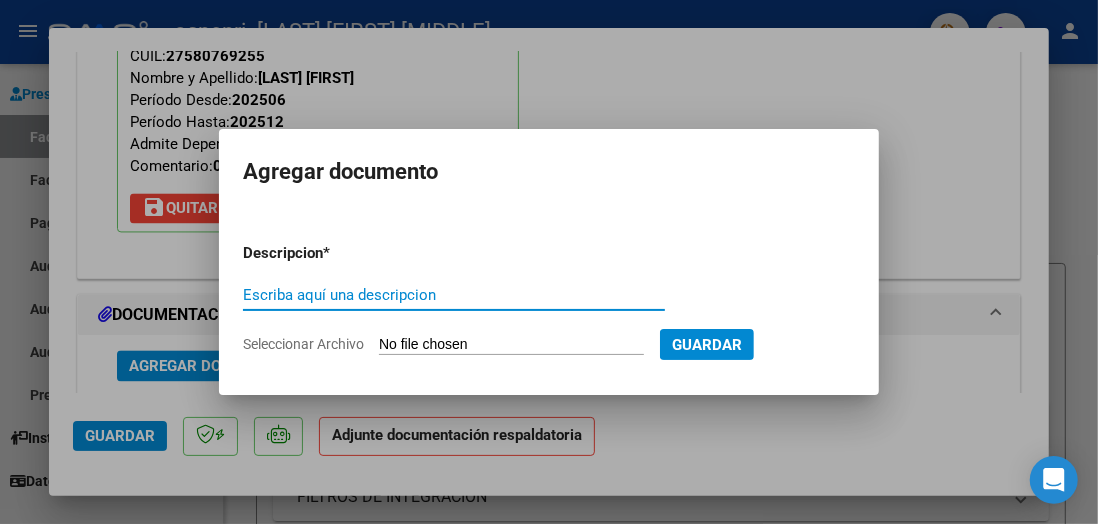 paste on "Planilla de Asistencia, mes Julio 2025" 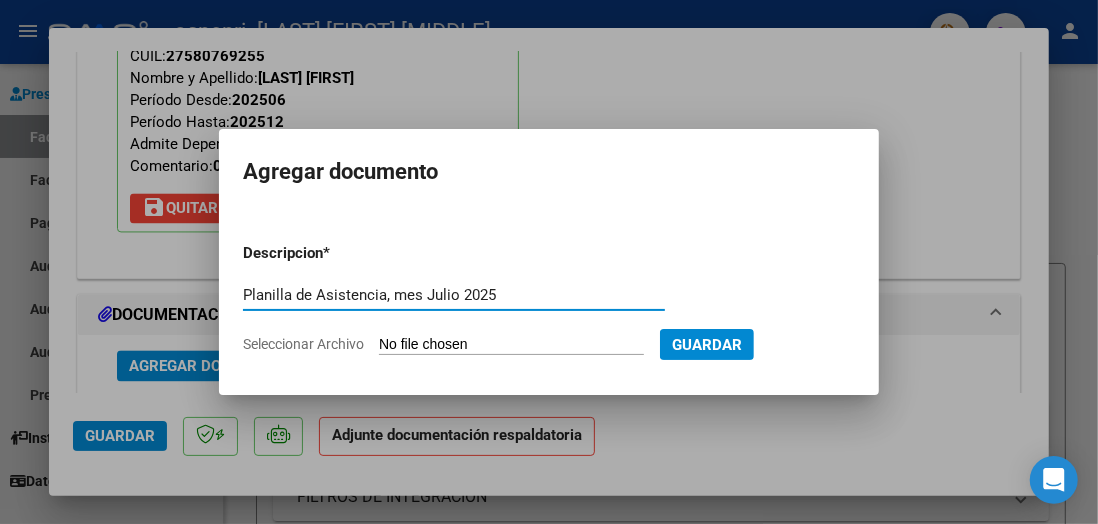 type on "Planilla de Asistencia, mes Julio 2025" 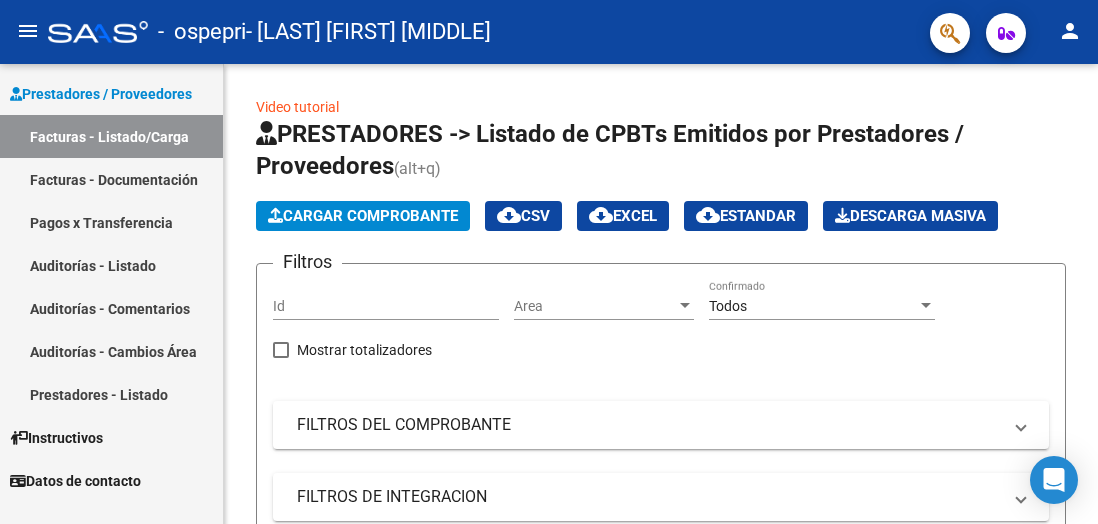scroll, scrollTop: 0, scrollLeft: 0, axis: both 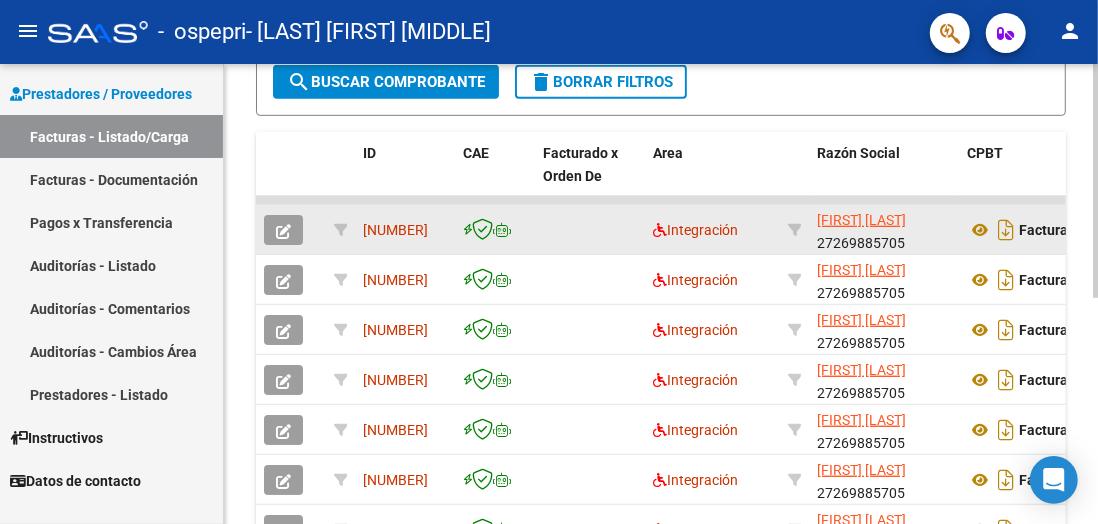 click 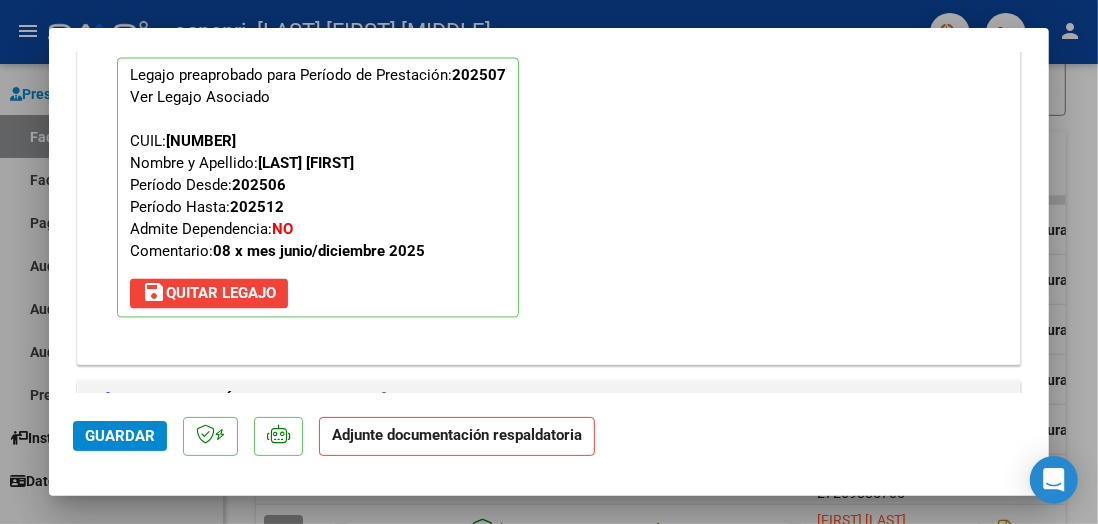 scroll, scrollTop: 2131, scrollLeft: 0, axis: vertical 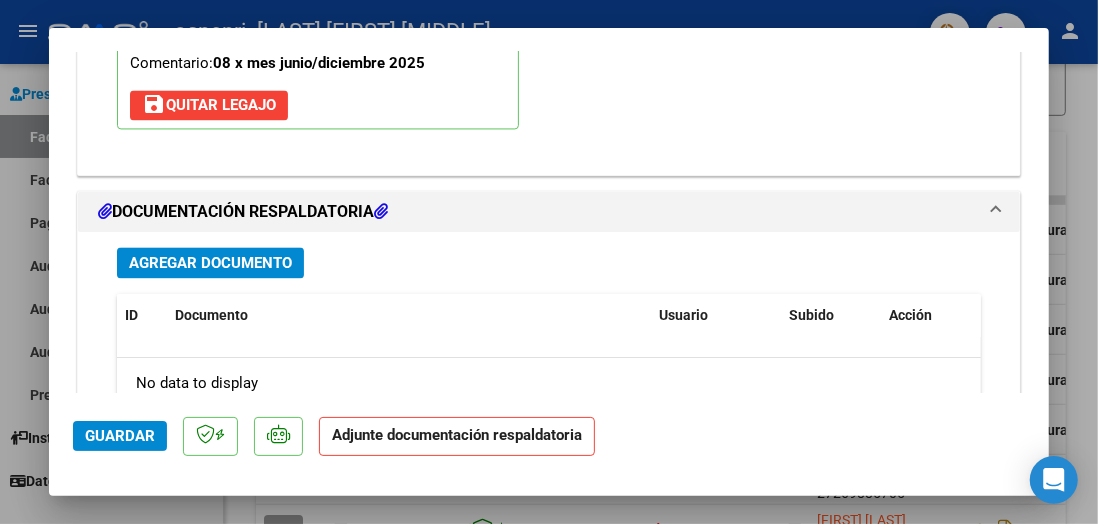 click on "Agregar Documento" at bounding box center (210, 263) 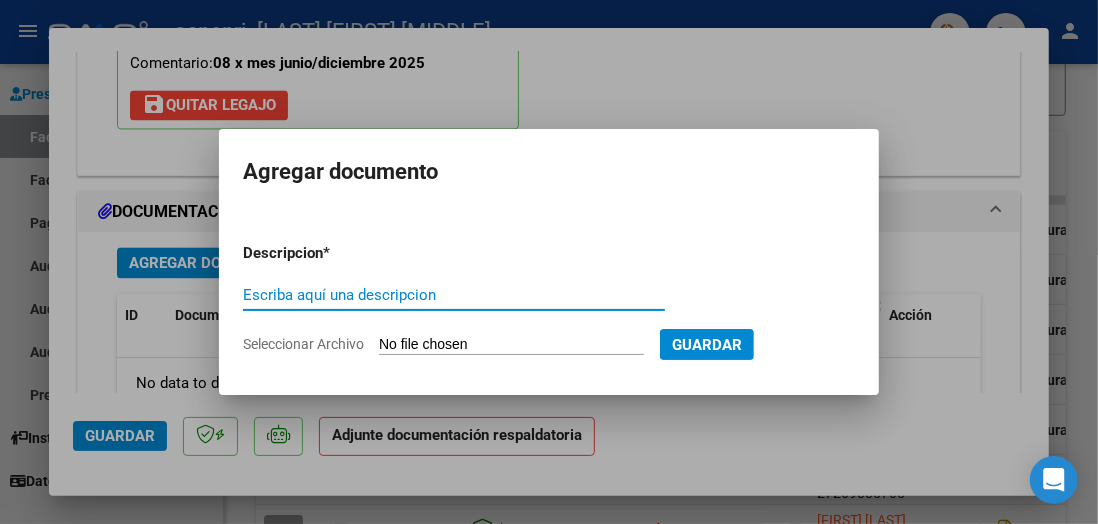 paste on "Planilla de Asistencia, mes Julio 2025" 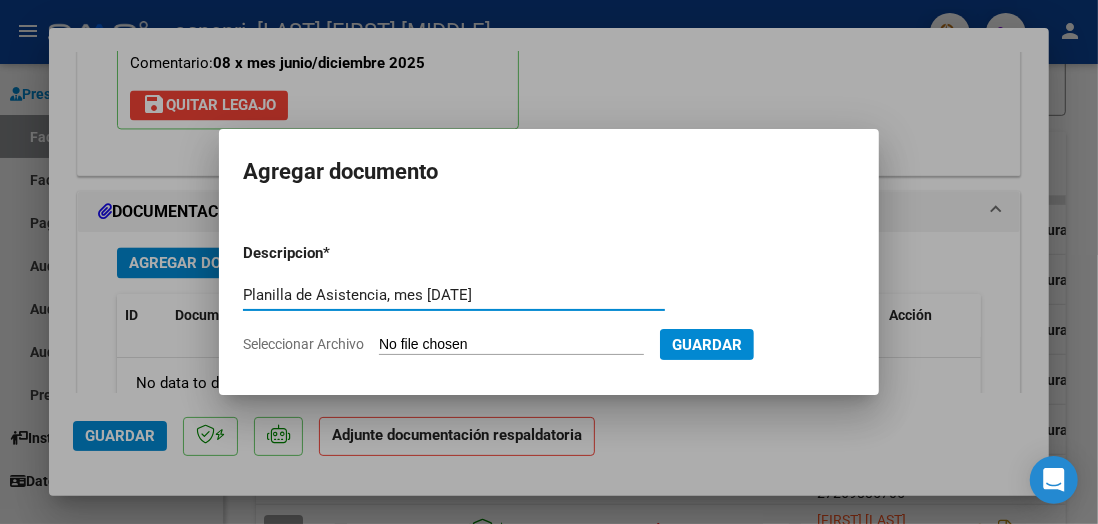 type on "Planilla de Asistencia, mes Julio 2025" 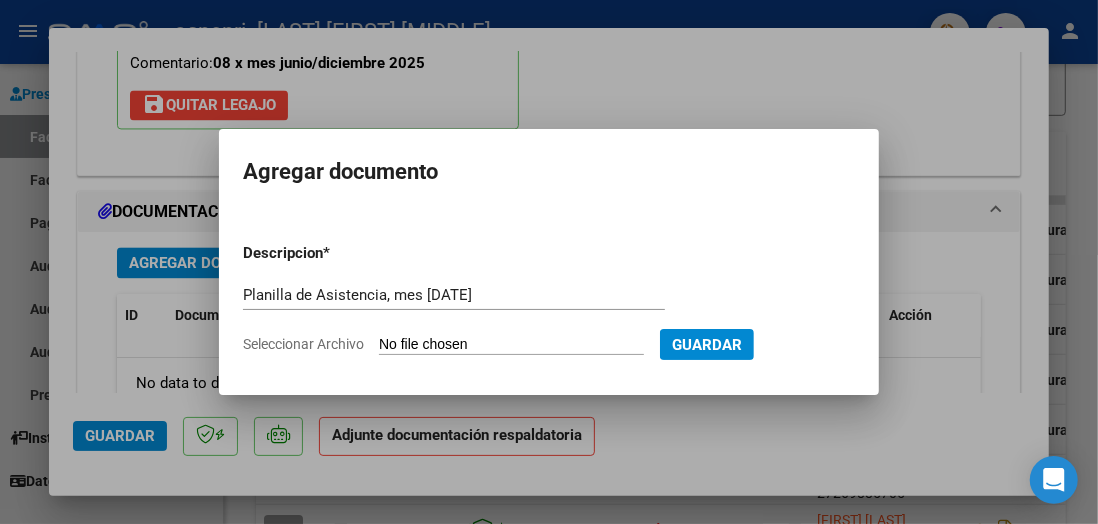 click on "Seleccionar Archivo" 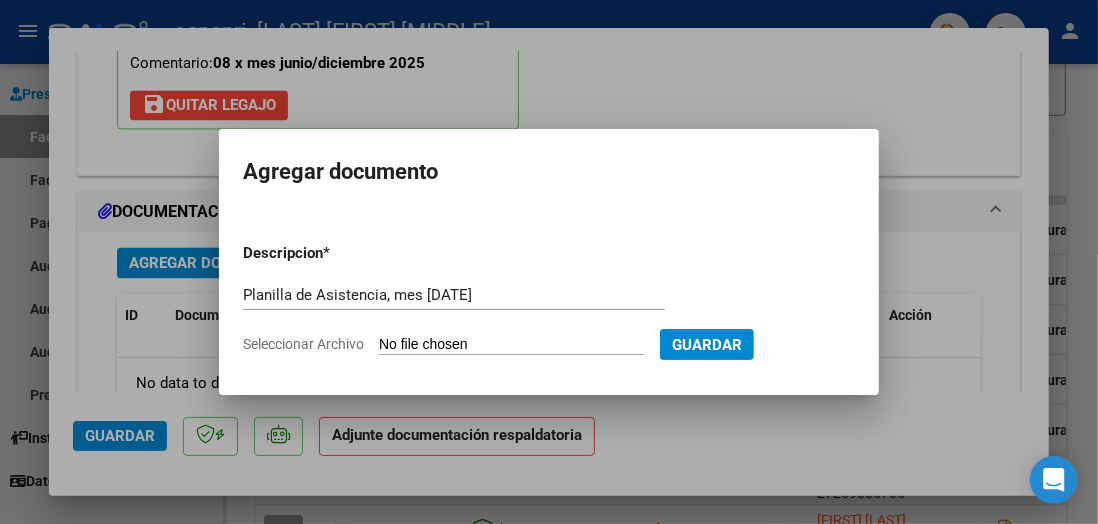 type on "C:\fakepath\ MyDoc 165515.pdf" 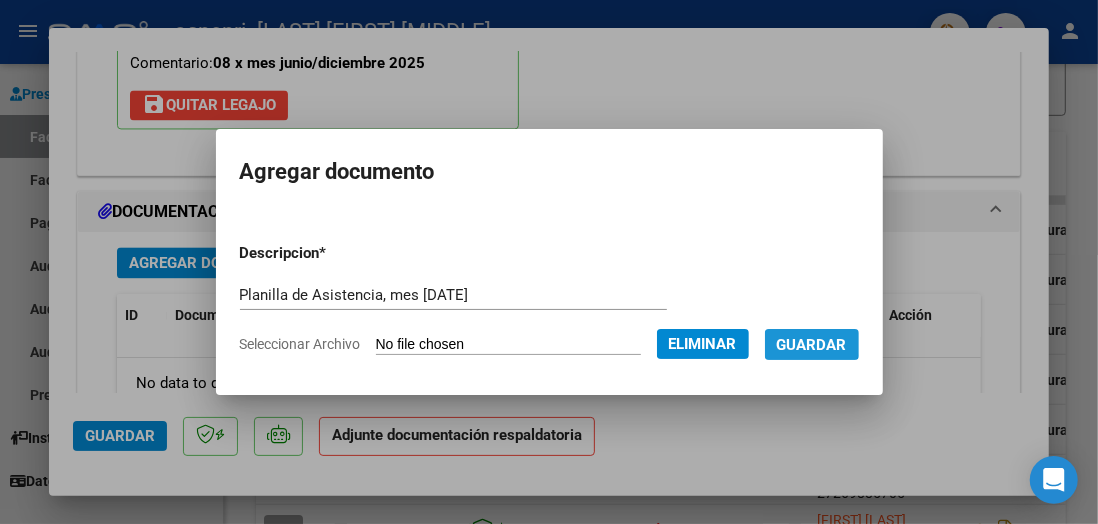 click on "Guardar" at bounding box center (812, 345) 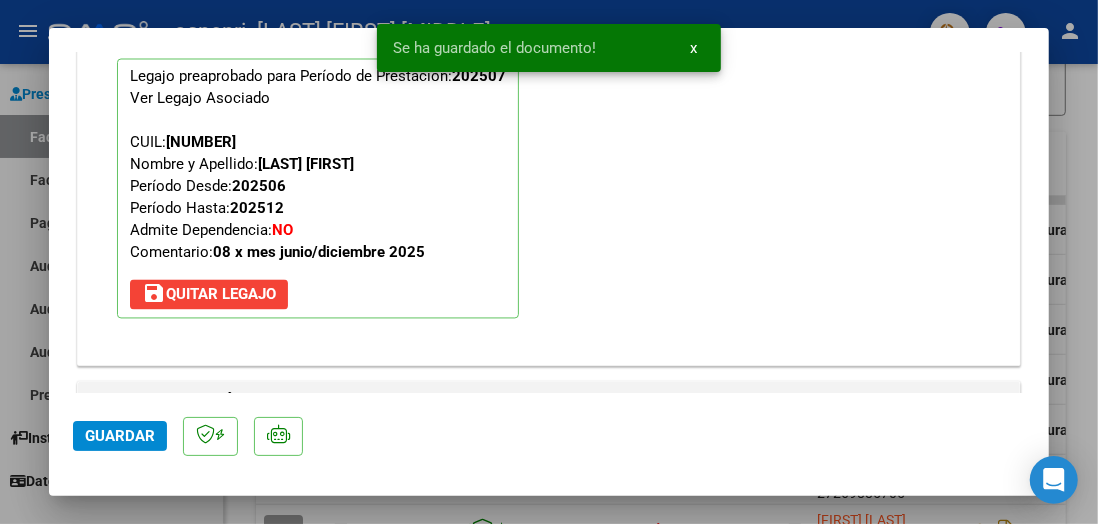 scroll, scrollTop: 2199, scrollLeft: 0, axis: vertical 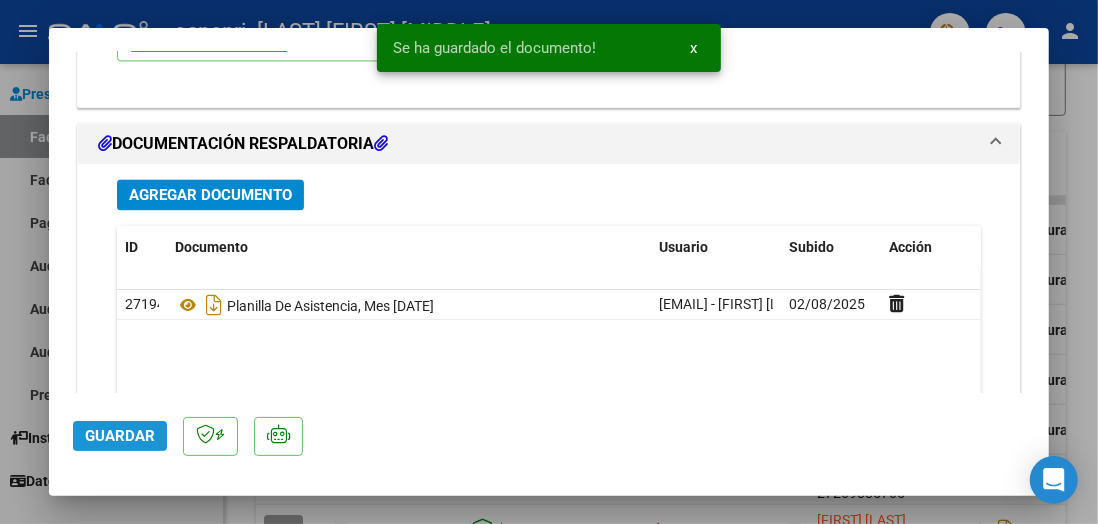 click on "Guardar" 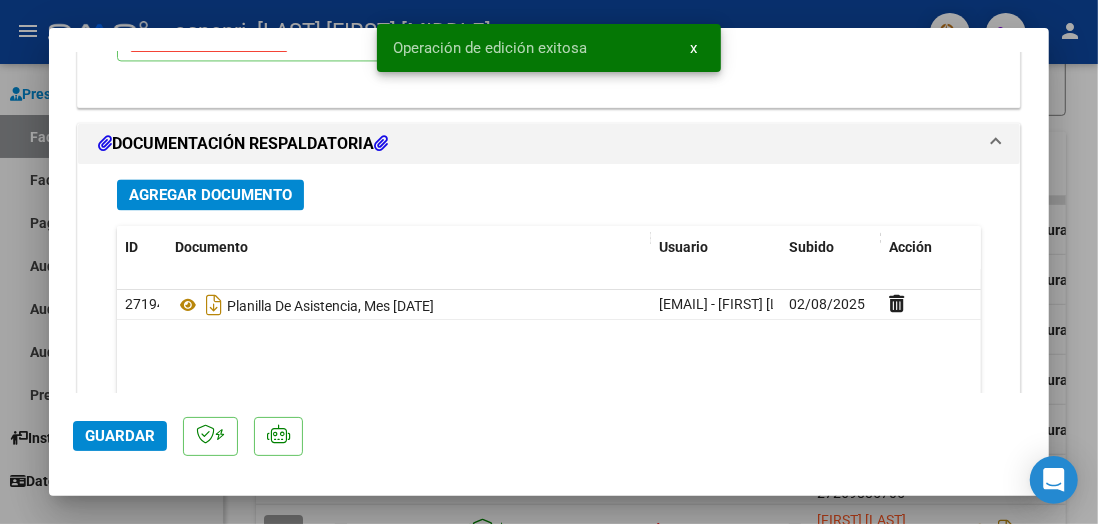 click at bounding box center [549, 262] 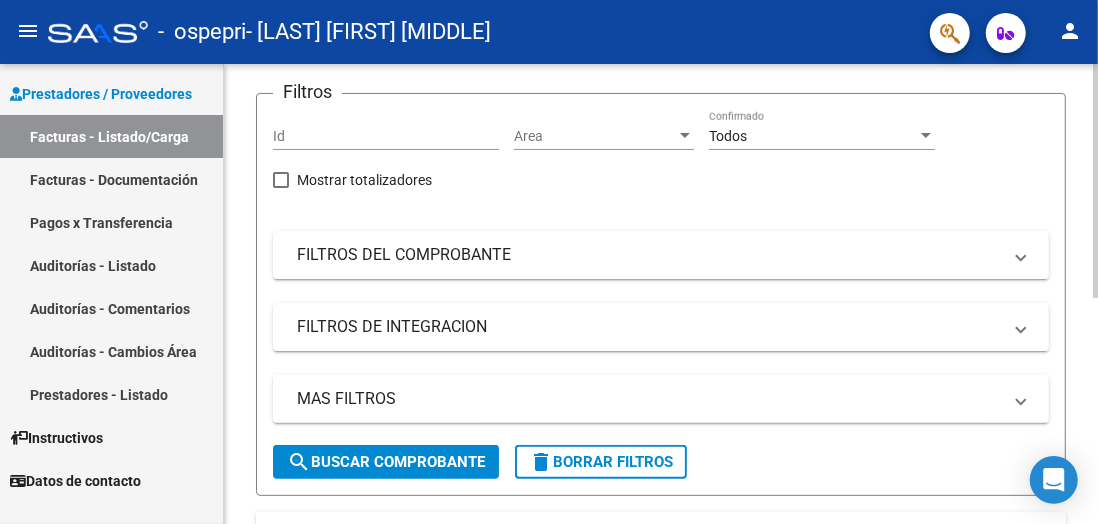 scroll, scrollTop: 0, scrollLeft: 0, axis: both 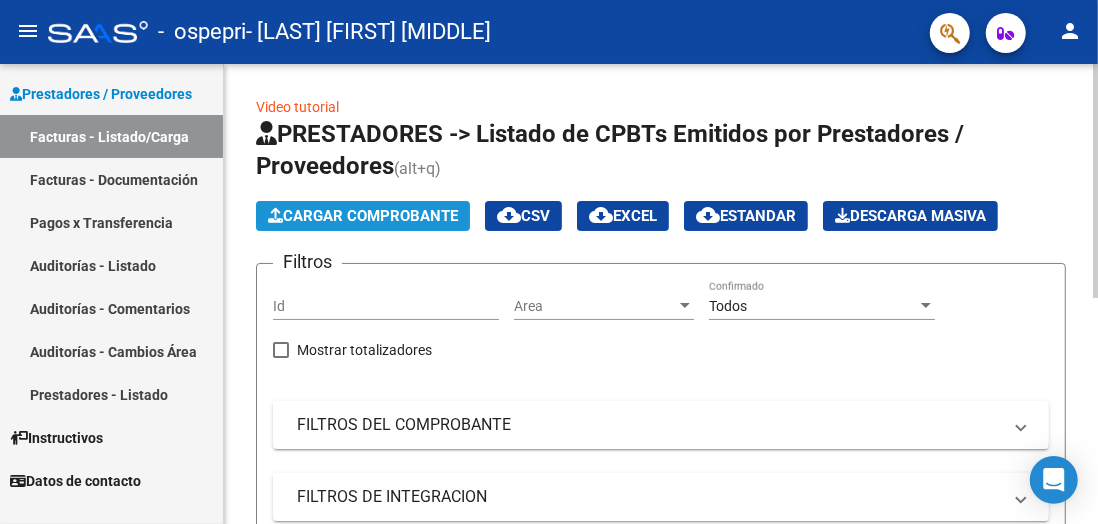 click on "Cargar Comprobante" 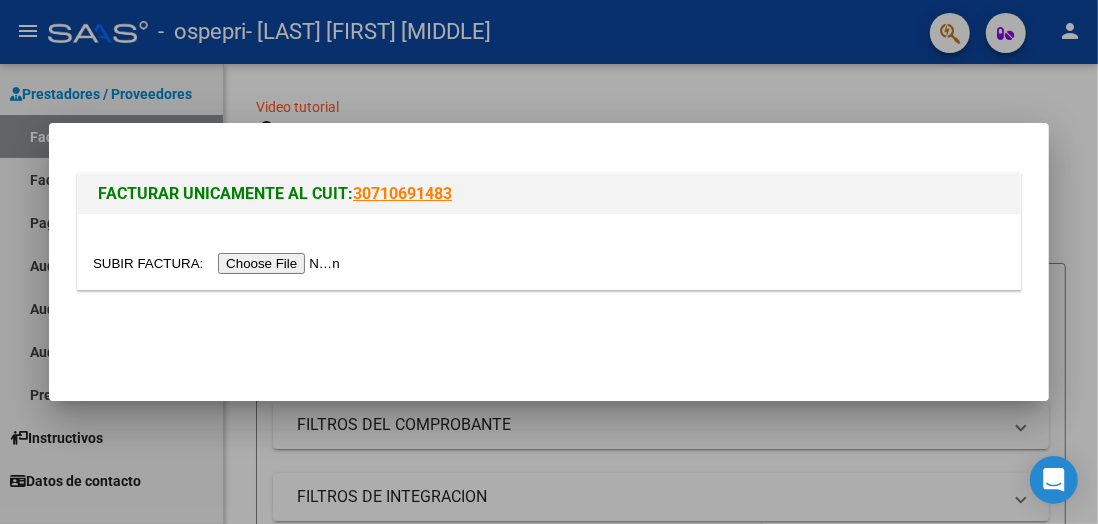 click at bounding box center (219, 263) 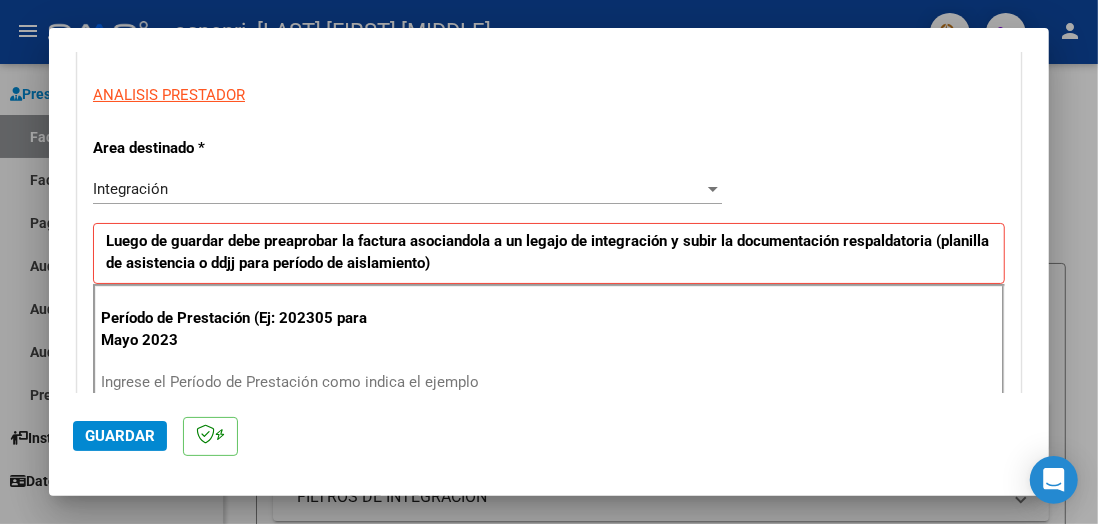 scroll, scrollTop: 409, scrollLeft: 0, axis: vertical 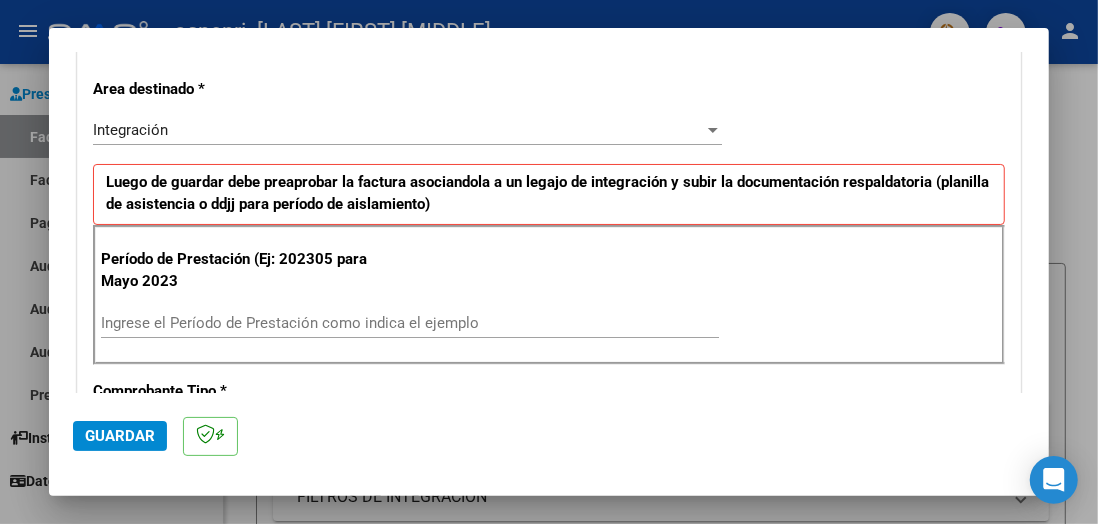 click on "Ingrese el Período de Prestación como indica el ejemplo" at bounding box center [410, 323] 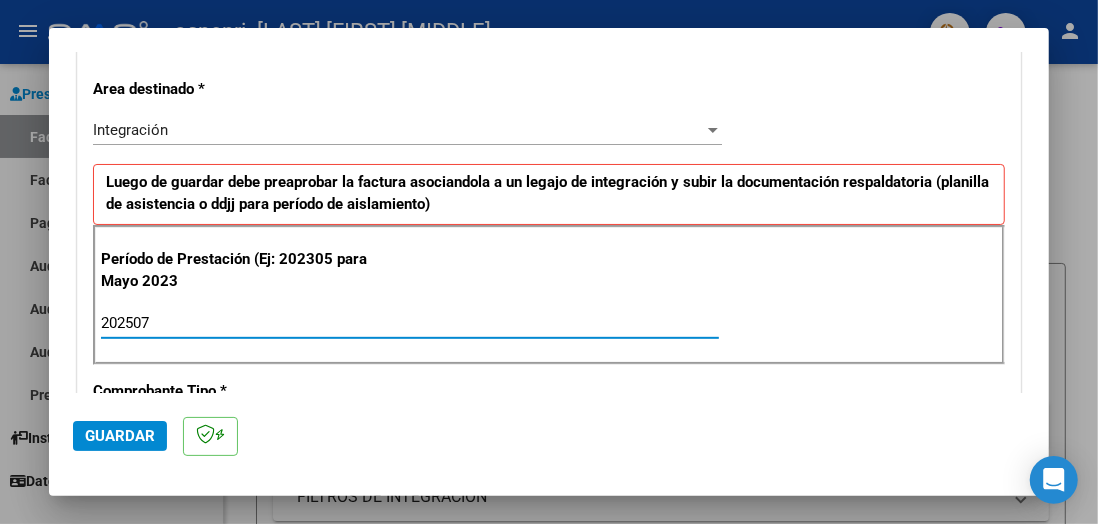 type on "202507" 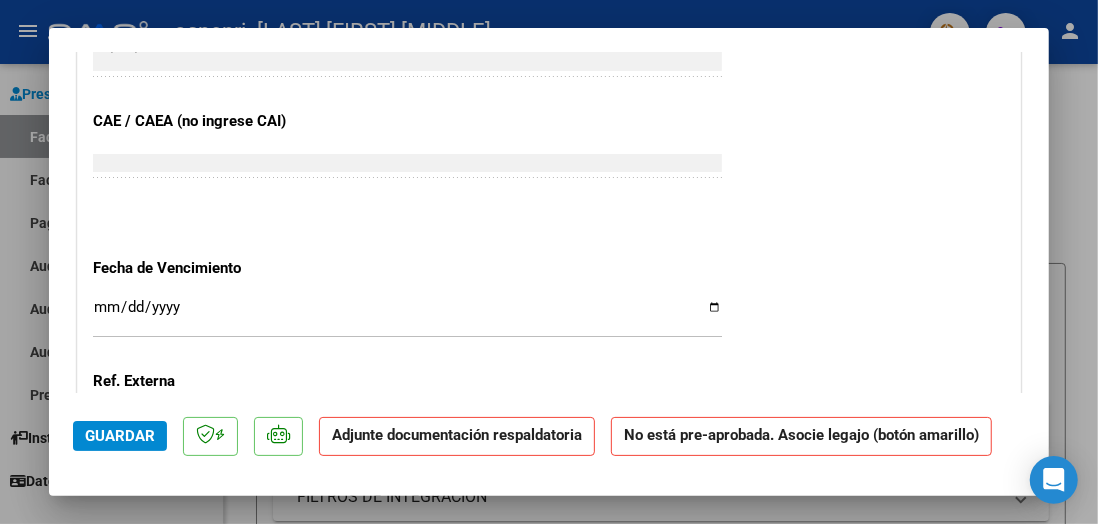 scroll, scrollTop: 1529, scrollLeft: 0, axis: vertical 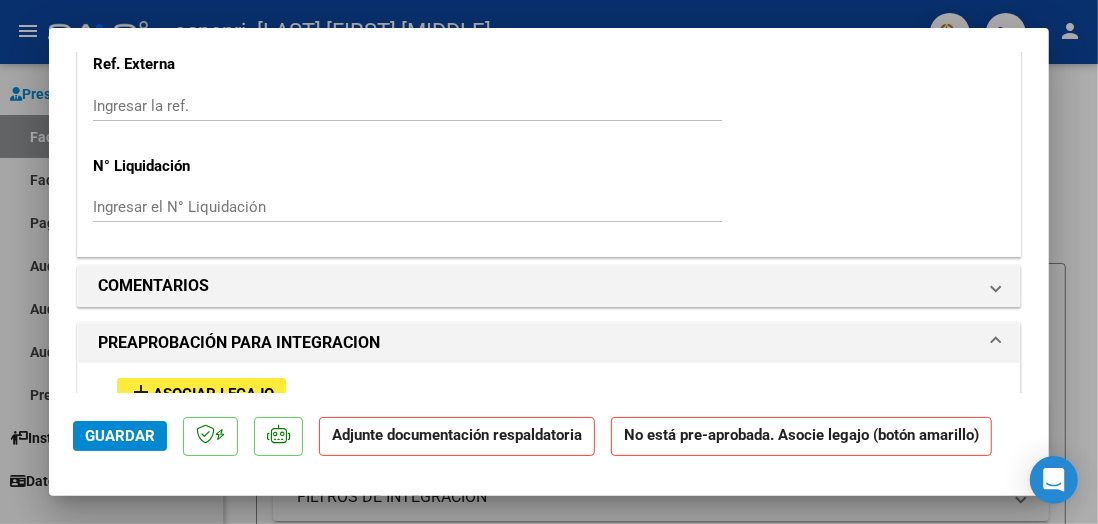 click on "Asociar Legajo" at bounding box center [213, 394] 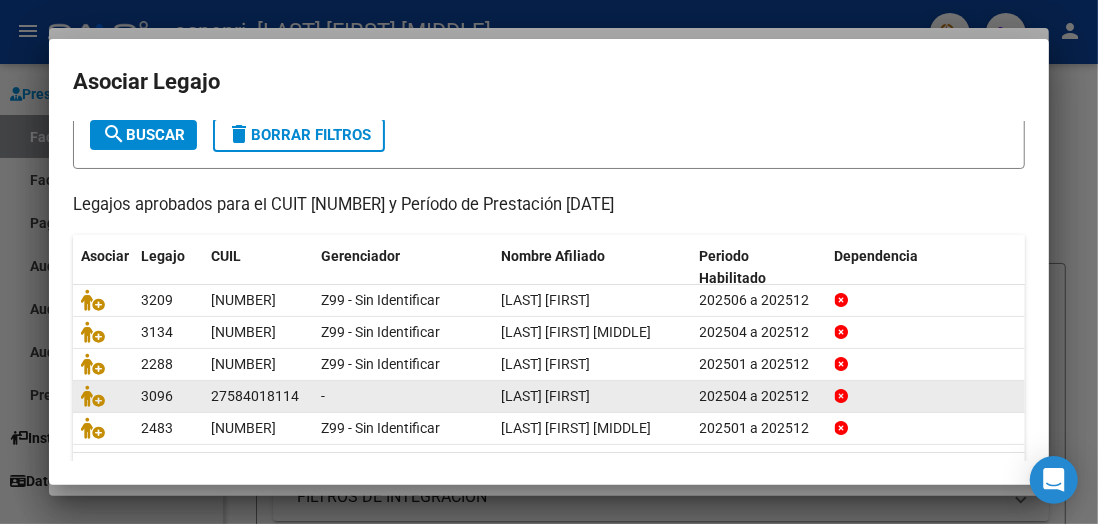scroll, scrollTop: 126, scrollLeft: 0, axis: vertical 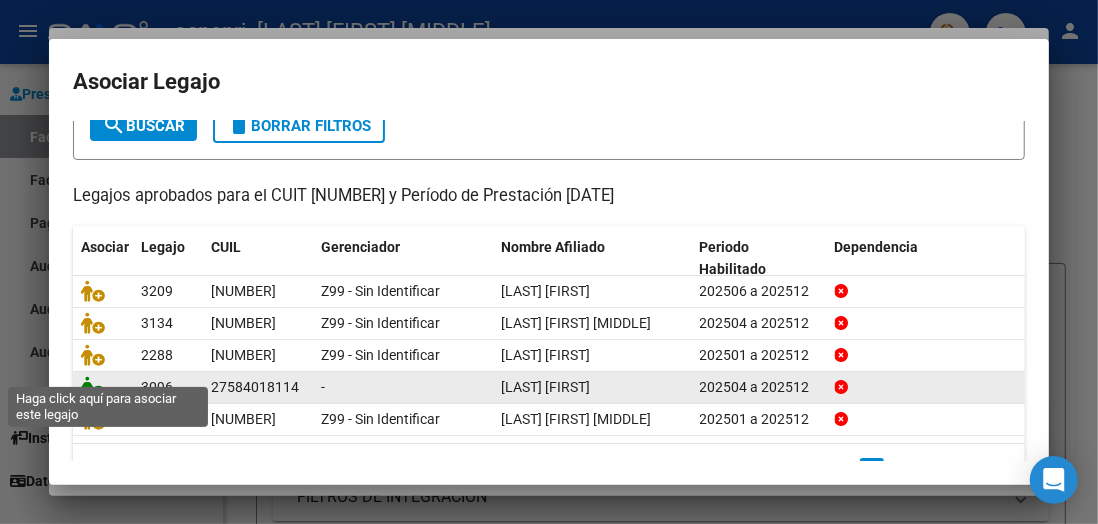 click 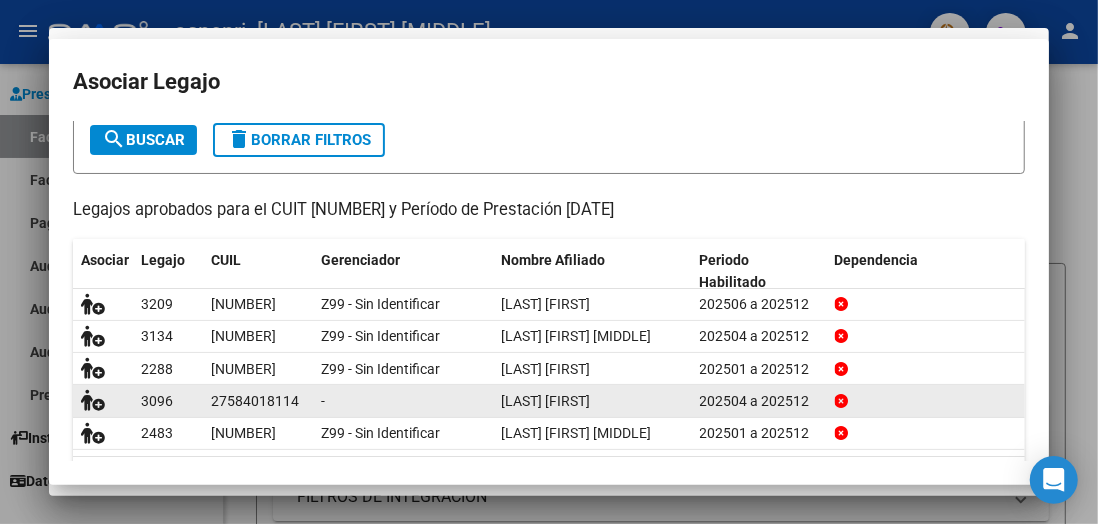 scroll, scrollTop: 1582, scrollLeft: 0, axis: vertical 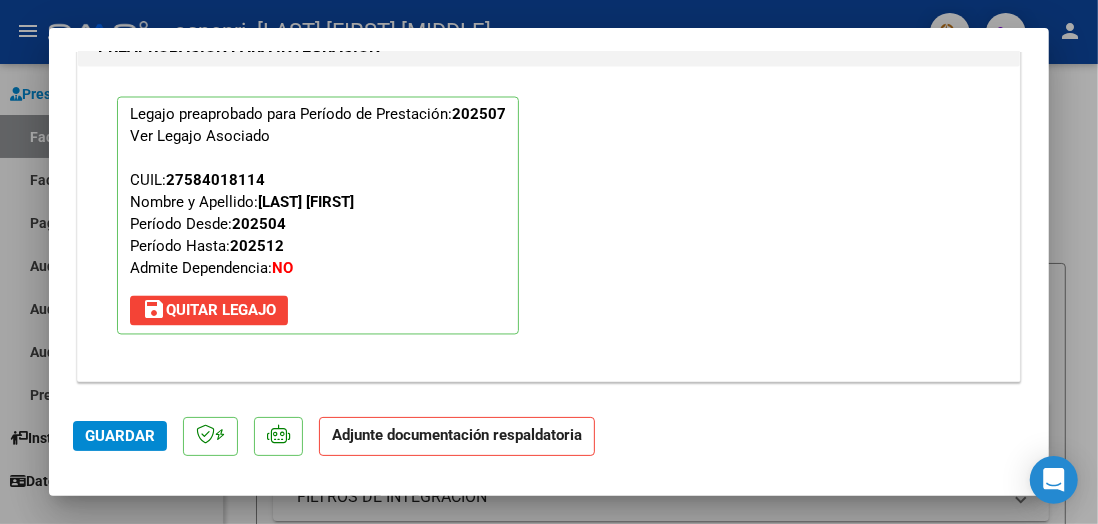 click on "Guardar" 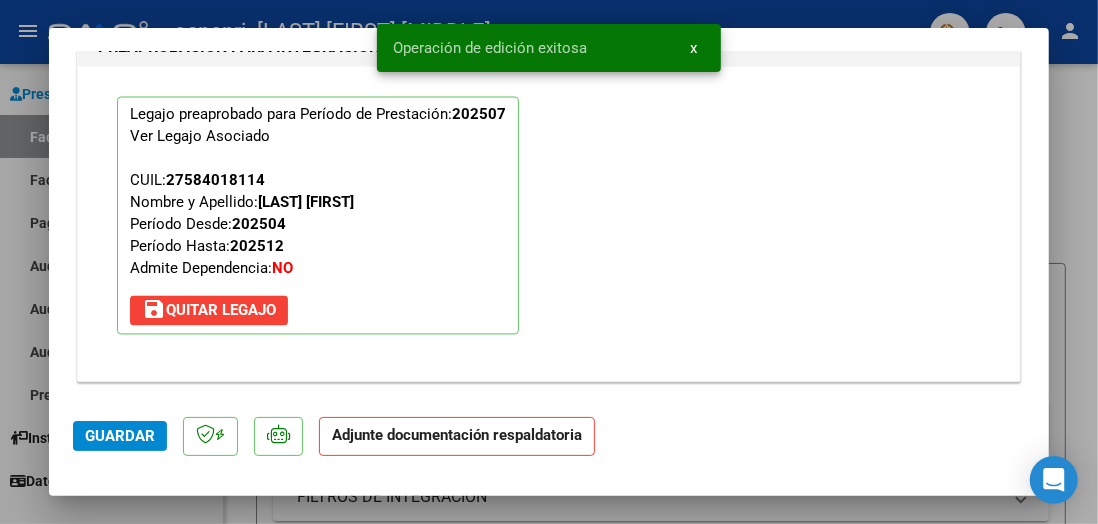 click on "Agregar Documento" at bounding box center (210, 469) 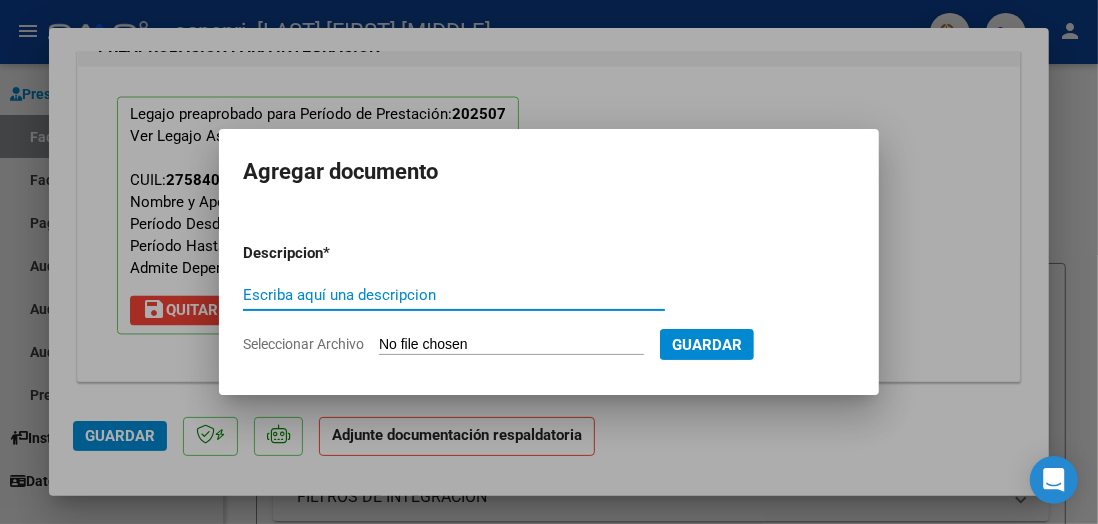 paste on "Planilla de Asistencia, mes Julio 2025" 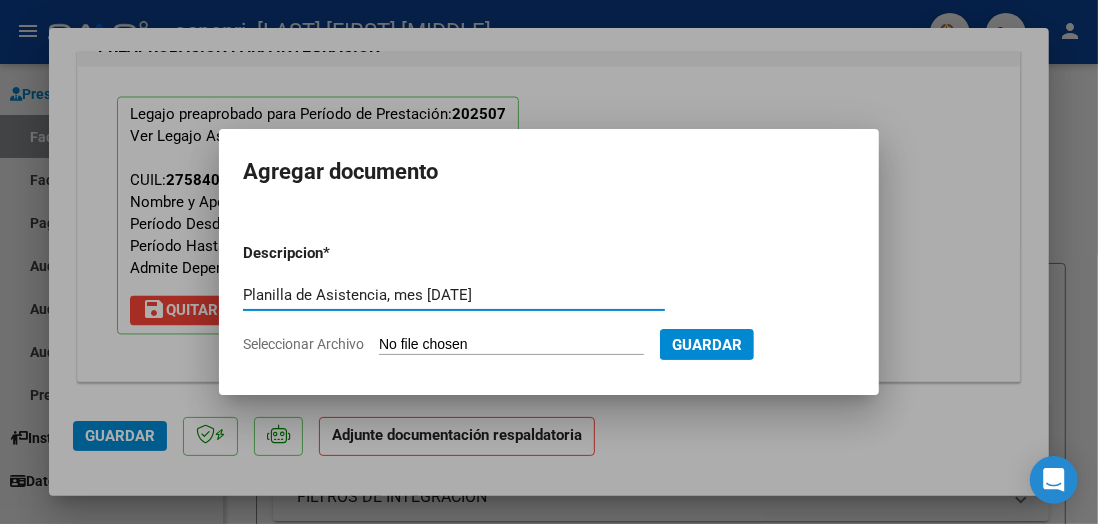 type on "Planilla de Asistencia, mes Julio 2025" 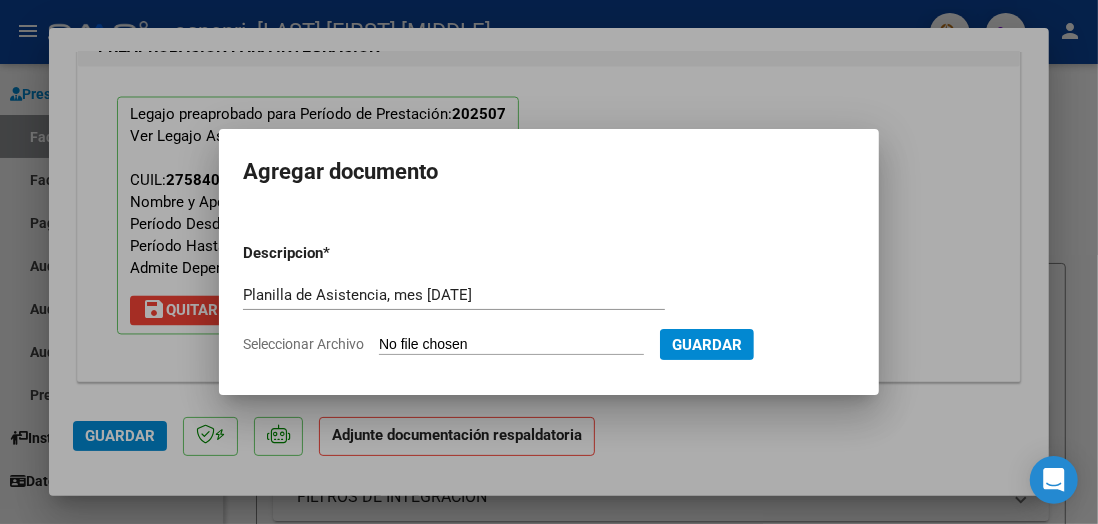 type on "C:\fakepath\DOC-20250802-WA0011.pdf" 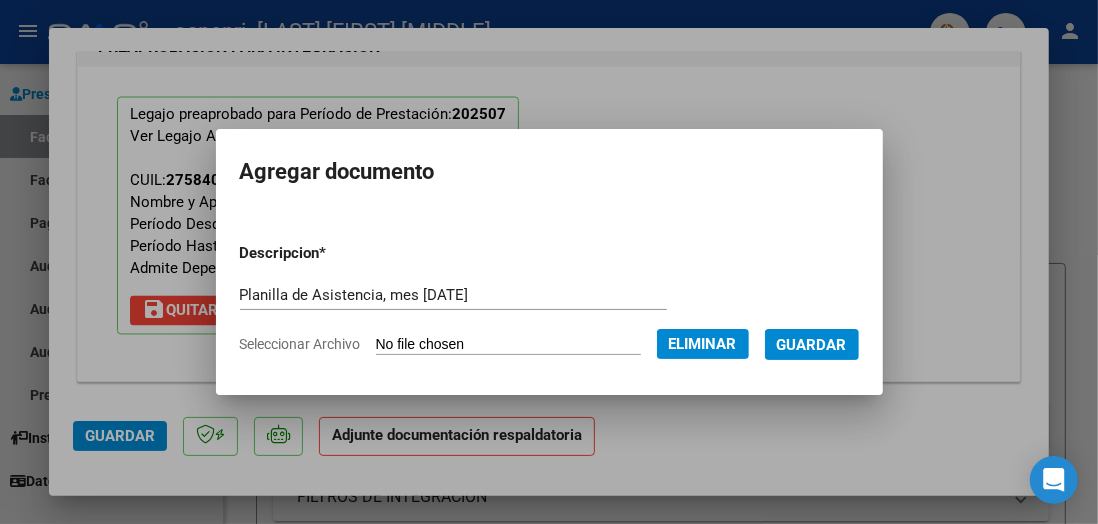 click on "Guardar" at bounding box center [812, 344] 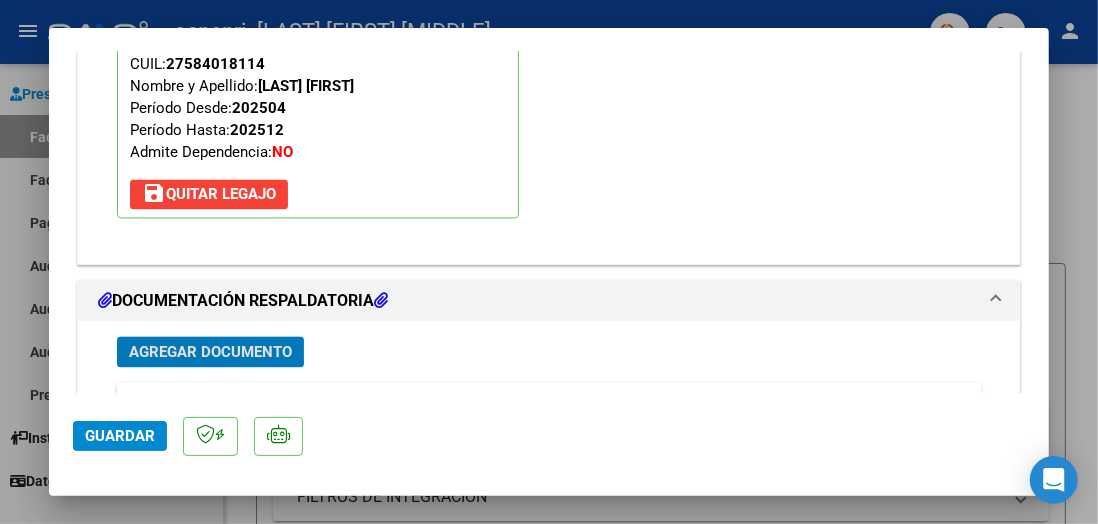 scroll, scrollTop: 2112, scrollLeft: 0, axis: vertical 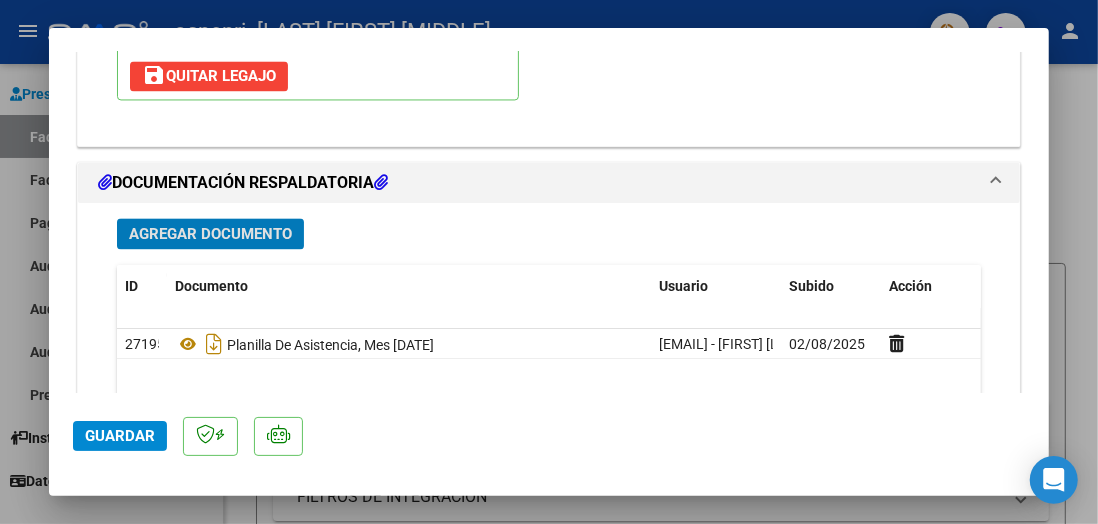 click on "Guardar" 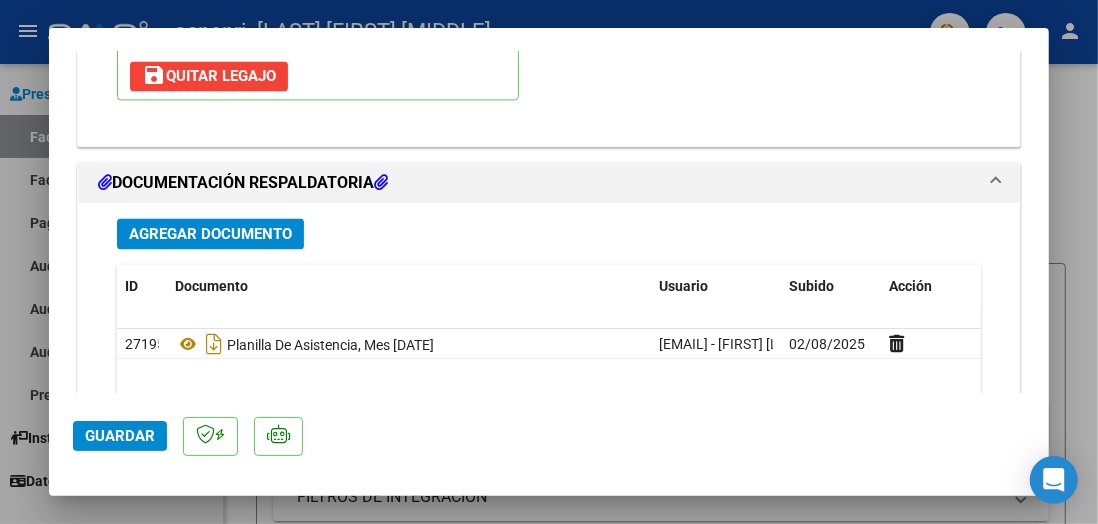 click at bounding box center [549, 262] 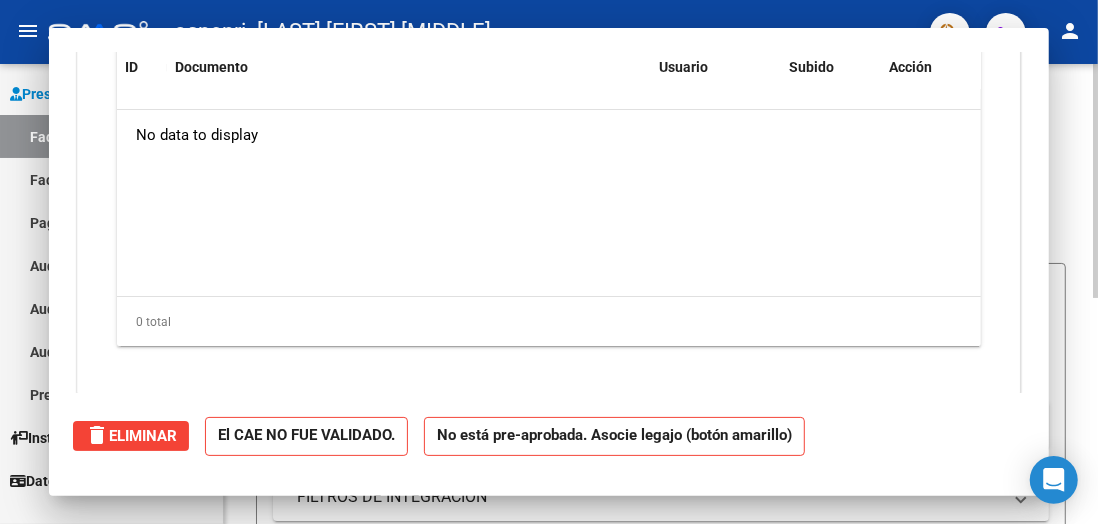 scroll, scrollTop: 0, scrollLeft: 0, axis: both 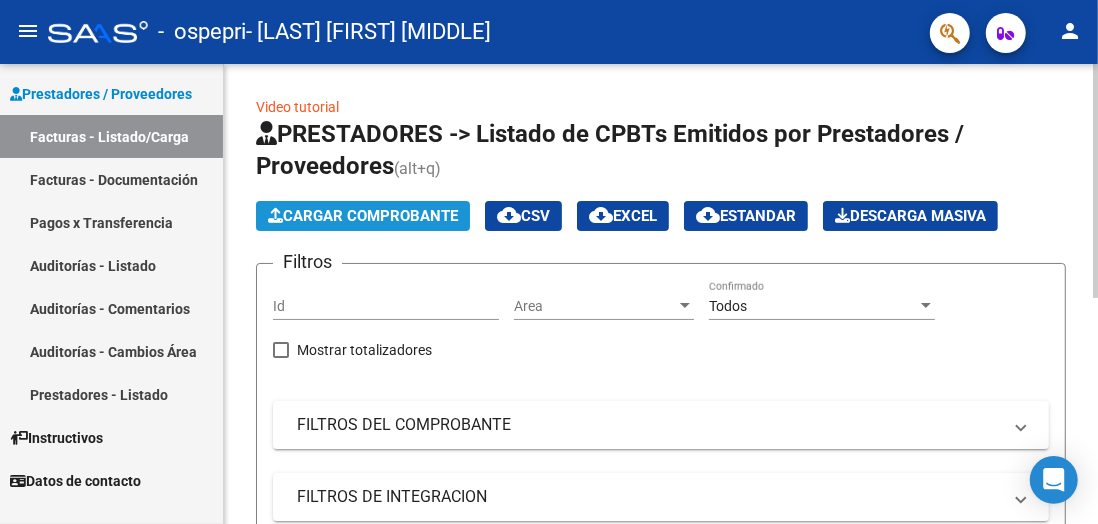 click on "Cargar Comprobante" 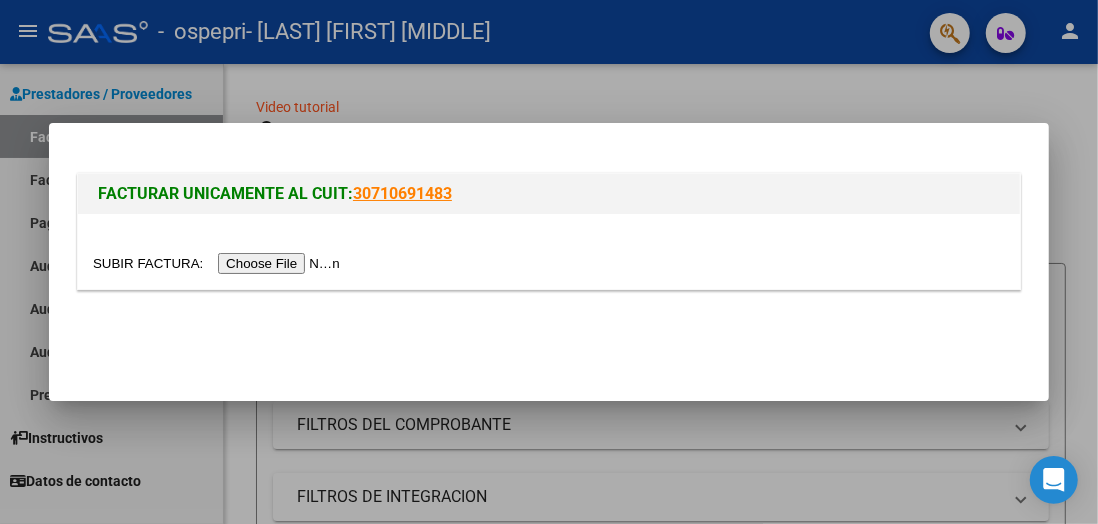click at bounding box center [219, 263] 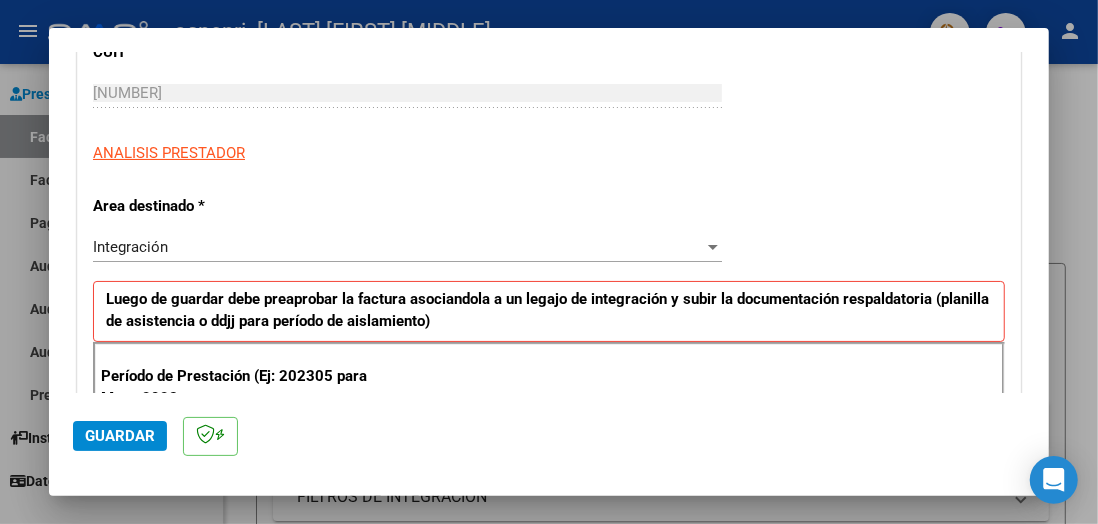 scroll, scrollTop: 350, scrollLeft: 0, axis: vertical 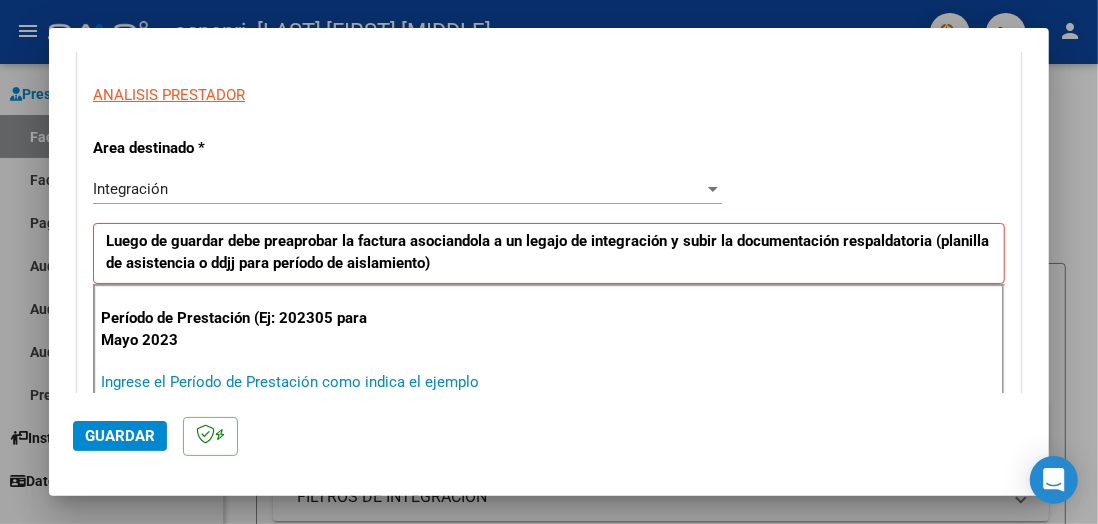 click on "Ingrese el Período de Prestación como indica el ejemplo" at bounding box center (410, 382) 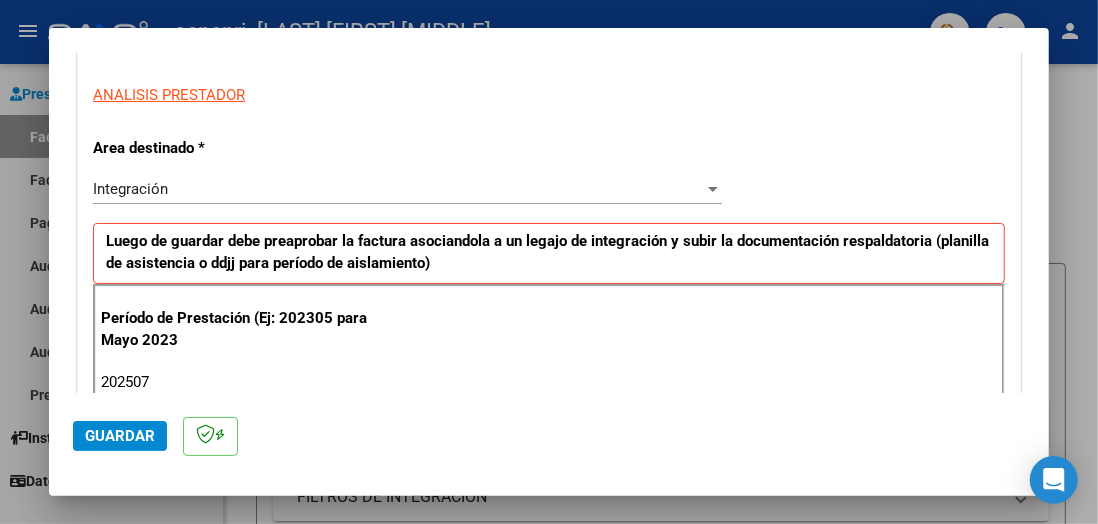 type on "202507" 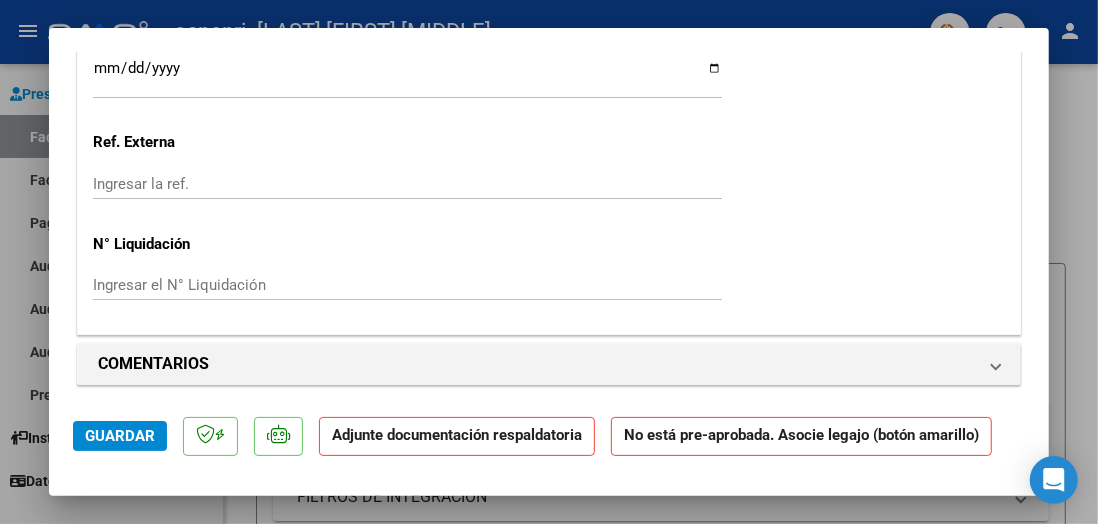 scroll, scrollTop: 1709, scrollLeft: 0, axis: vertical 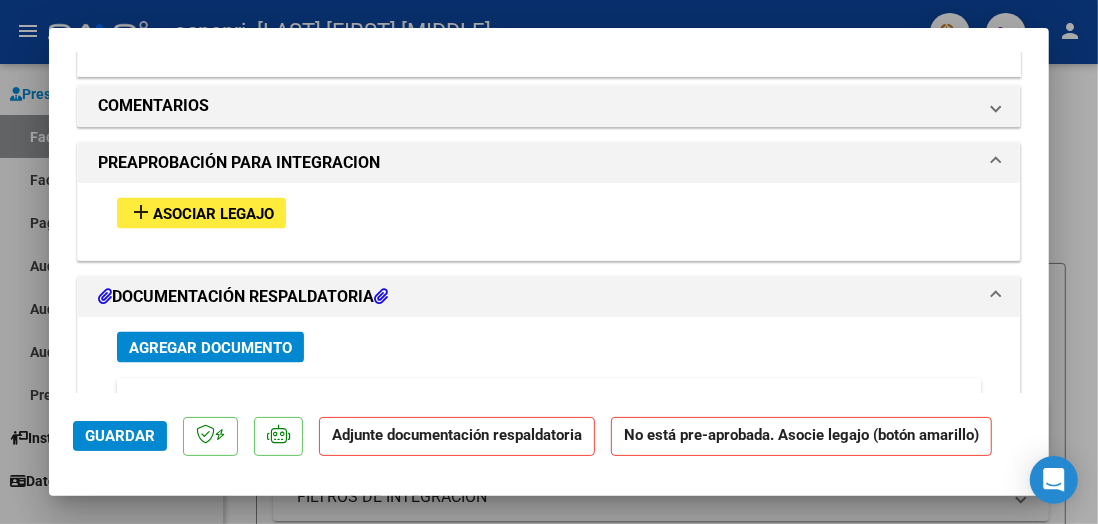 click on "add Asociar Legajo" at bounding box center (201, 213) 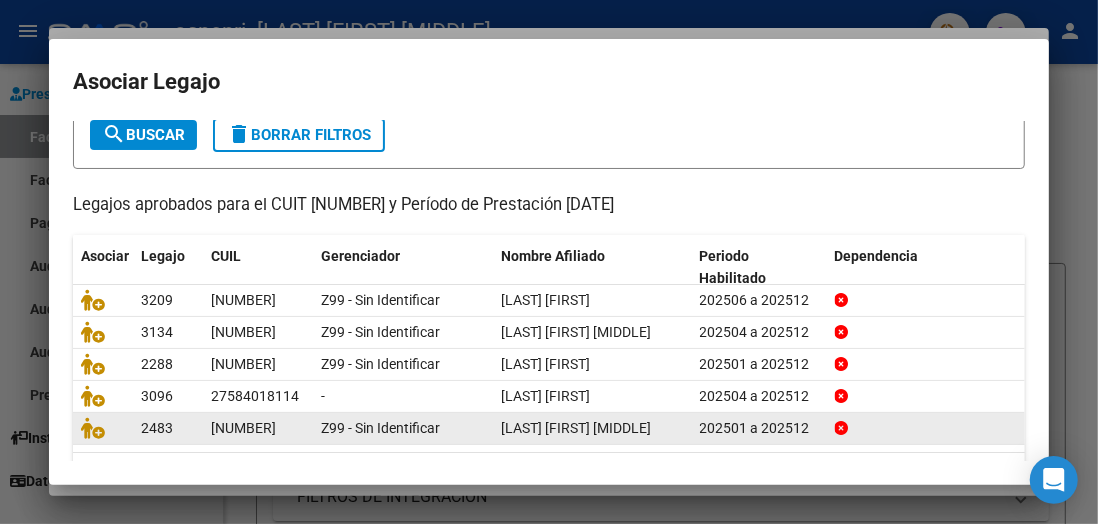 scroll, scrollTop: 126, scrollLeft: 0, axis: vertical 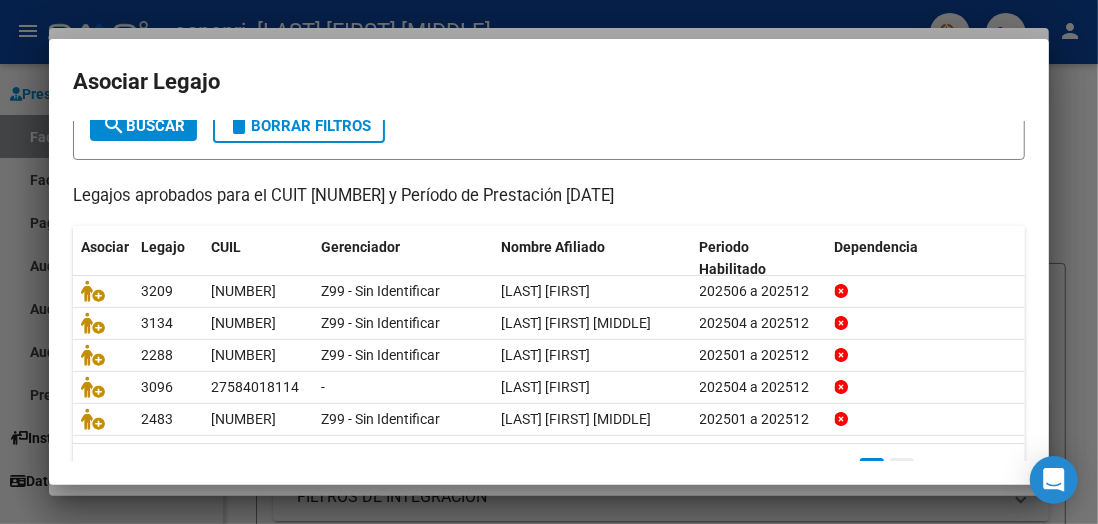 click on "2" 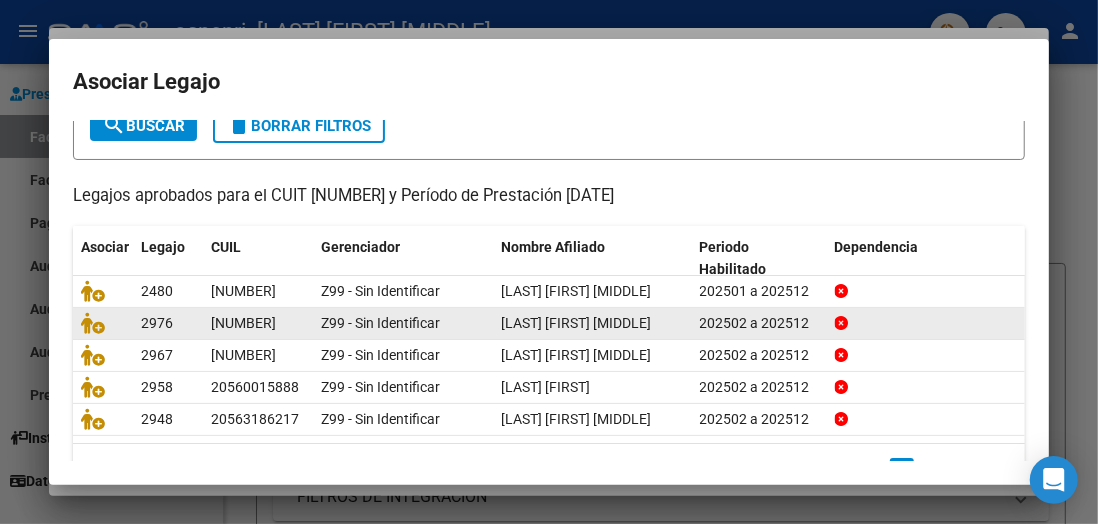 scroll, scrollTop: 182, scrollLeft: 0, axis: vertical 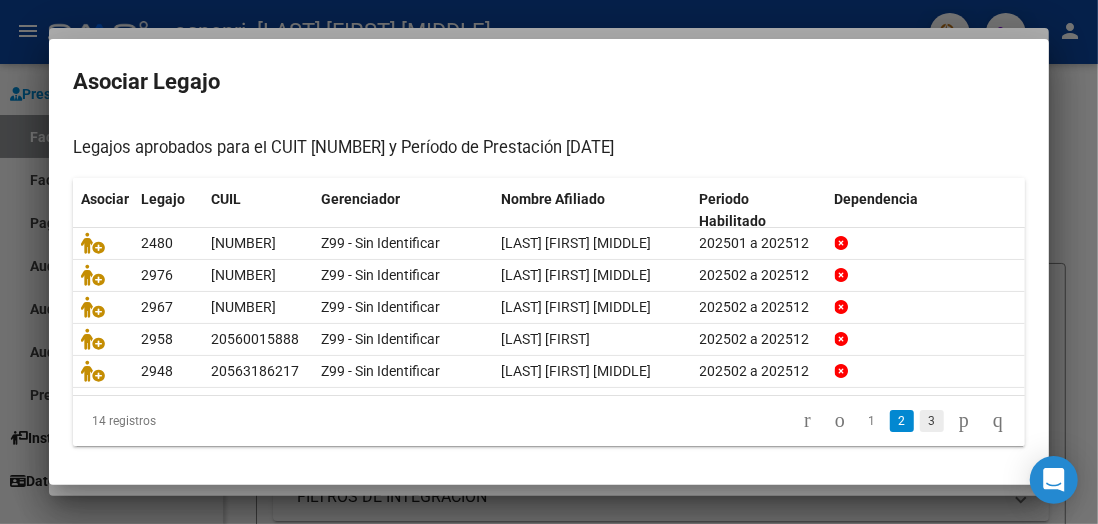 click on "3" 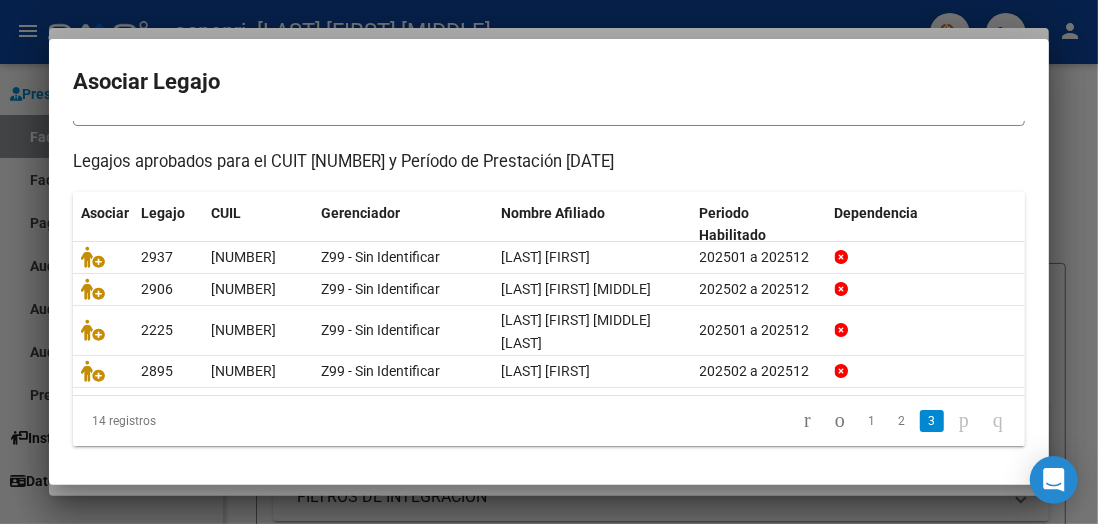 scroll, scrollTop: 94, scrollLeft: 0, axis: vertical 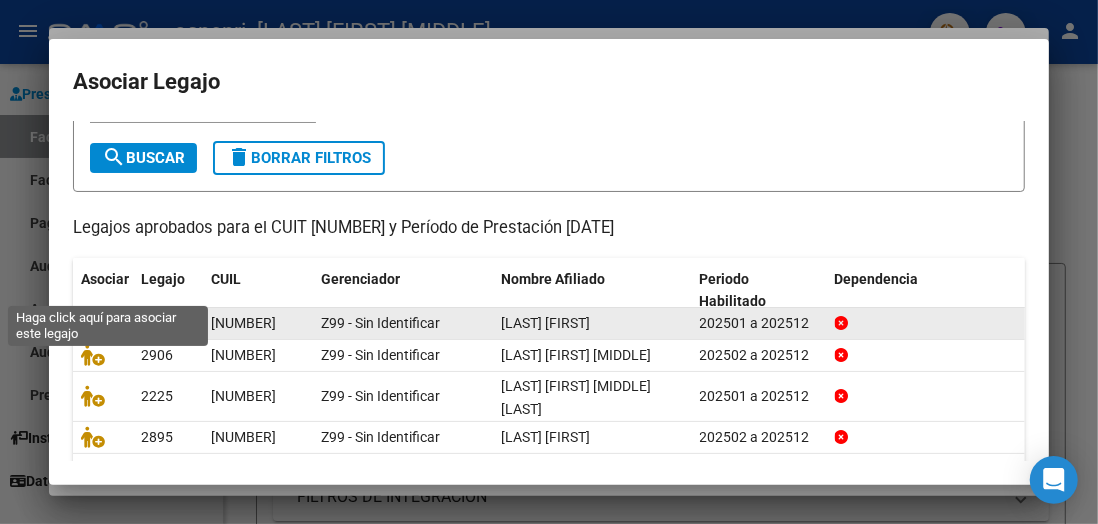 click 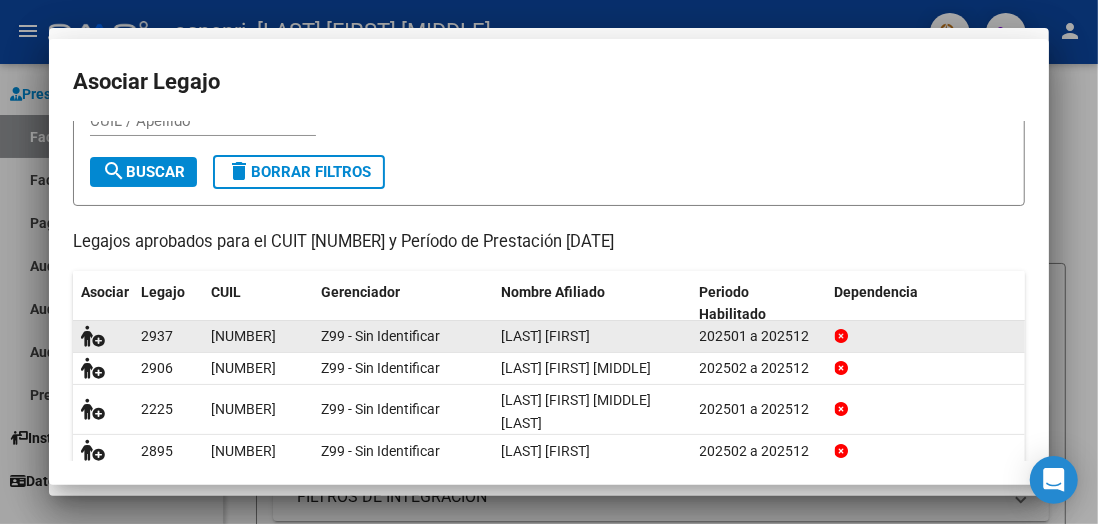 scroll, scrollTop: 1762, scrollLeft: 0, axis: vertical 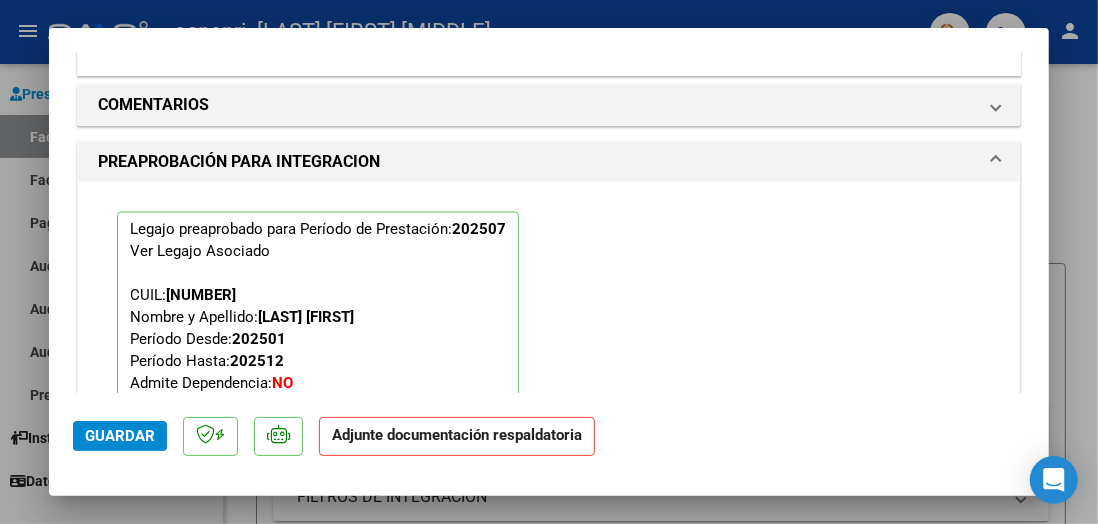 click on "Guardar" 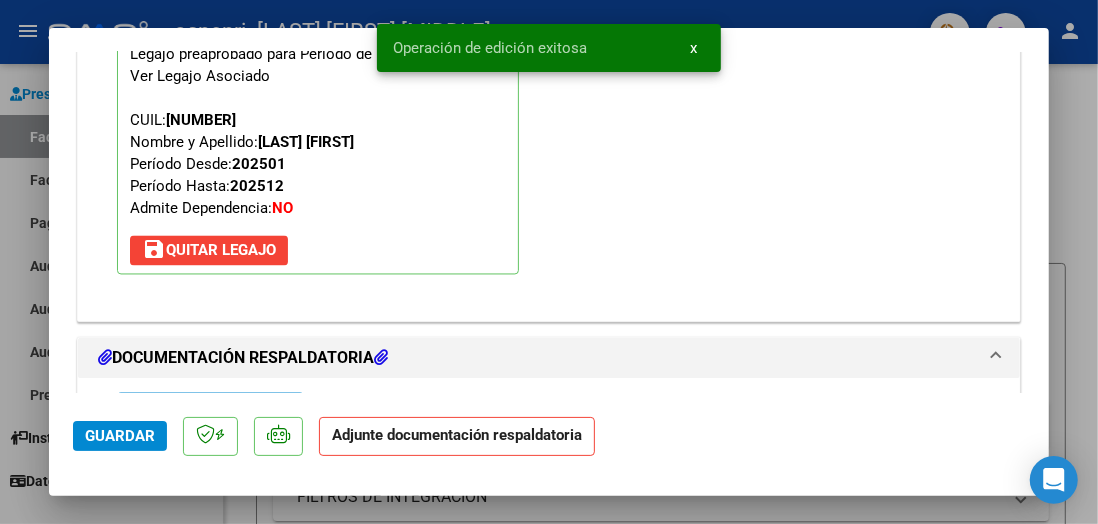 scroll, scrollTop: 2054, scrollLeft: 0, axis: vertical 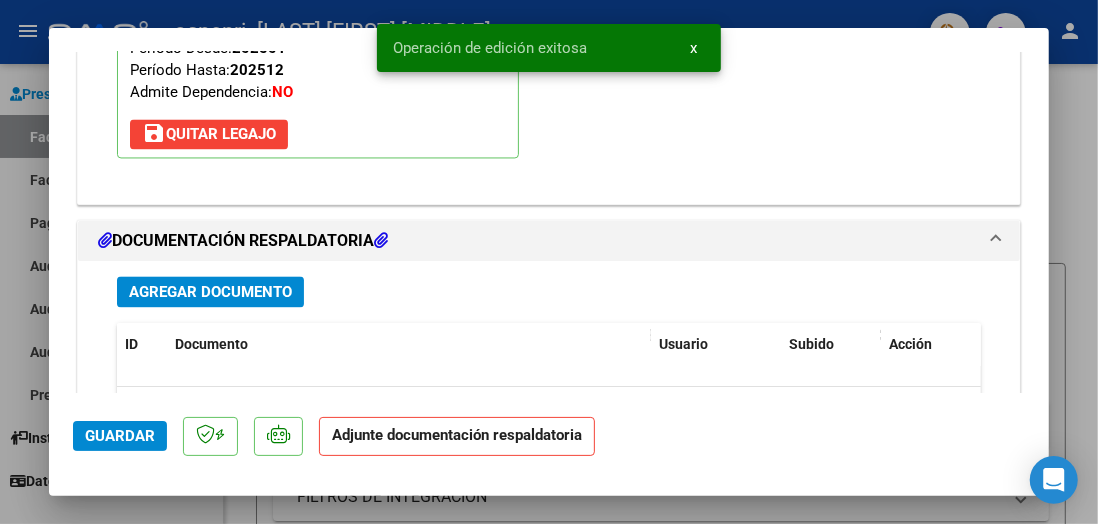 click on "Agregar Documento" at bounding box center (210, 292) 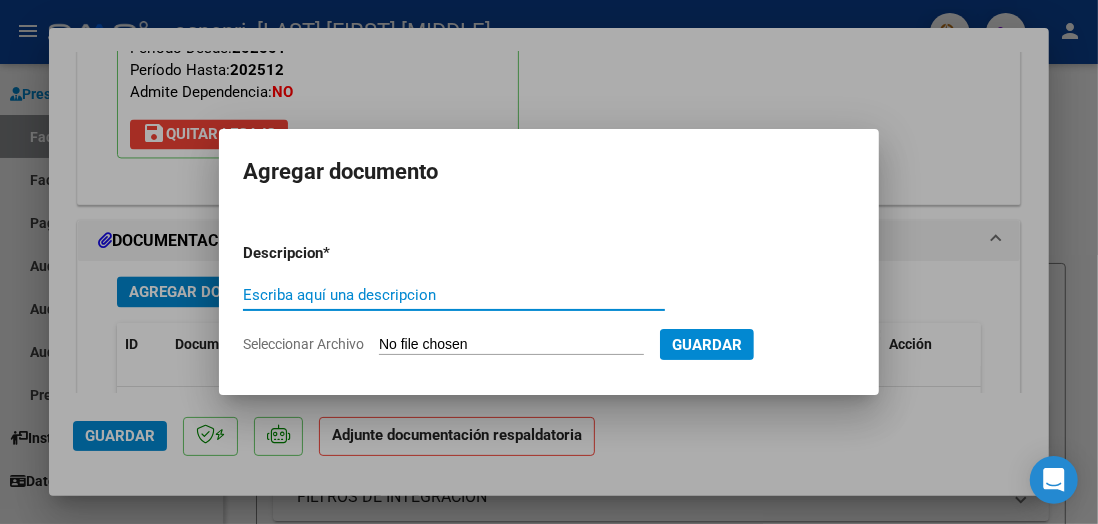 paste on "Planilla de Asistencia, mes Julio 2025" 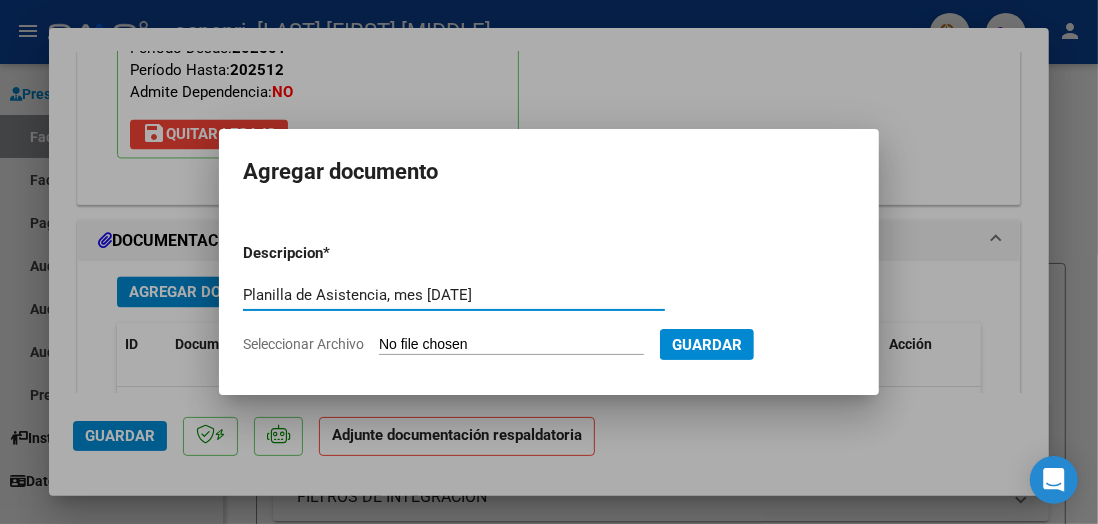 type on "Planilla de Asistencia, mes Julio 2025" 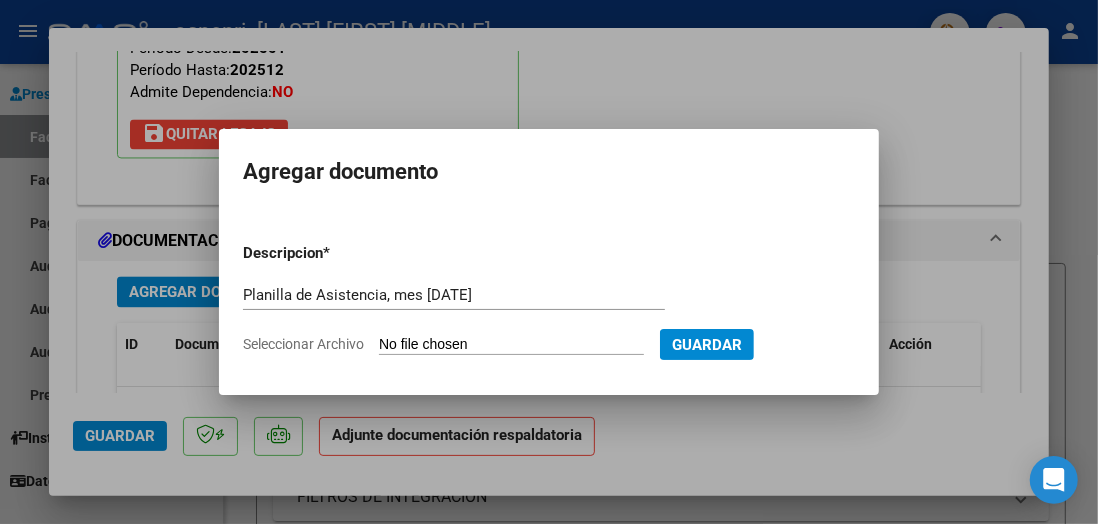 type on "C:\fakepath\DOC-20250802-WA0010.pdf" 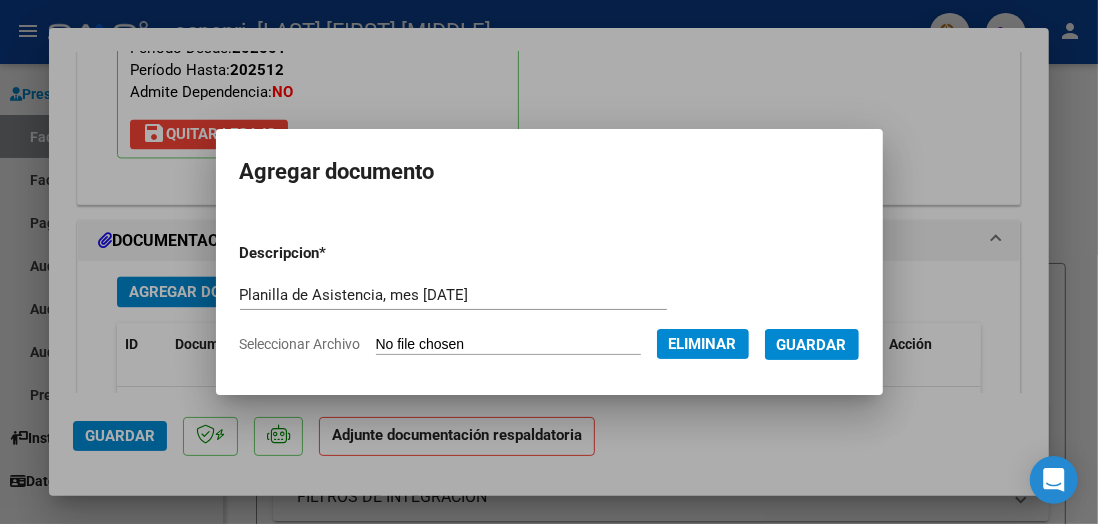 click on "Guardar" at bounding box center (812, 345) 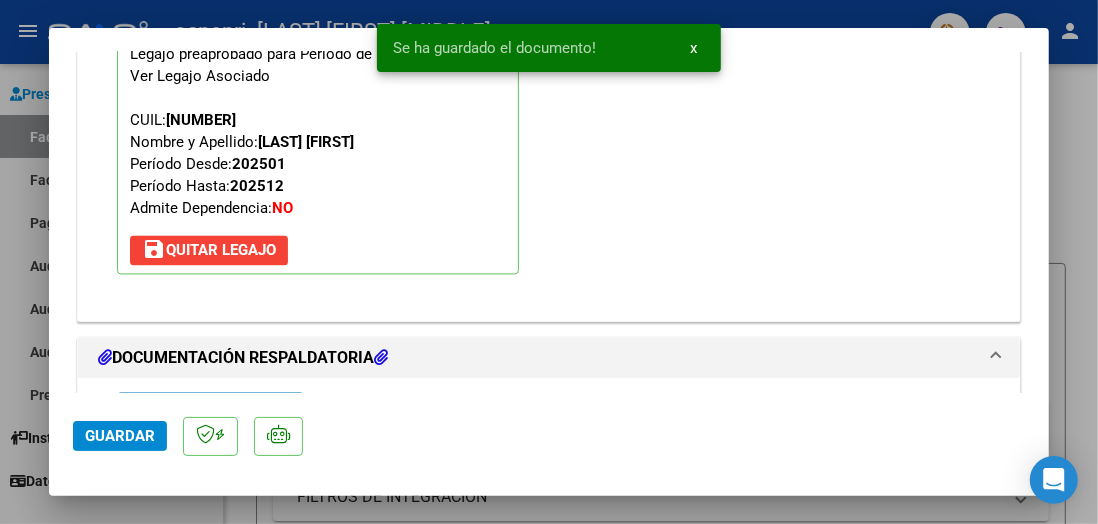 scroll, scrollTop: 1996, scrollLeft: 0, axis: vertical 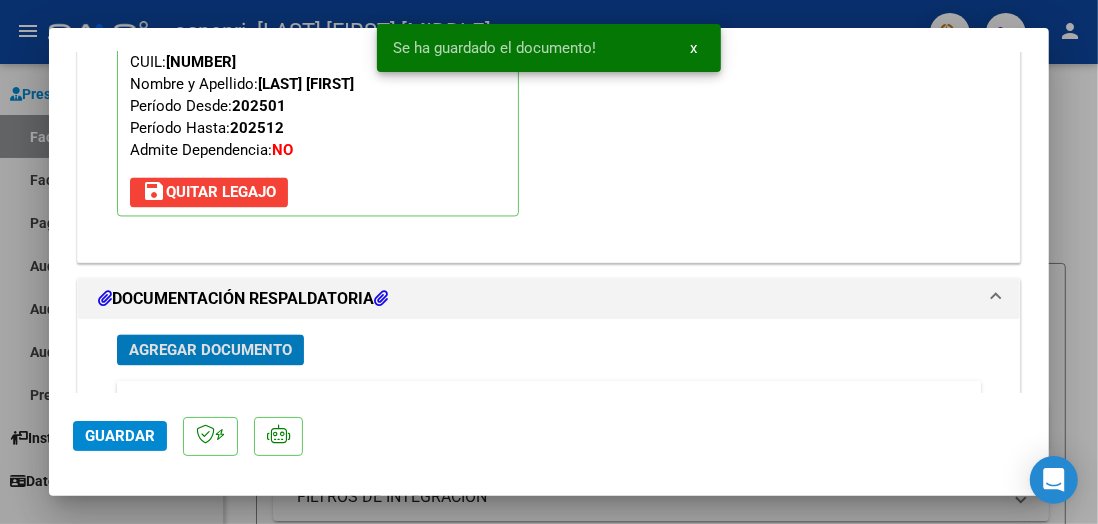 click on "Guardar" 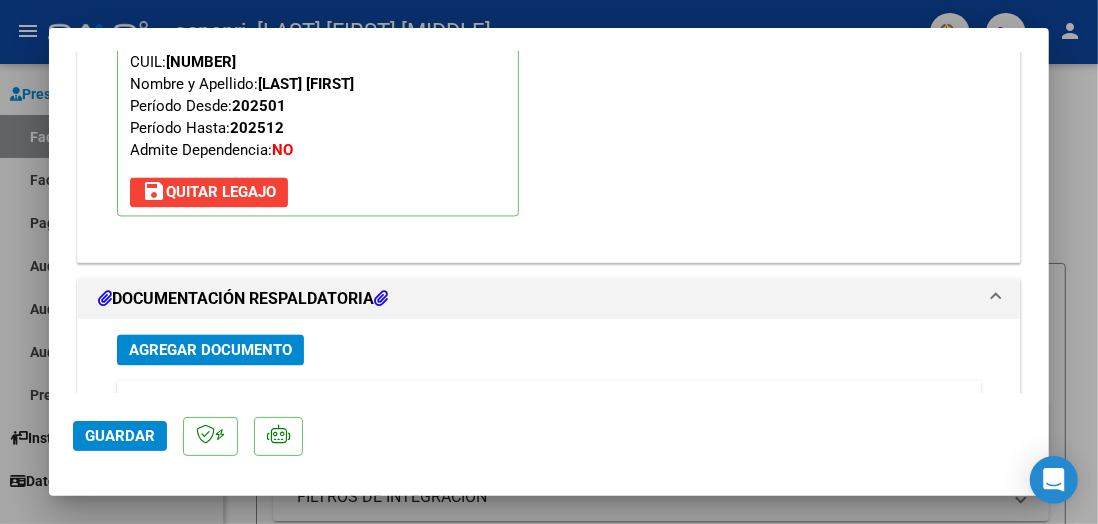 click at bounding box center [549, 262] 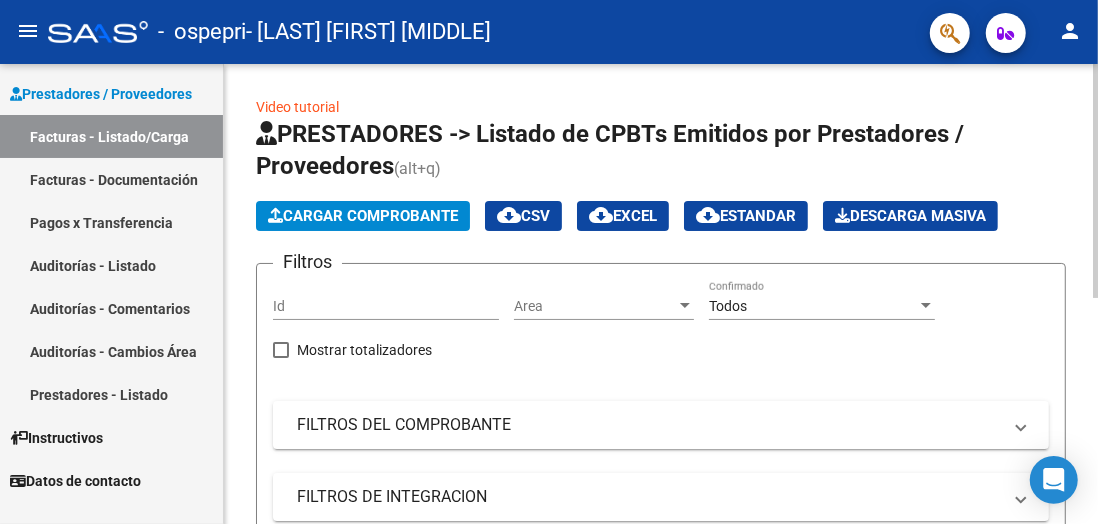 click on "Cargar Comprobante" 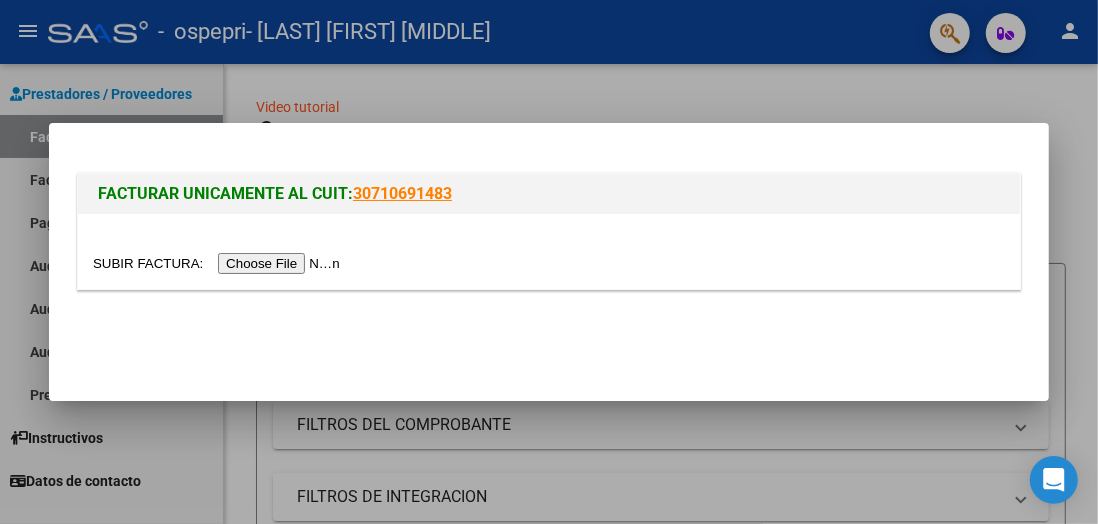 click at bounding box center [219, 263] 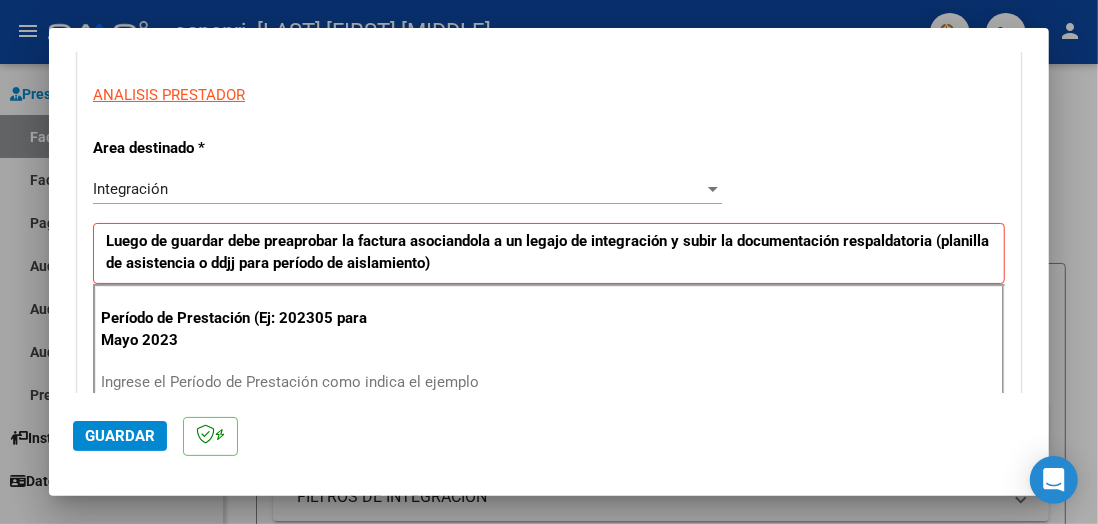 scroll, scrollTop: 409, scrollLeft: 0, axis: vertical 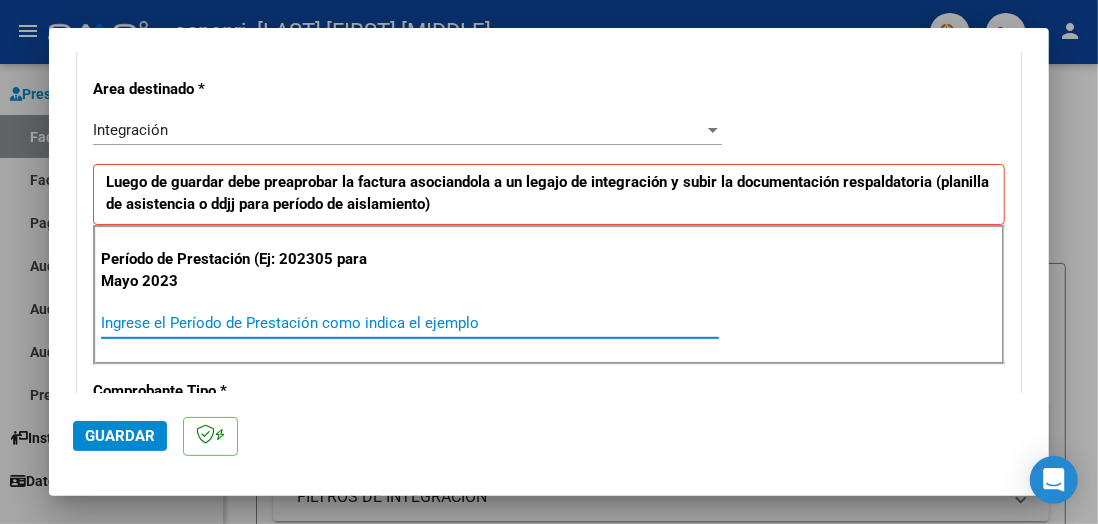 click on "Ingrese el Período de Prestación como indica el ejemplo" at bounding box center [410, 323] 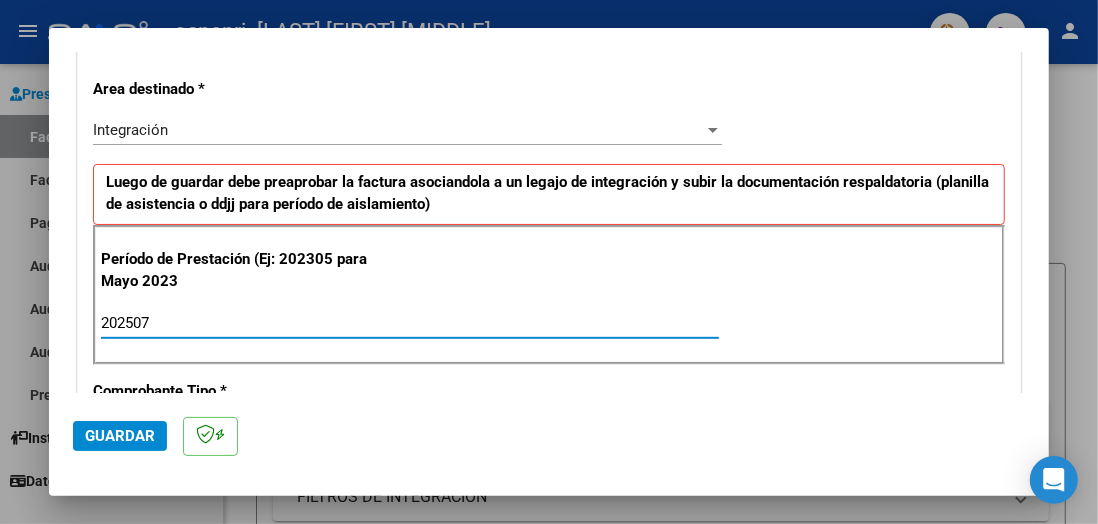 type on "202507" 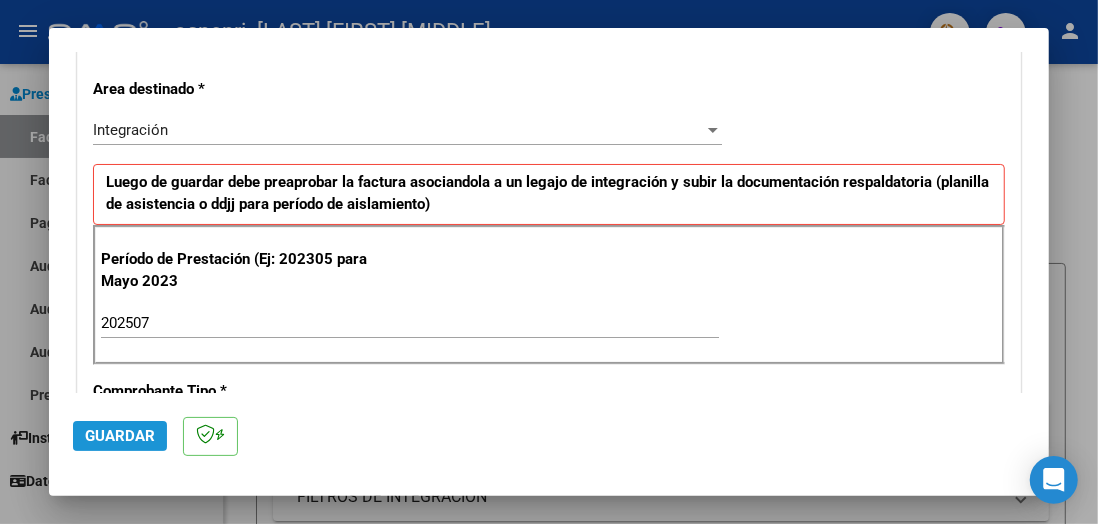 click on "Guardar" 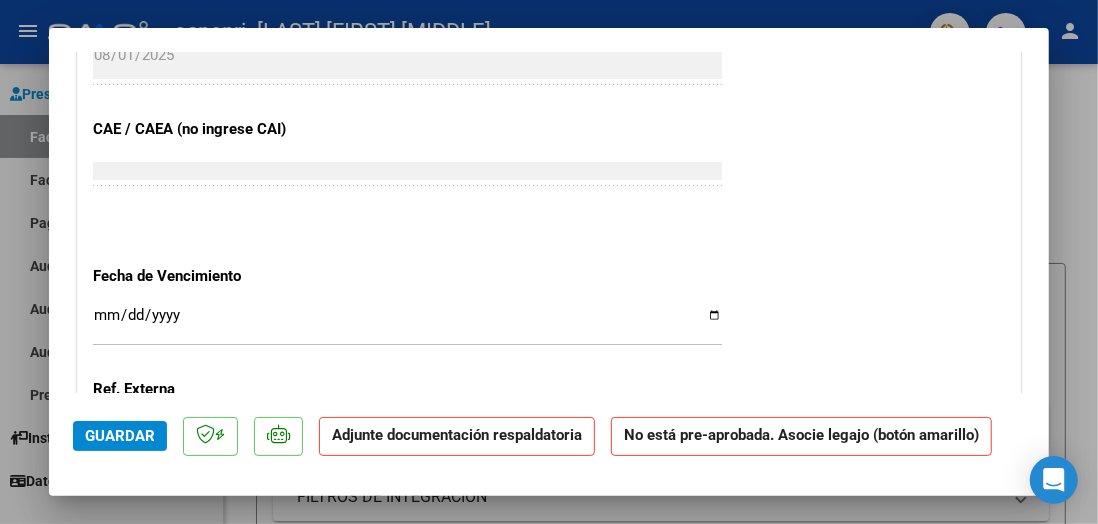 scroll, scrollTop: 1554, scrollLeft: 0, axis: vertical 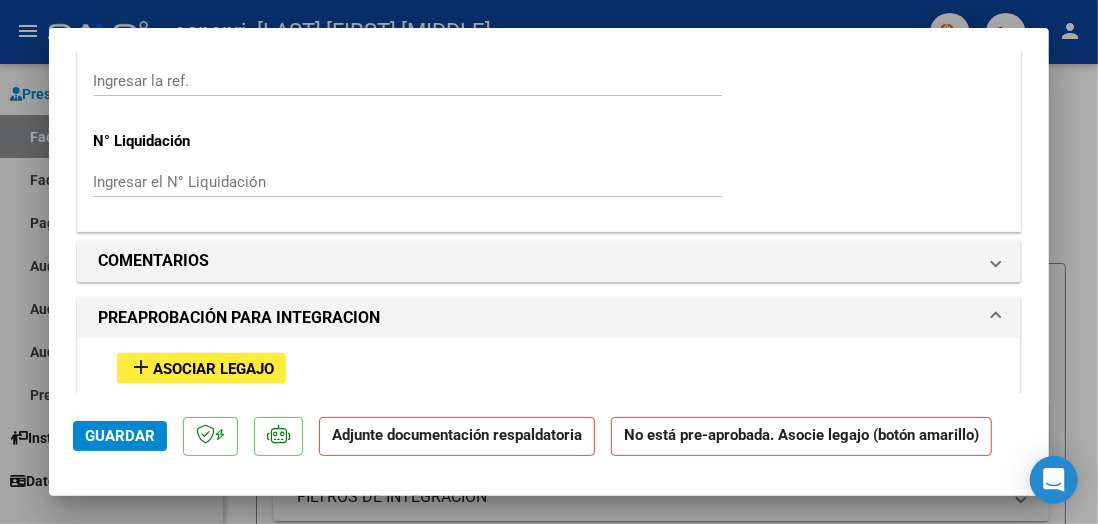 click on "Asociar Legajo" at bounding box center [213, 369] 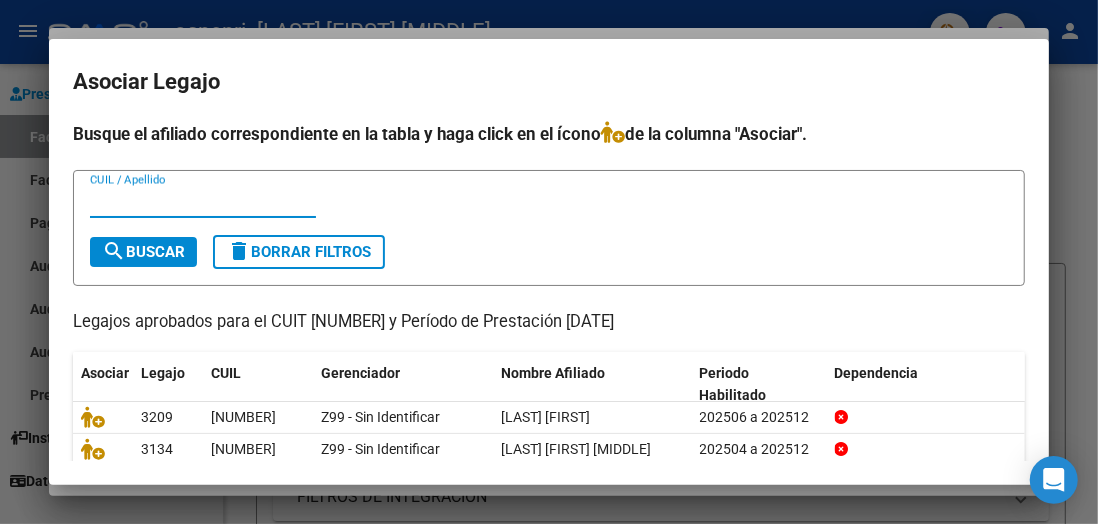 scroll, scrollTop: 126, scrollLeft: 0, axis: vertical 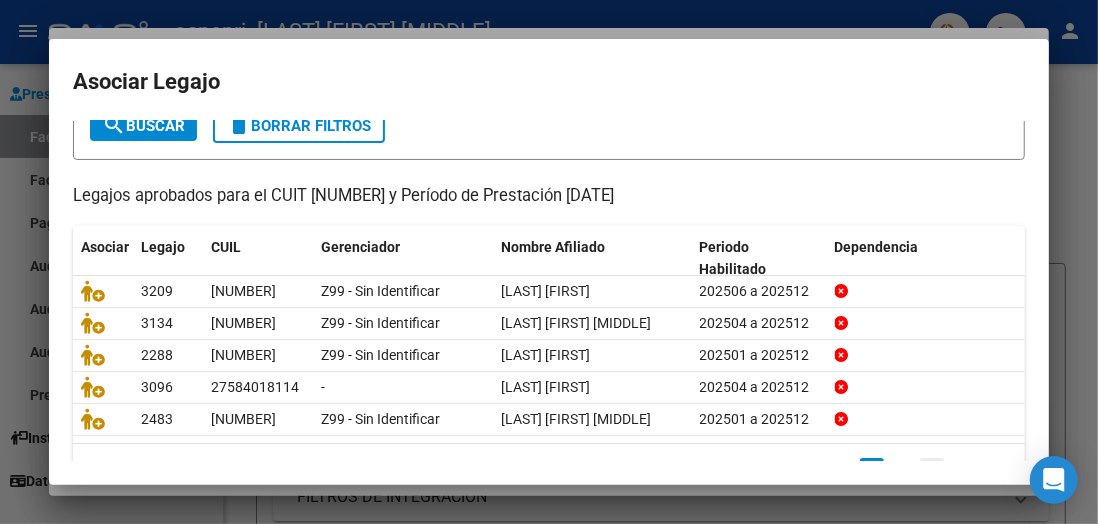 click on "3" 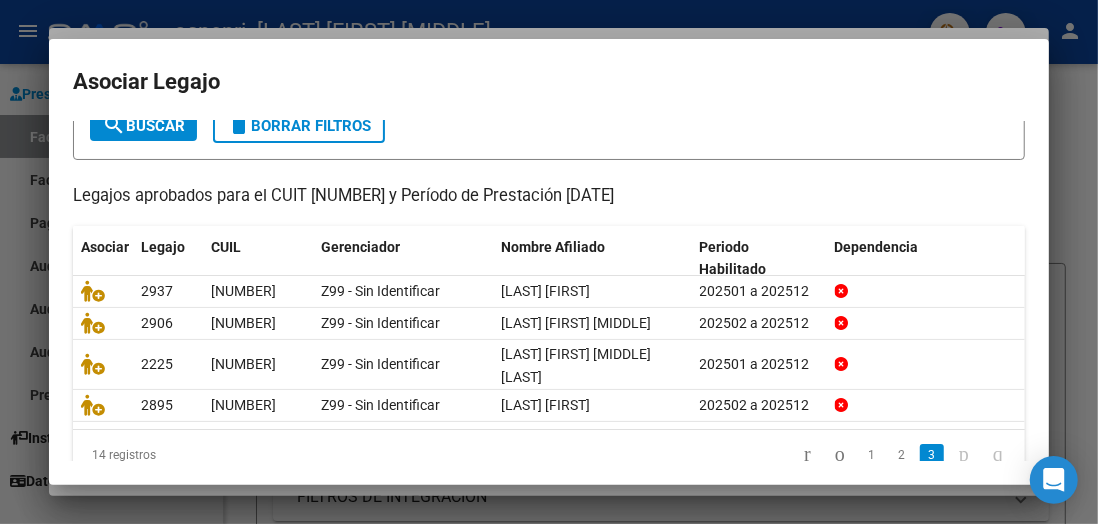 scroll, scrollTop: 94, scrollLeft: 0, axis: vertical 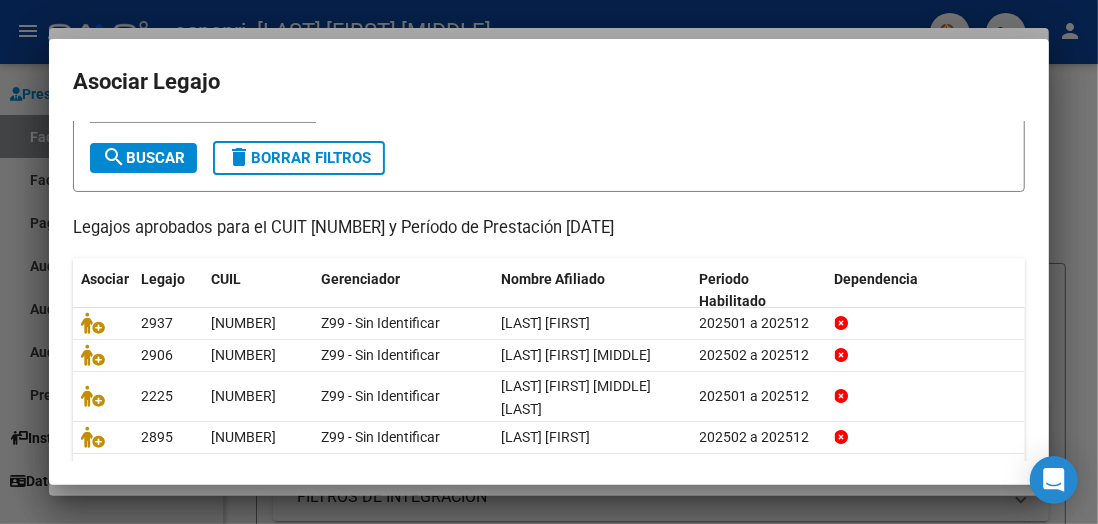 click on "2" 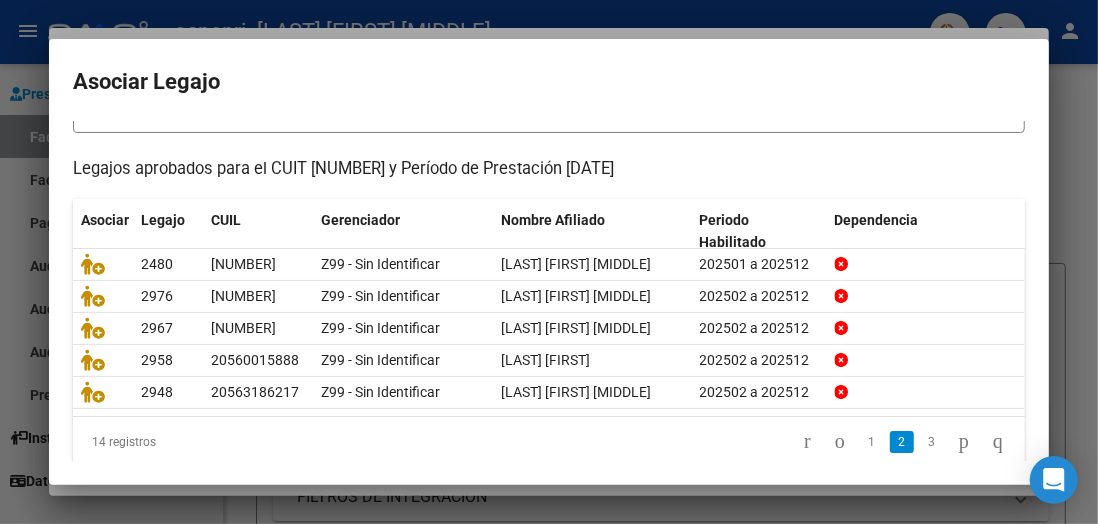 scroll, scrollTop: 182, scrollLeft: 0, axis: vertical 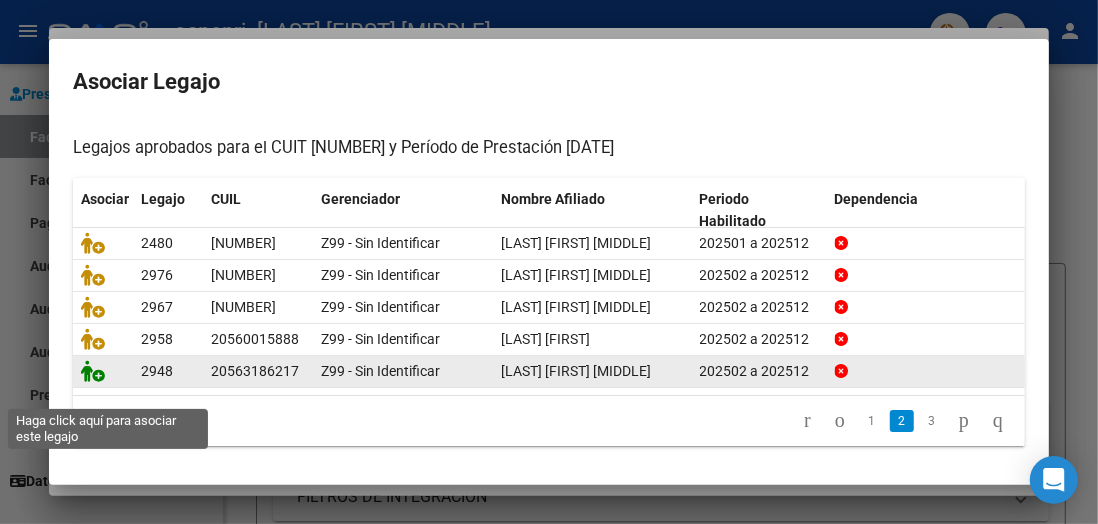 click 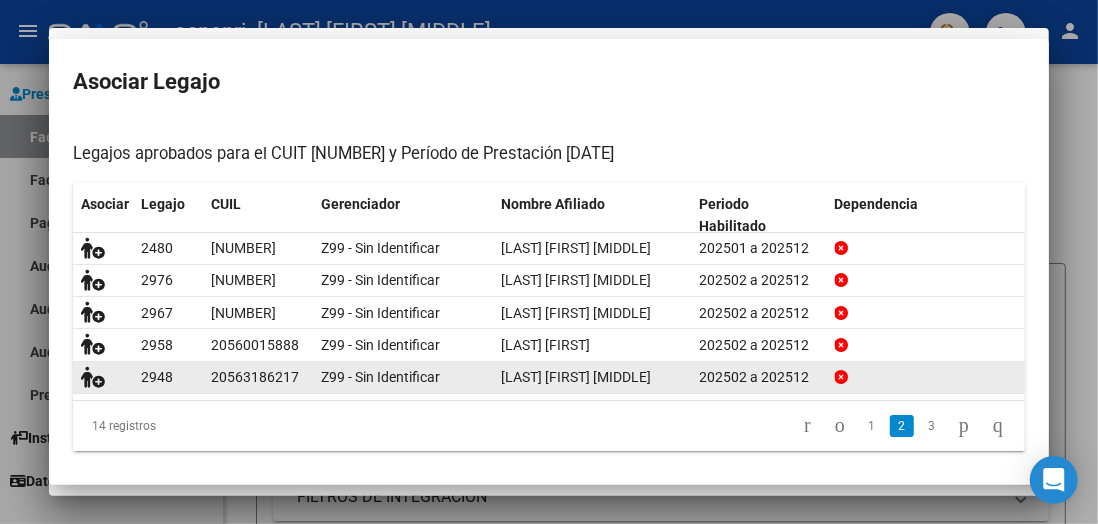 scroll, scrollTop: 1607, scrollLeft: 0, axis: vertical 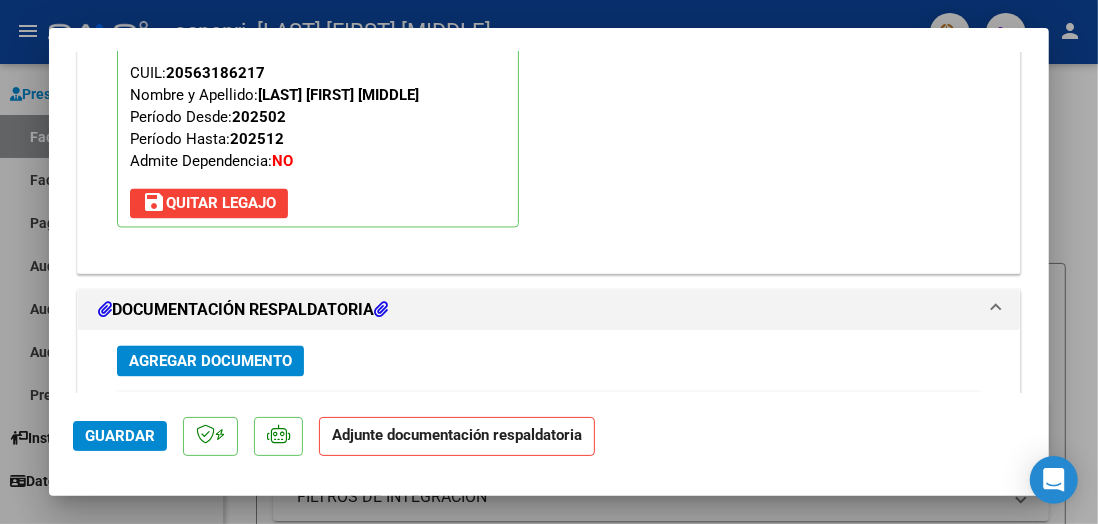 click on "Guardar" 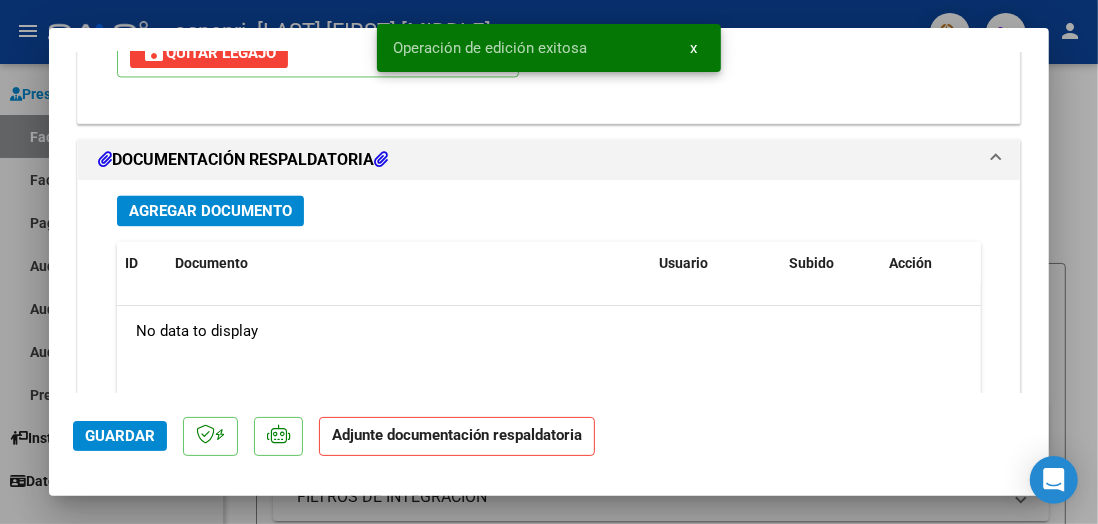 scroll, scrollTop: 2077, scrollLeft: 0, axis: vertical 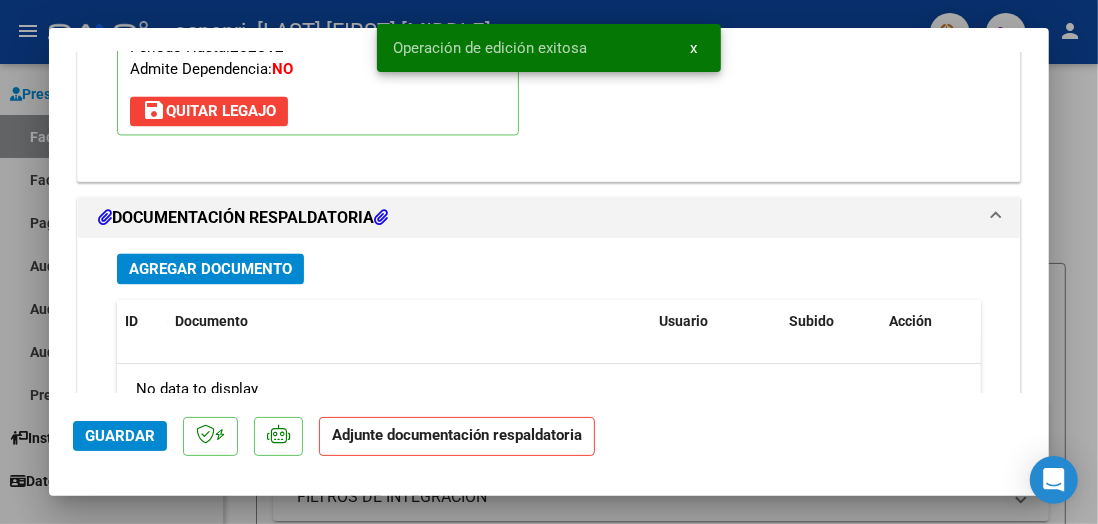 click on "Agregar Documento" at bounding box center (210, 269) 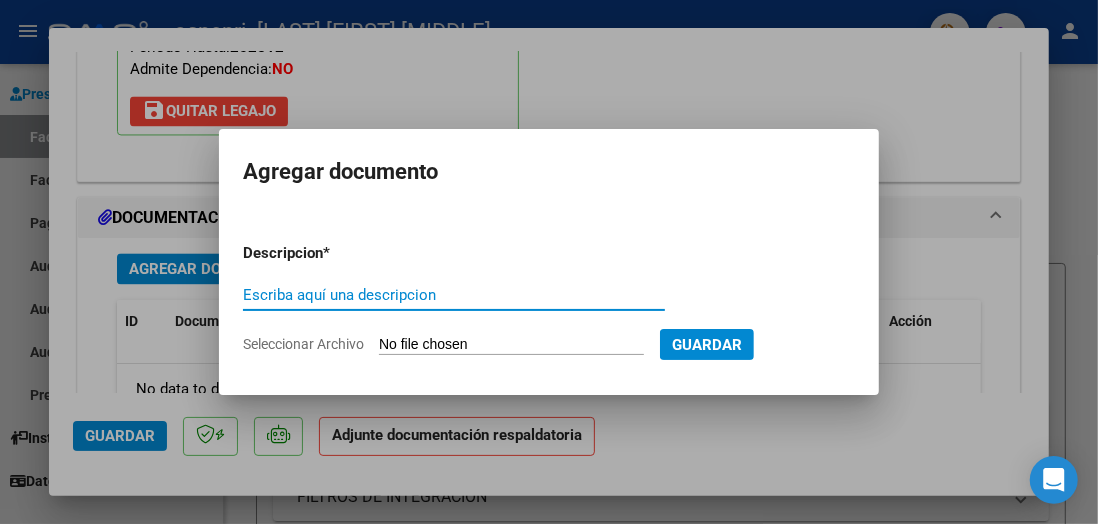 paste on "Planilla de Asistencia, mes Julio 2025" 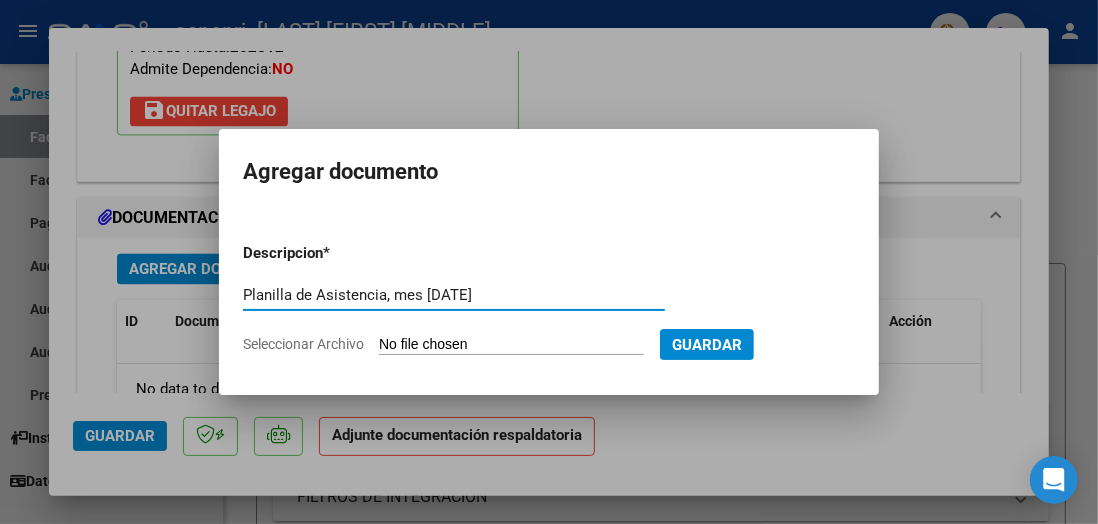 type on "Planilla de Asistencia, mes Julio 2025" 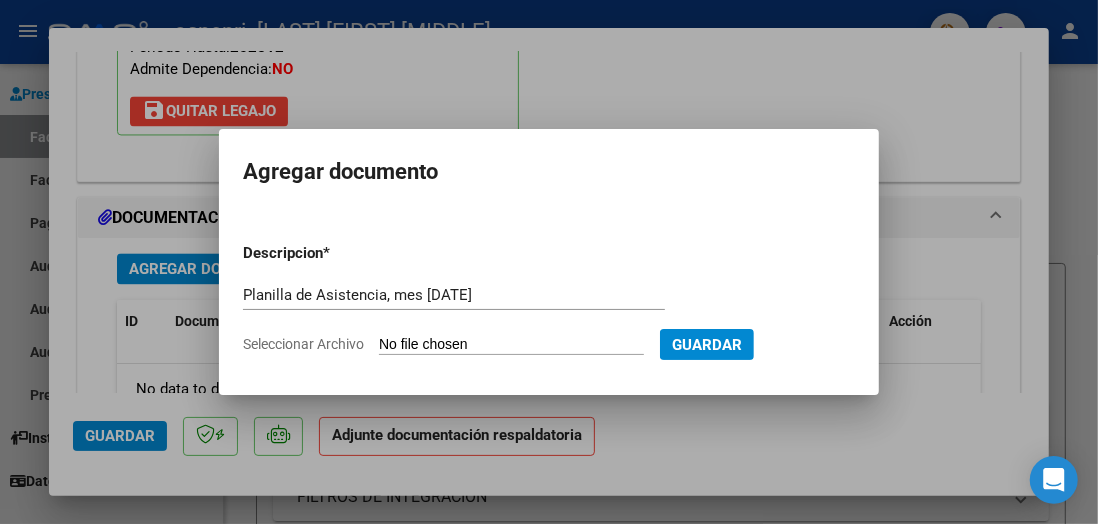 type on "C:\fakepath\DOC-20250802-WA0018.pdf" 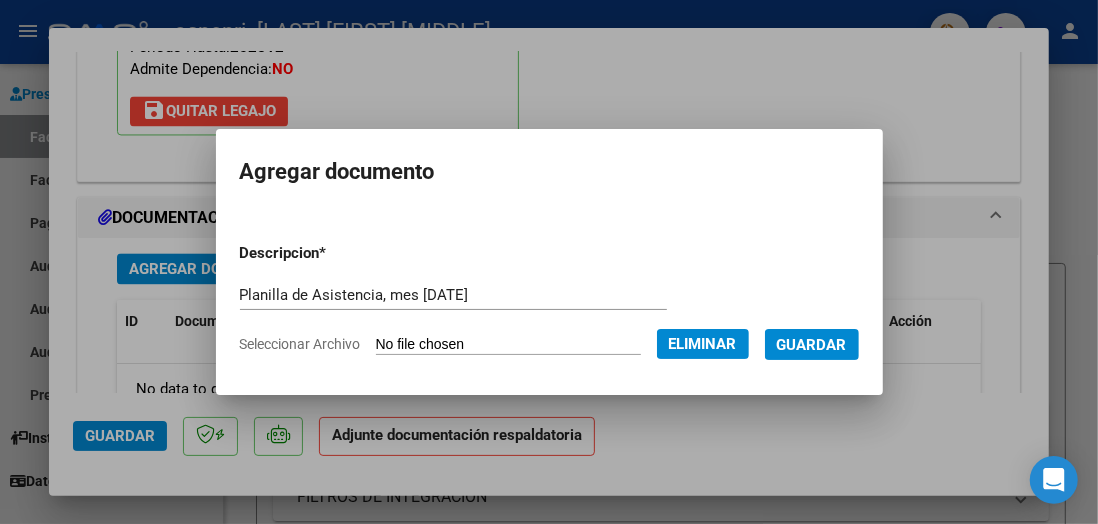 click on "Guardar" at bounding box center (812, 345) 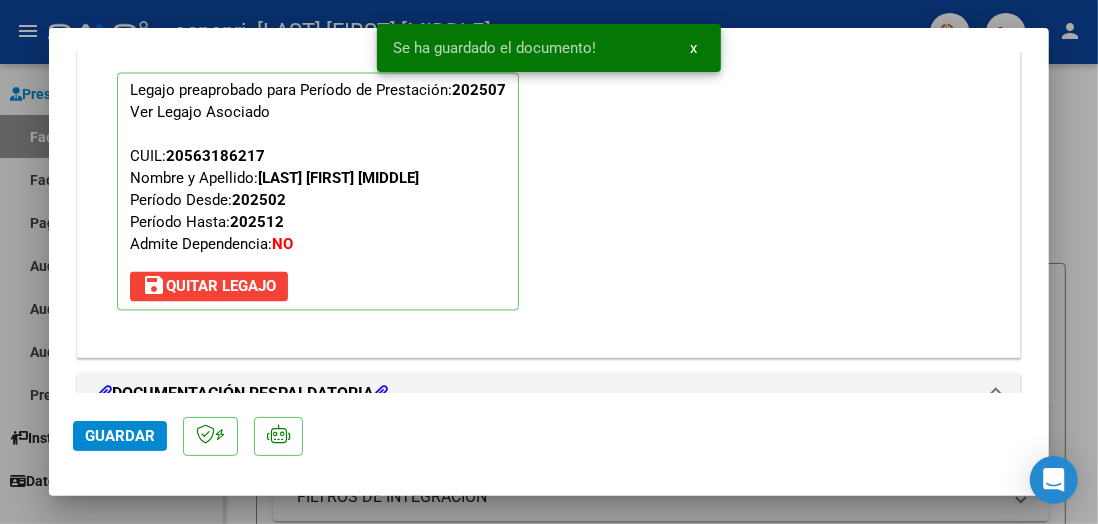 scroll, scrollTop: 2018, scrollLeft: 0, axis: vertical 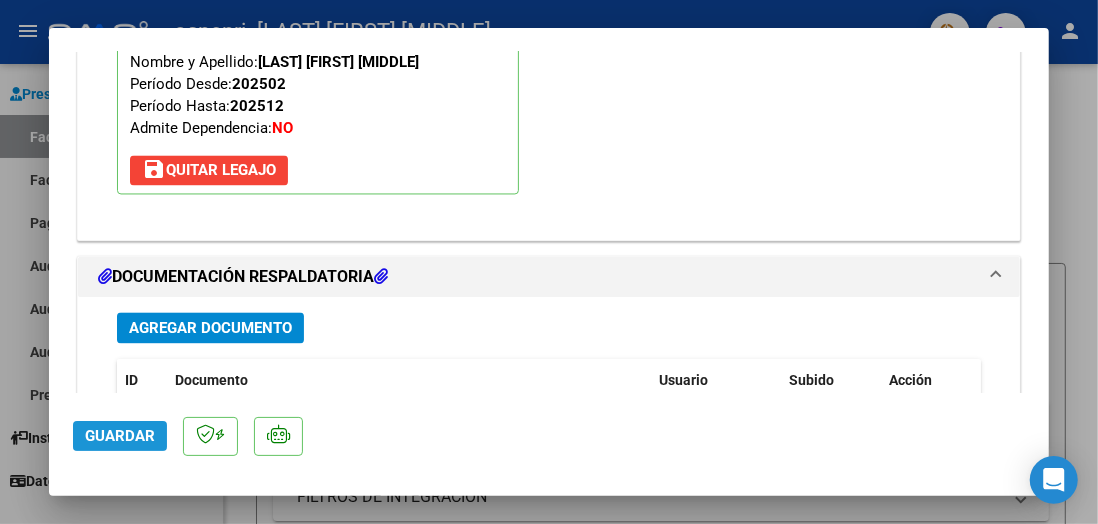 click on "Guardar" 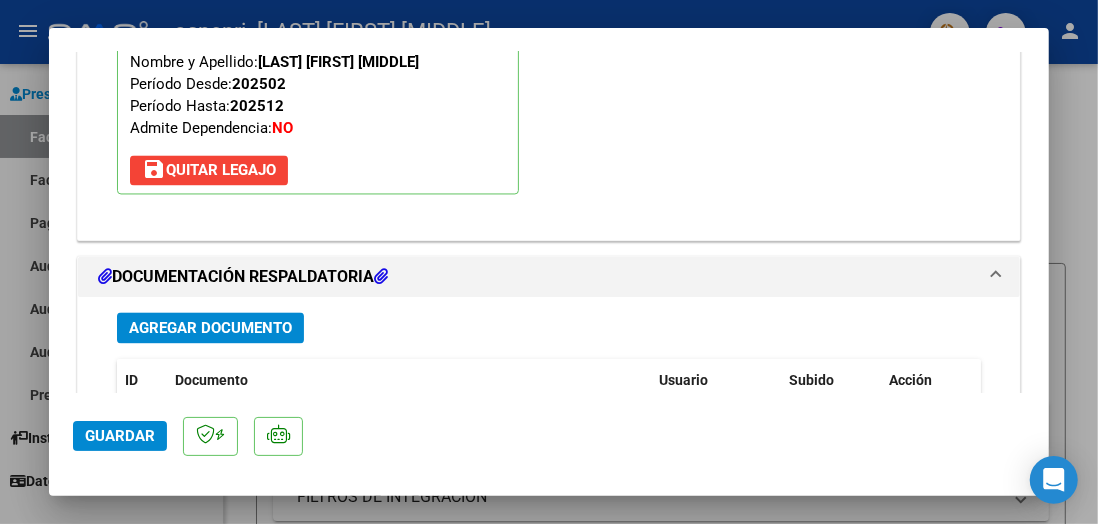 click at bounding box center (549, 262) 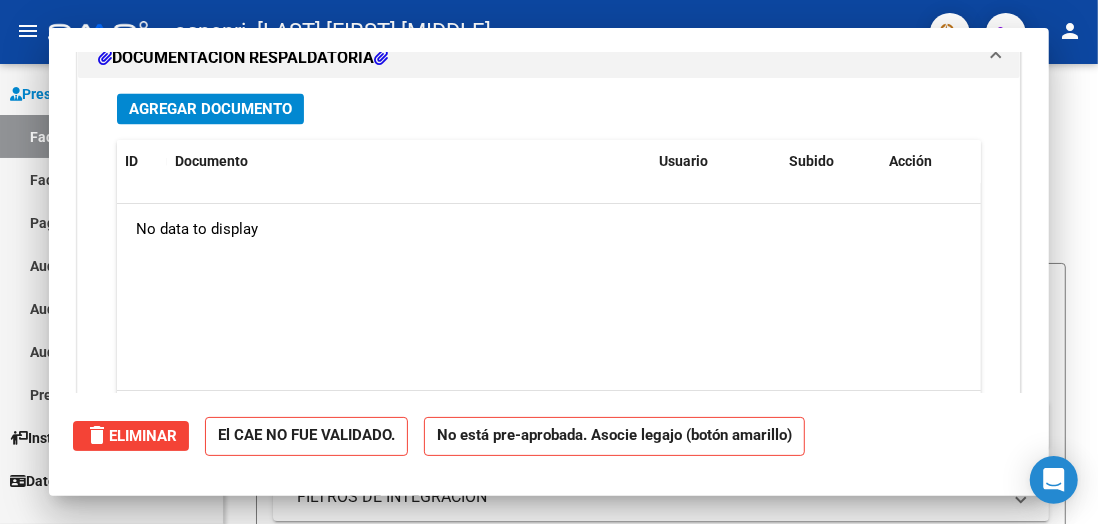 scroll, scrollTop: 0, scrollLeft: 0, axis: both 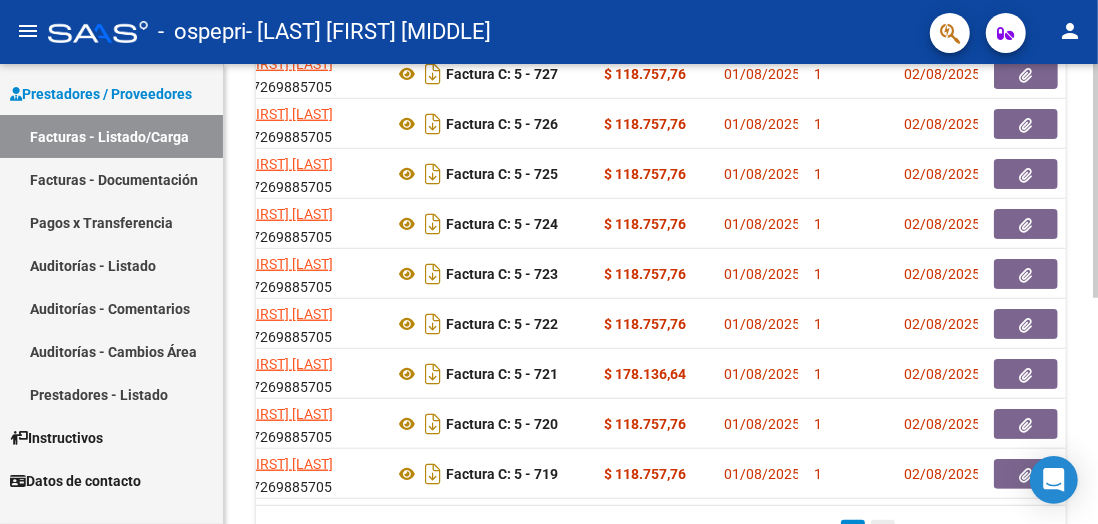 click on "2" 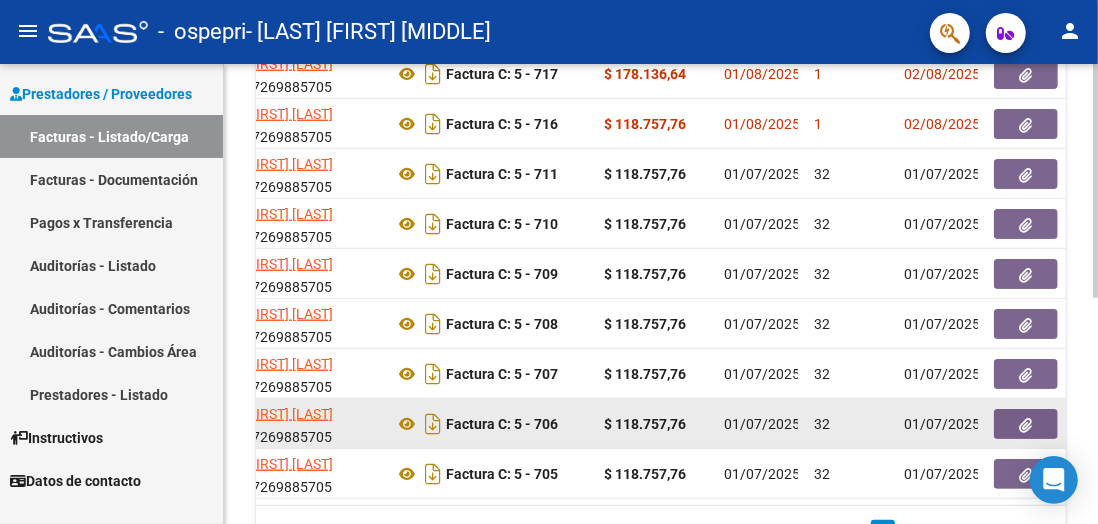 scroll, scrollTop: 639, scrollLeft: 0, axis: vertical 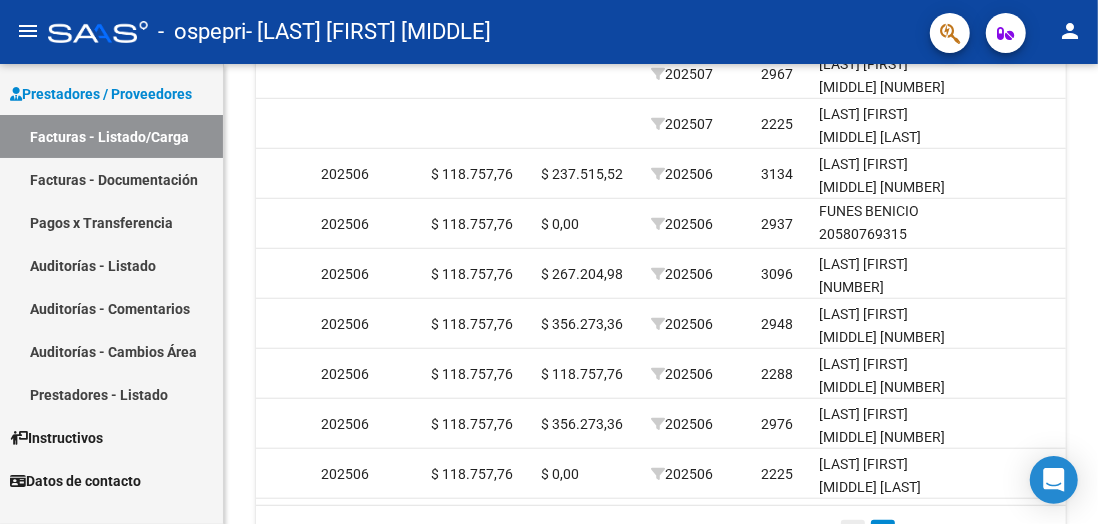 click on "1" 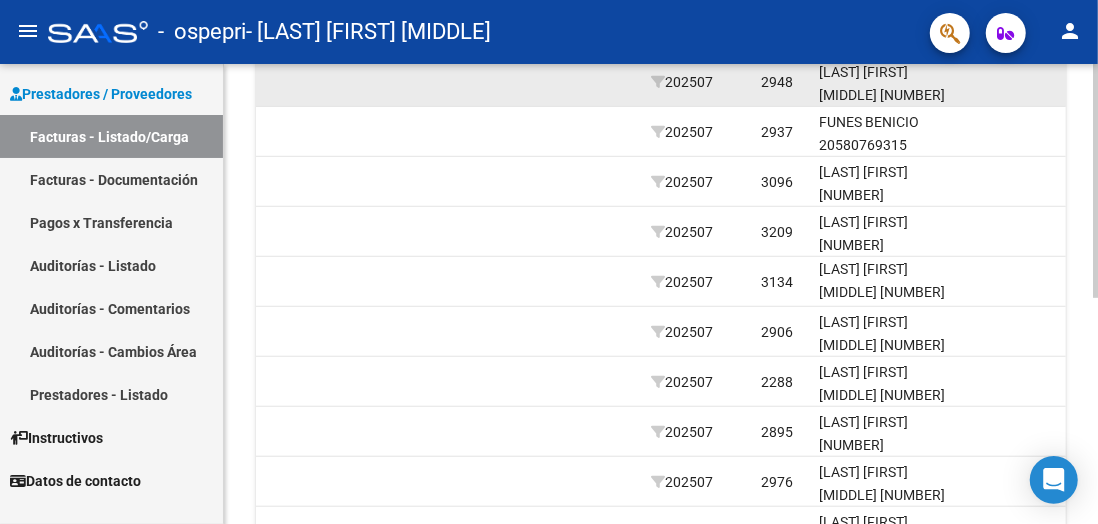 scroll, scrollTop: 639, scrollLeft: 0, axis: vertical 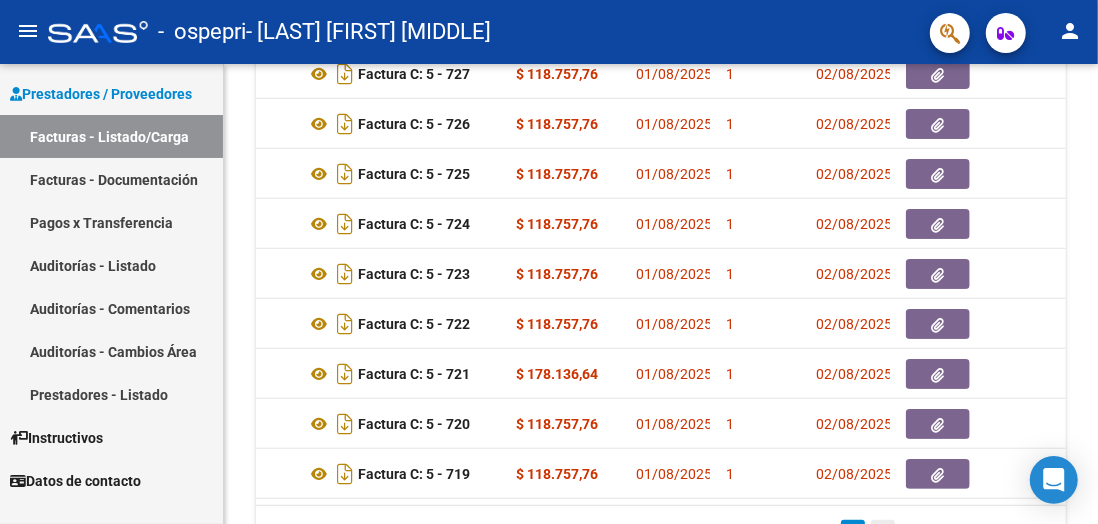 click on "2" 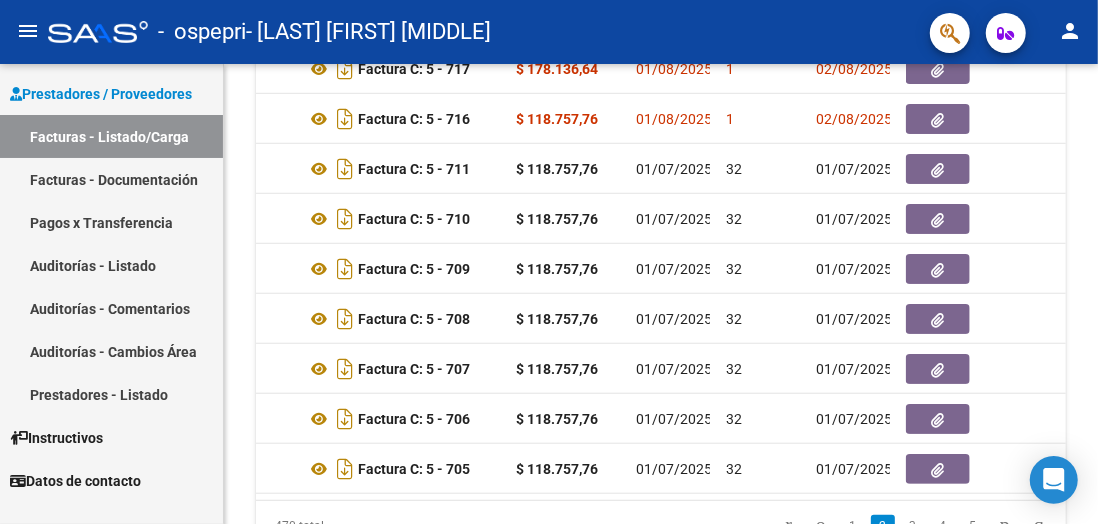 scroll, scrollTop: 756, scrollLeft: 0, axis: vertical 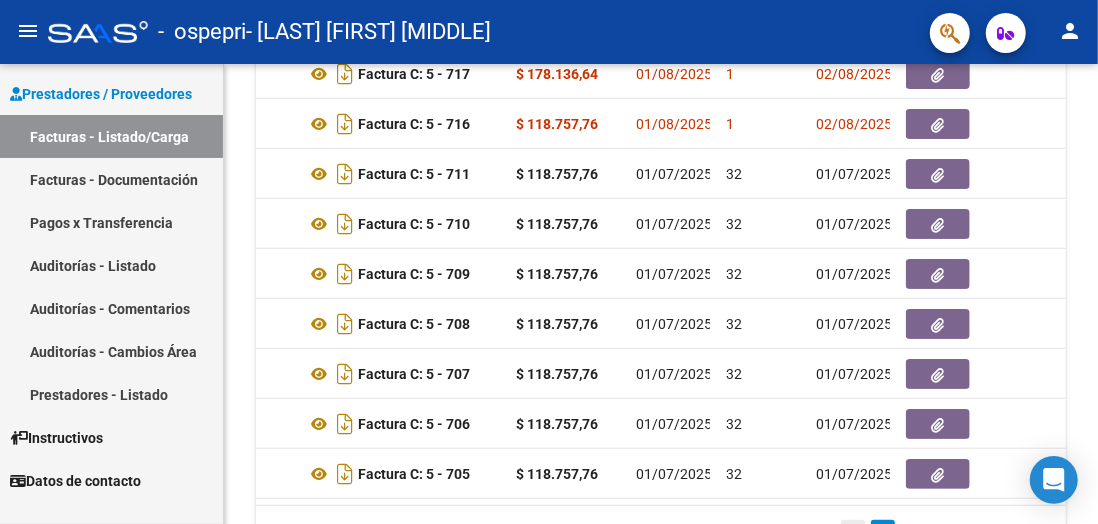 click on "1" 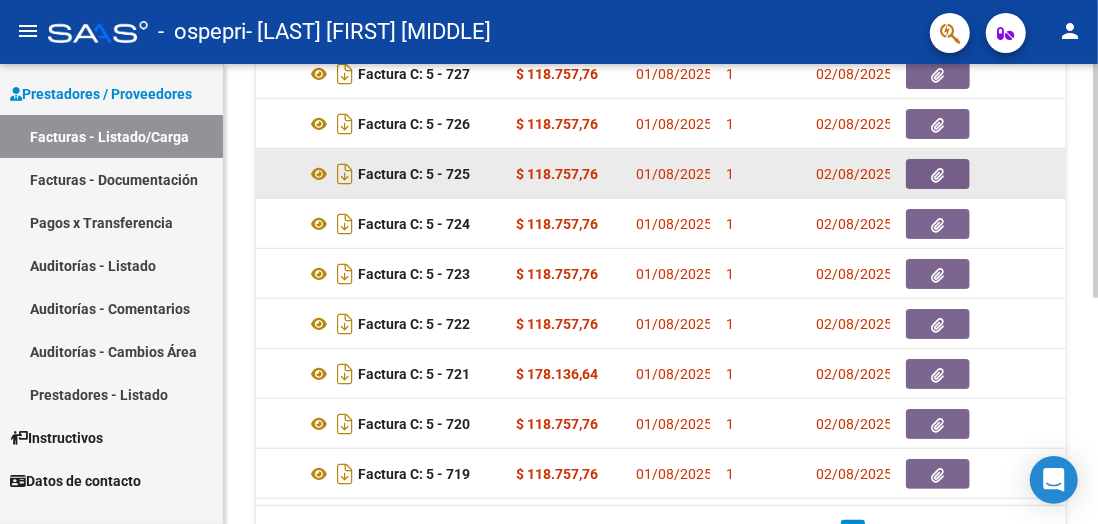scroll, scrollTop: 639, scrollLeft: 0, axis: vertical 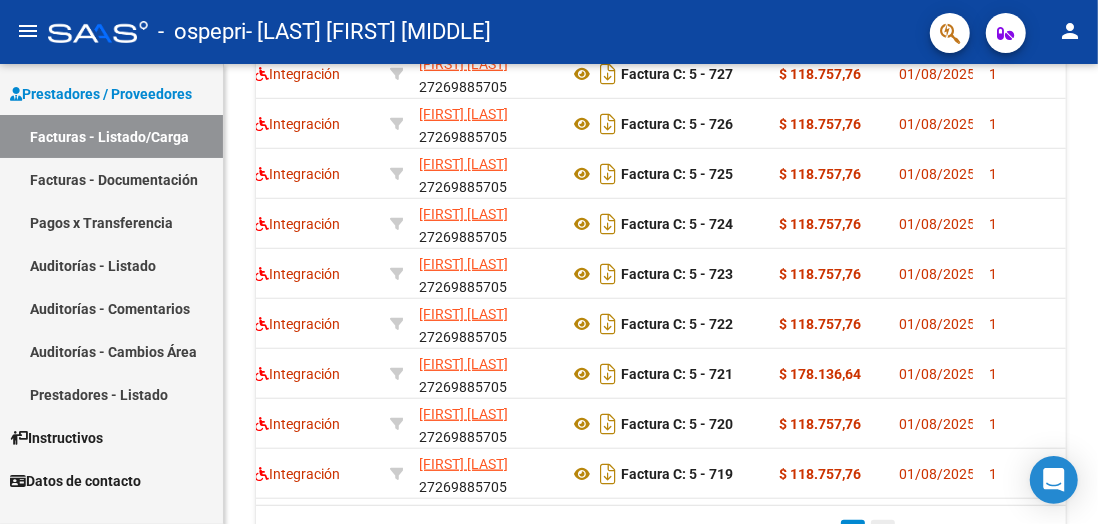 click on "2" 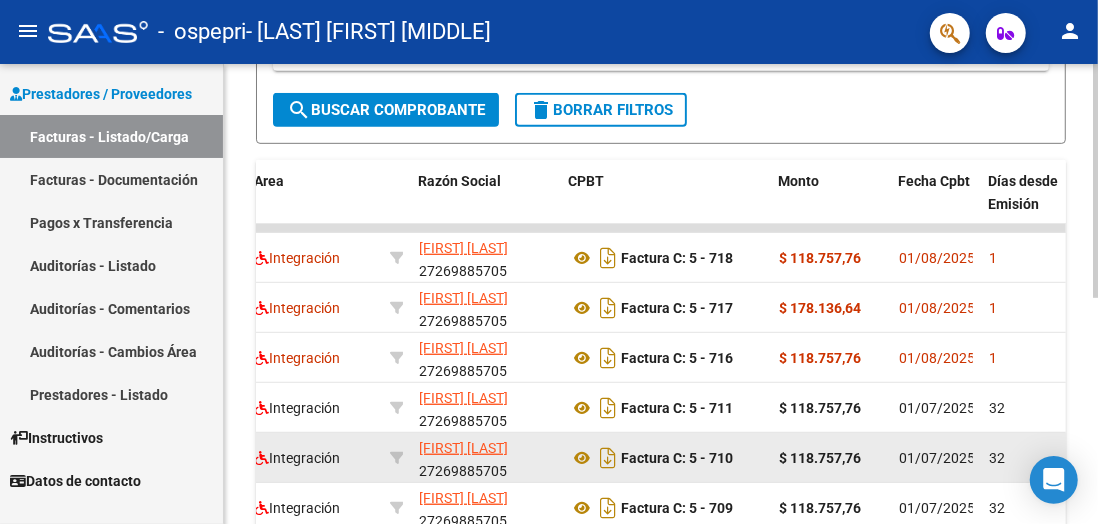 scroll, scrollTop: 581, scrollLeft: 0, axis: vertical 